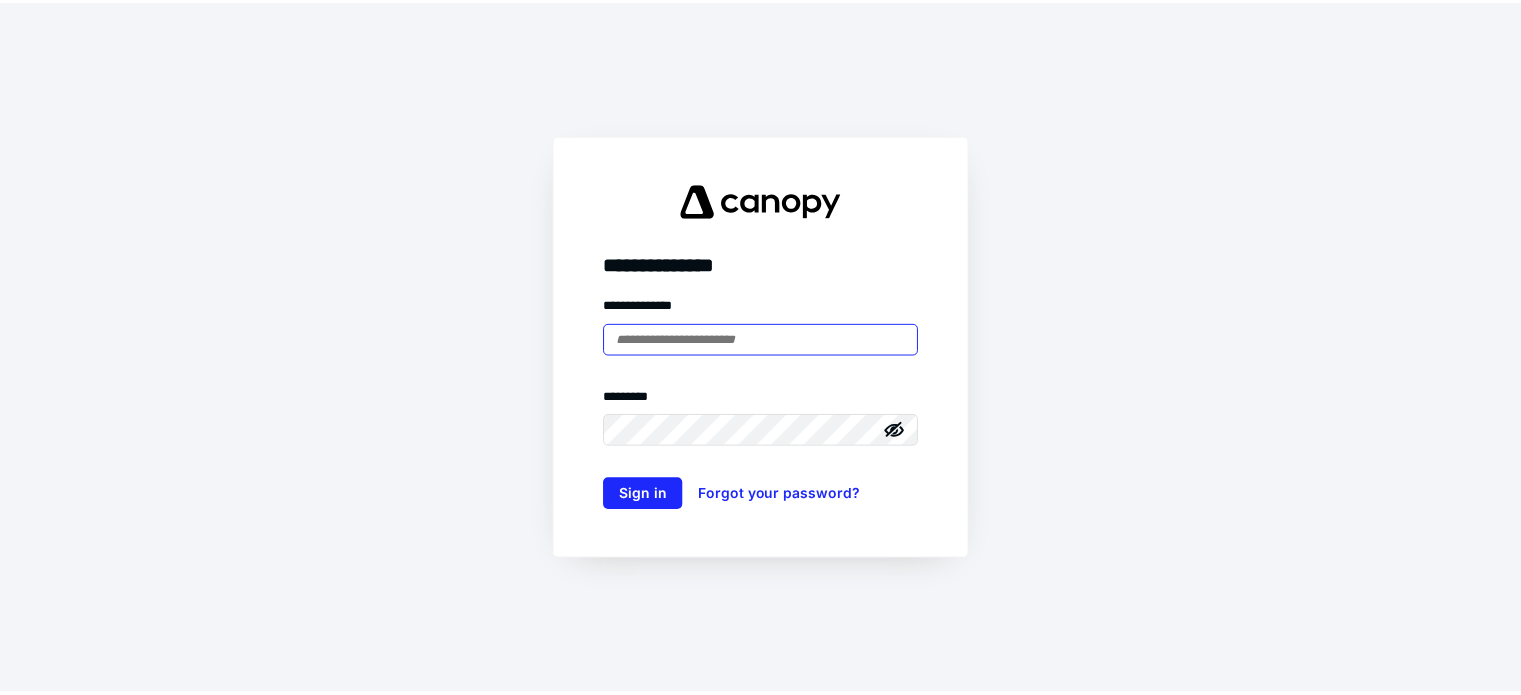 scroll, scrollTop: 0, scrollLeft: 0, axis: both 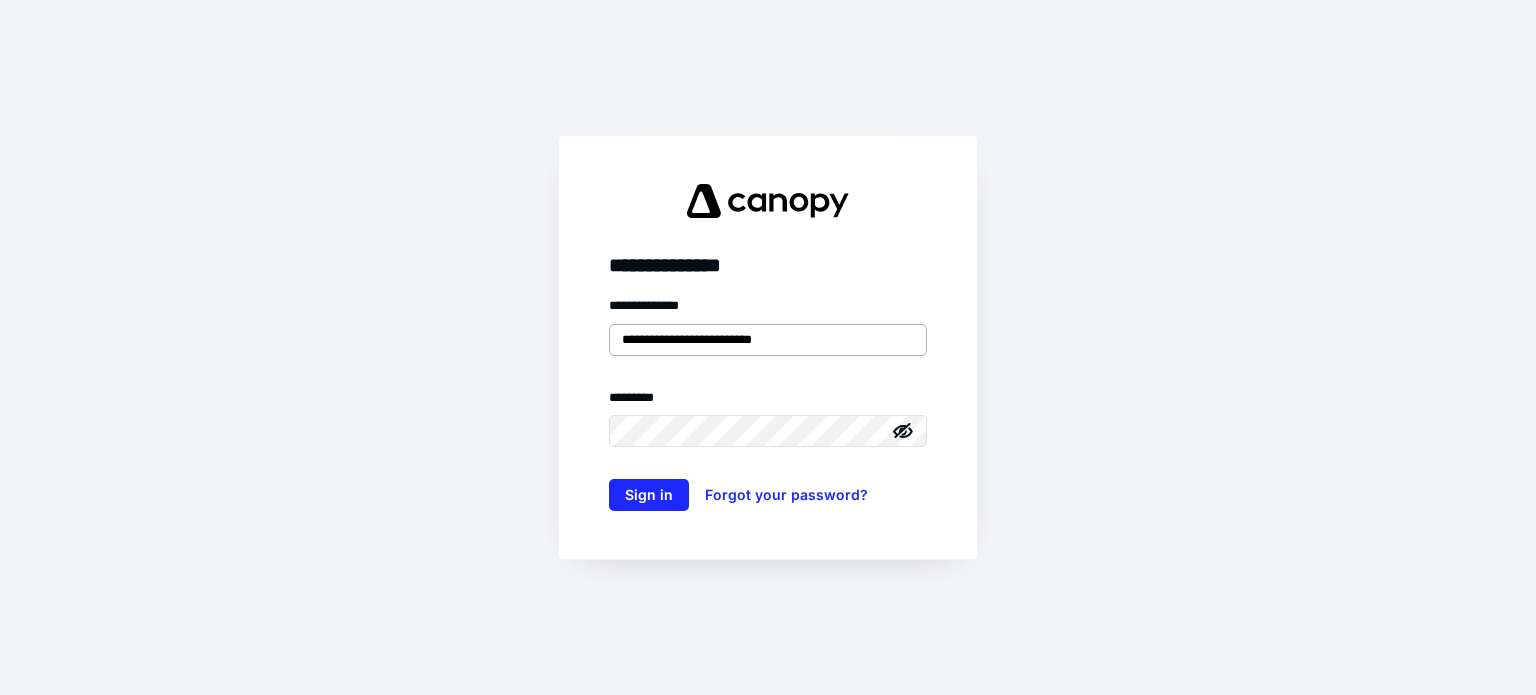 click on "**********" at bounding box center [768, 340] 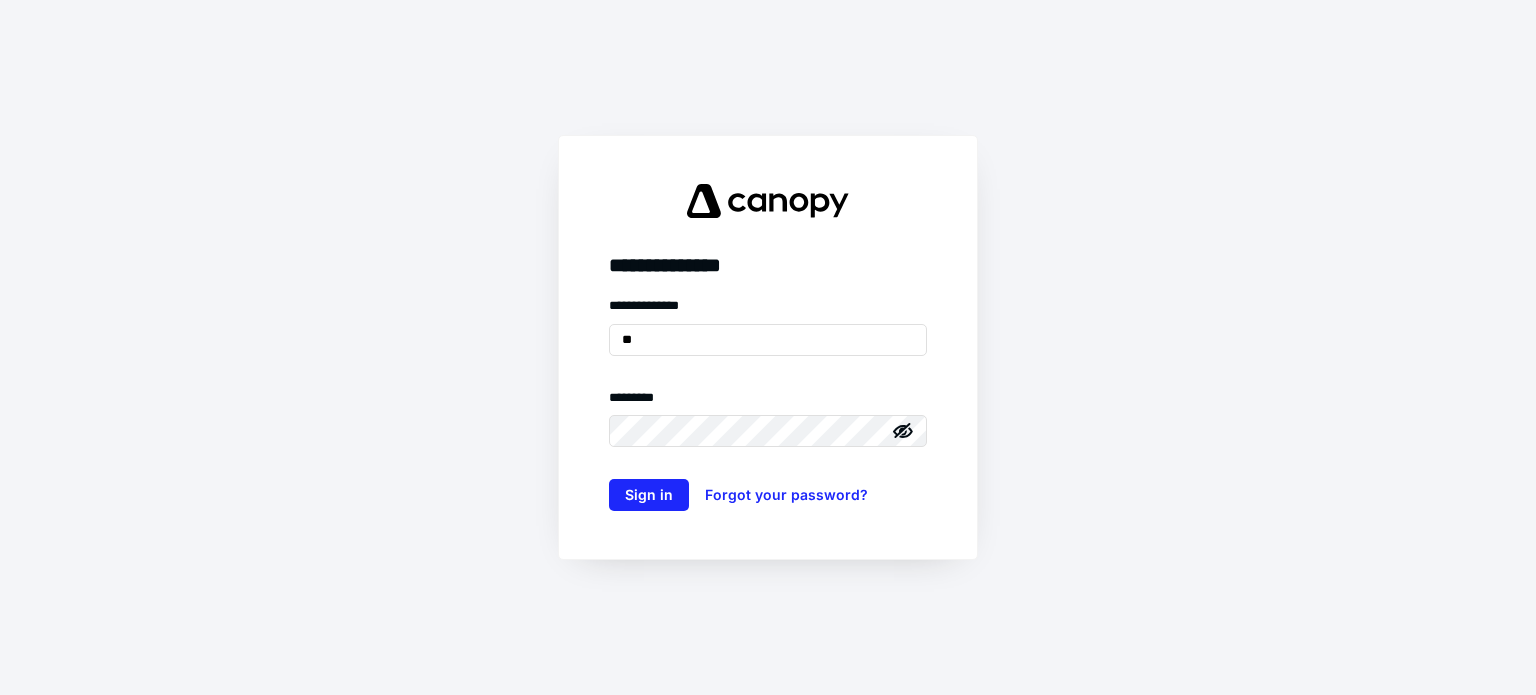 type on "**********" 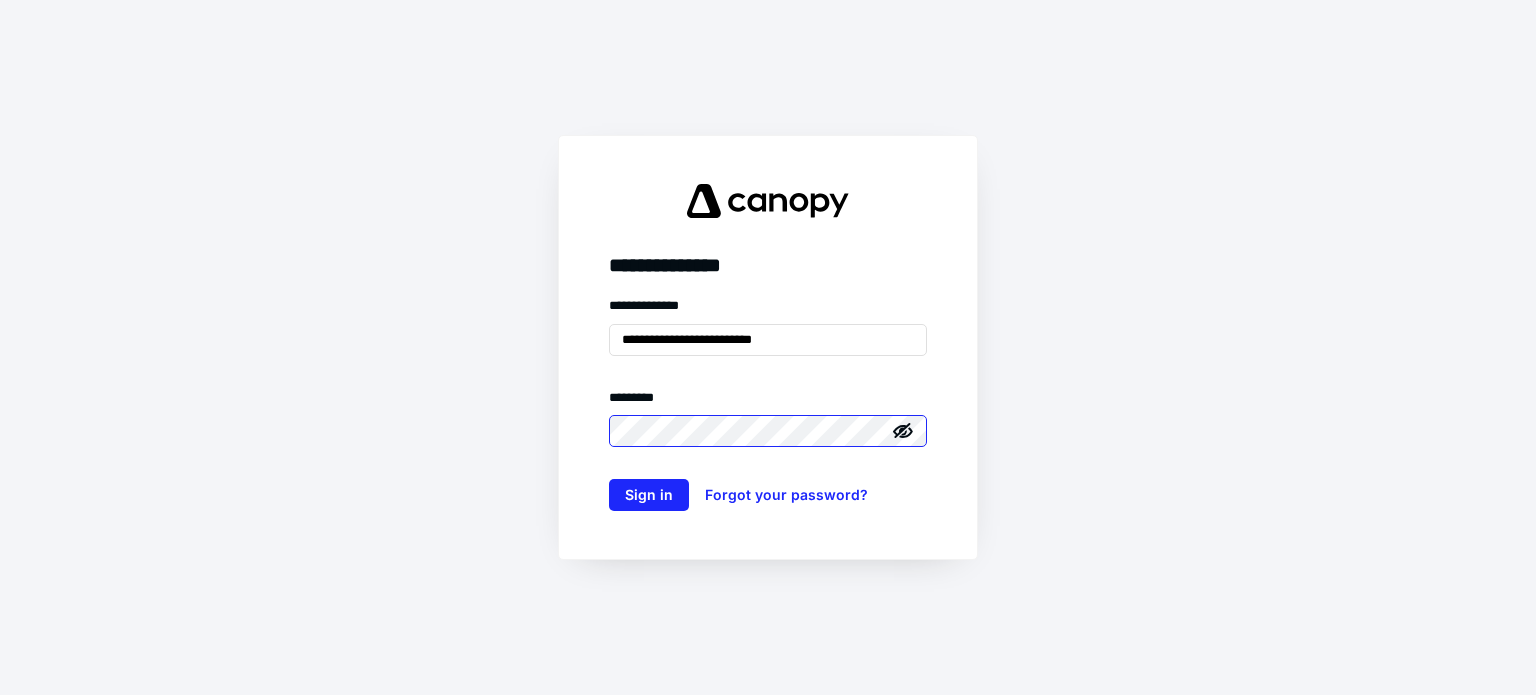 click on "Sign in" at bounding box center (649, 495) 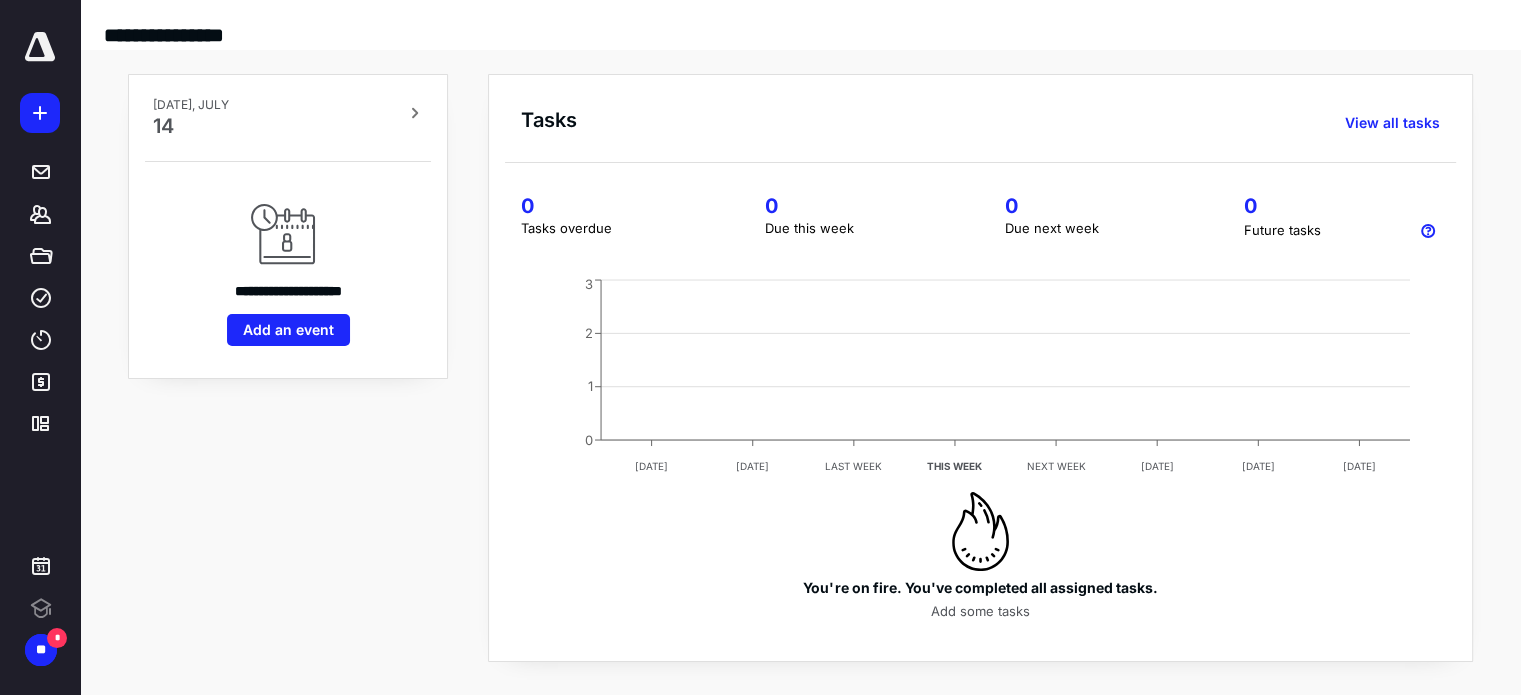 scroll, scrollTop: 0, scrollLeft: 0, axis: both 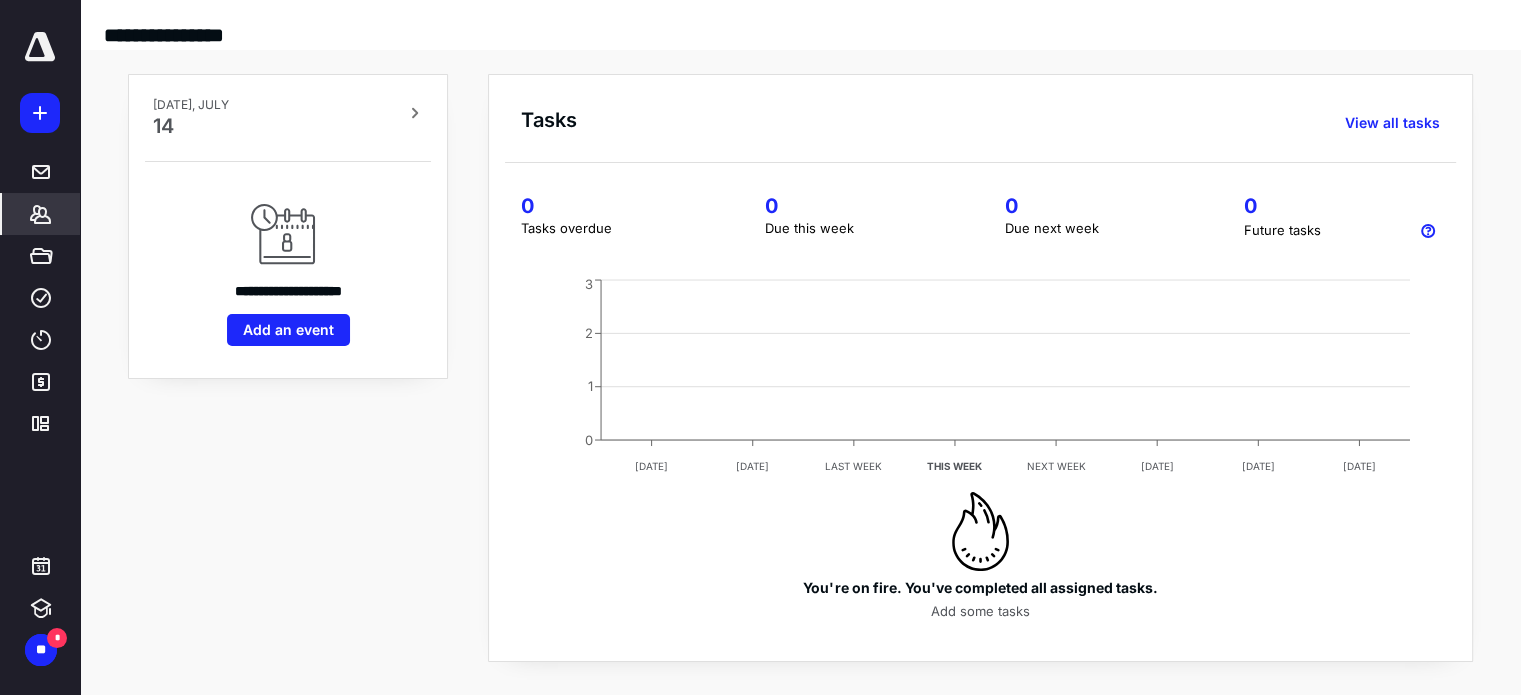 click 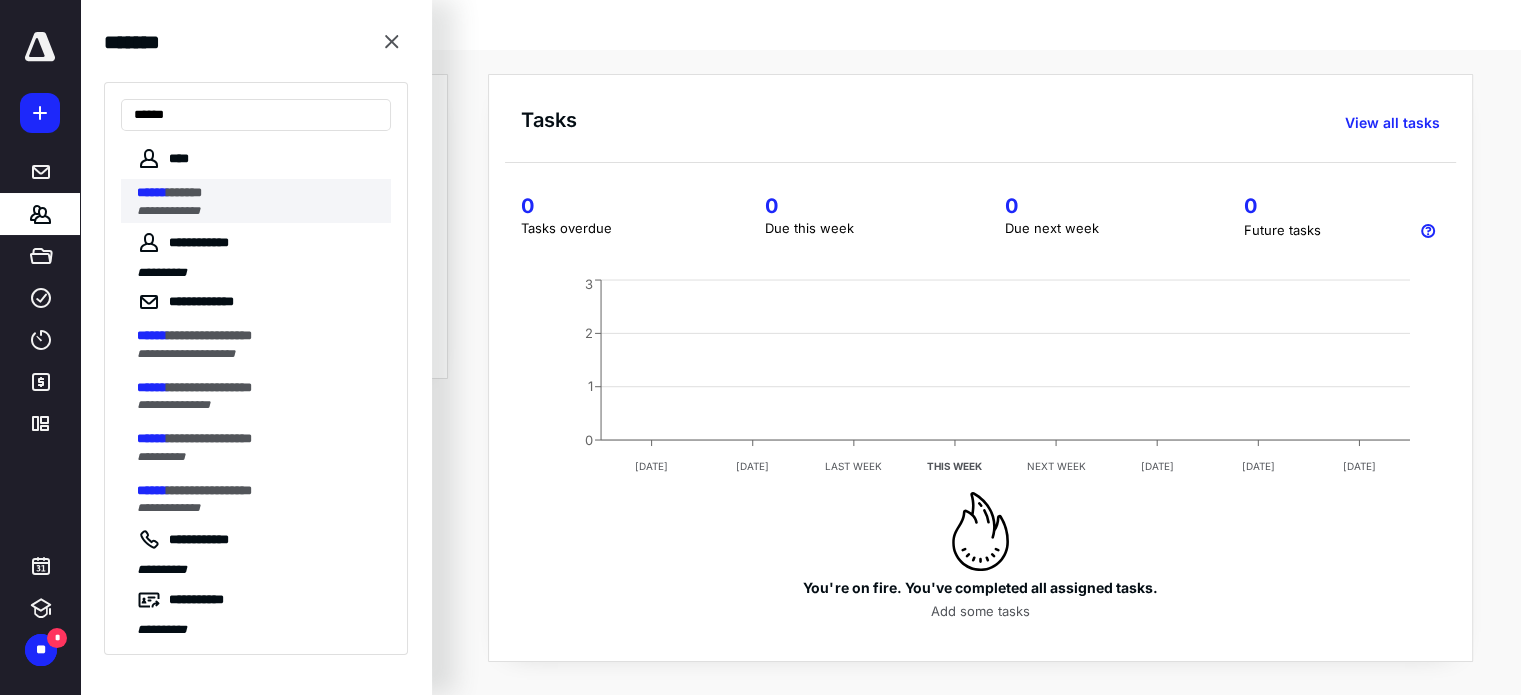 type on "******" 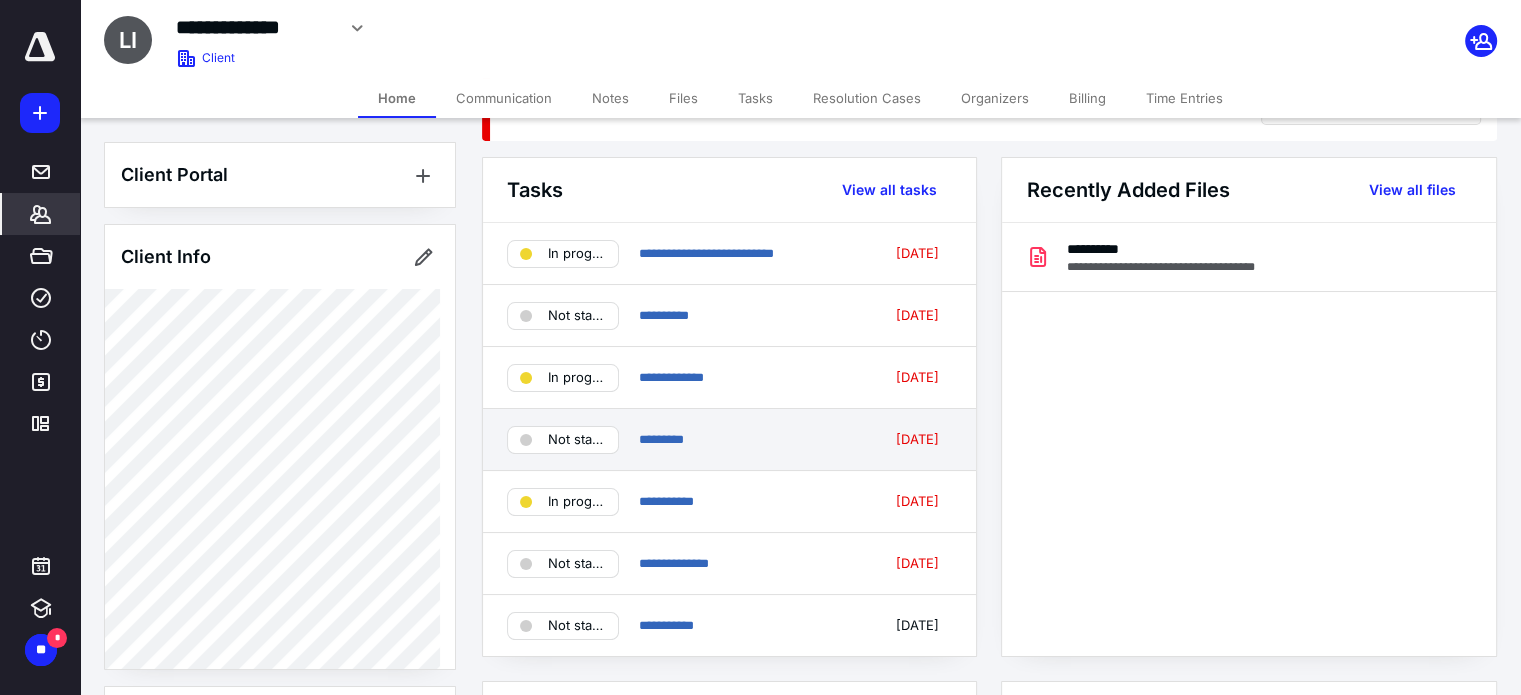 scroll, scrollTop: 100, scrollLeft: 0, axis: vertical 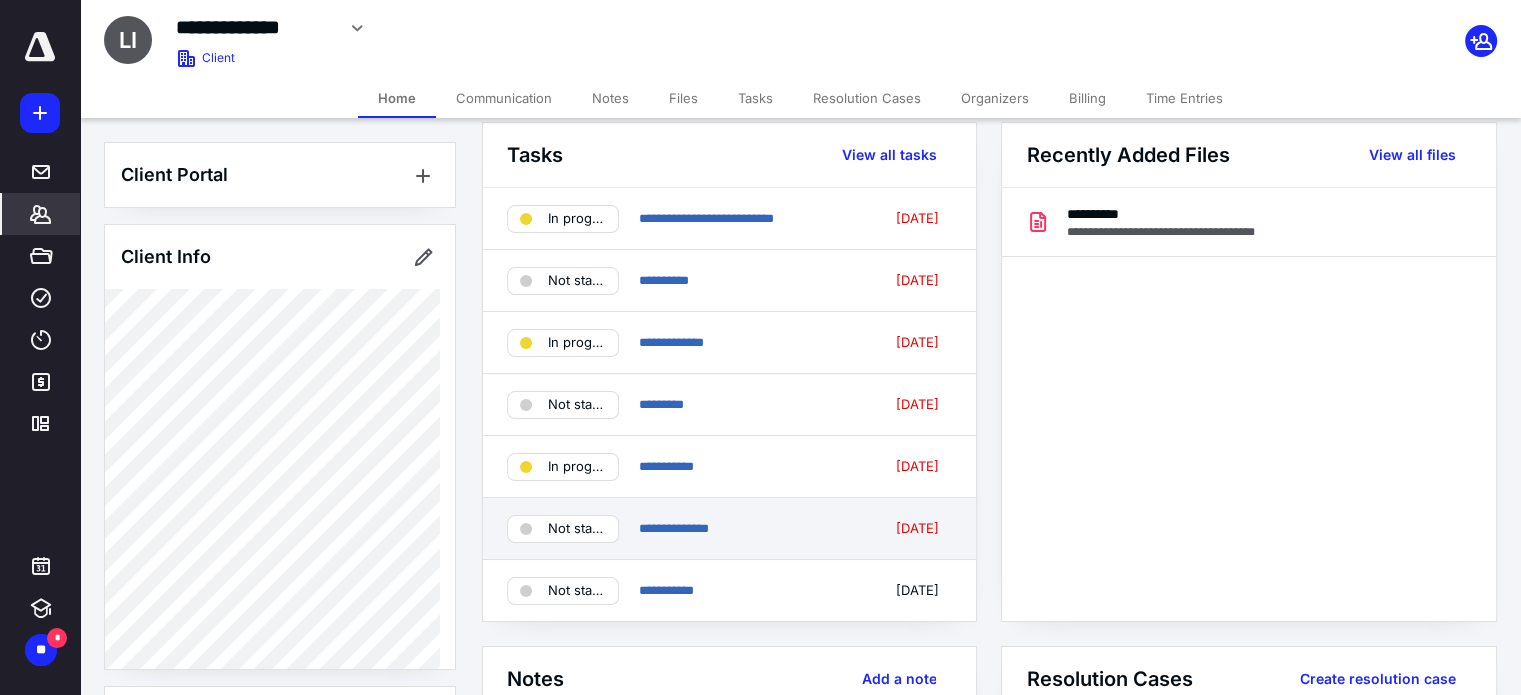 click on "Not started" at bounding box center [563, 529] 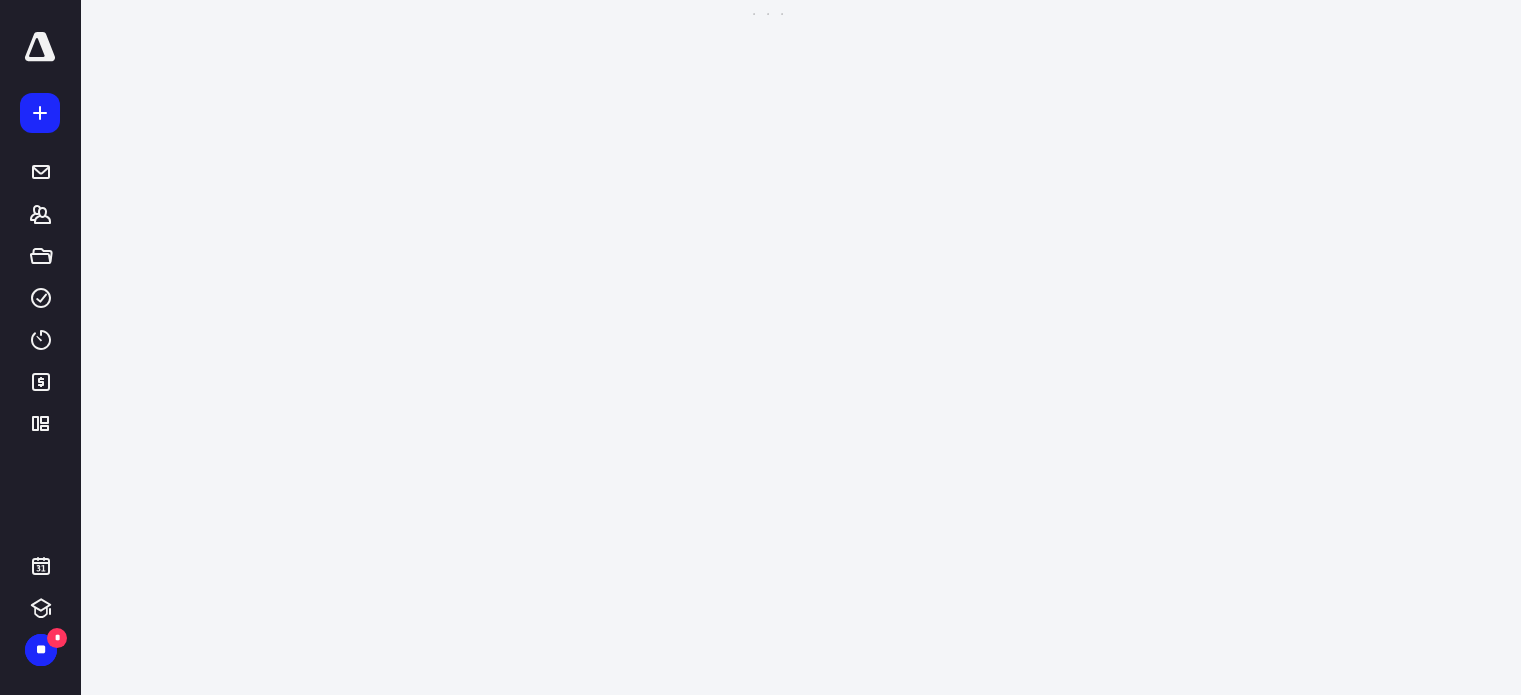 scroll, scrollTop: 0, scrollLeft: 0, axis: both 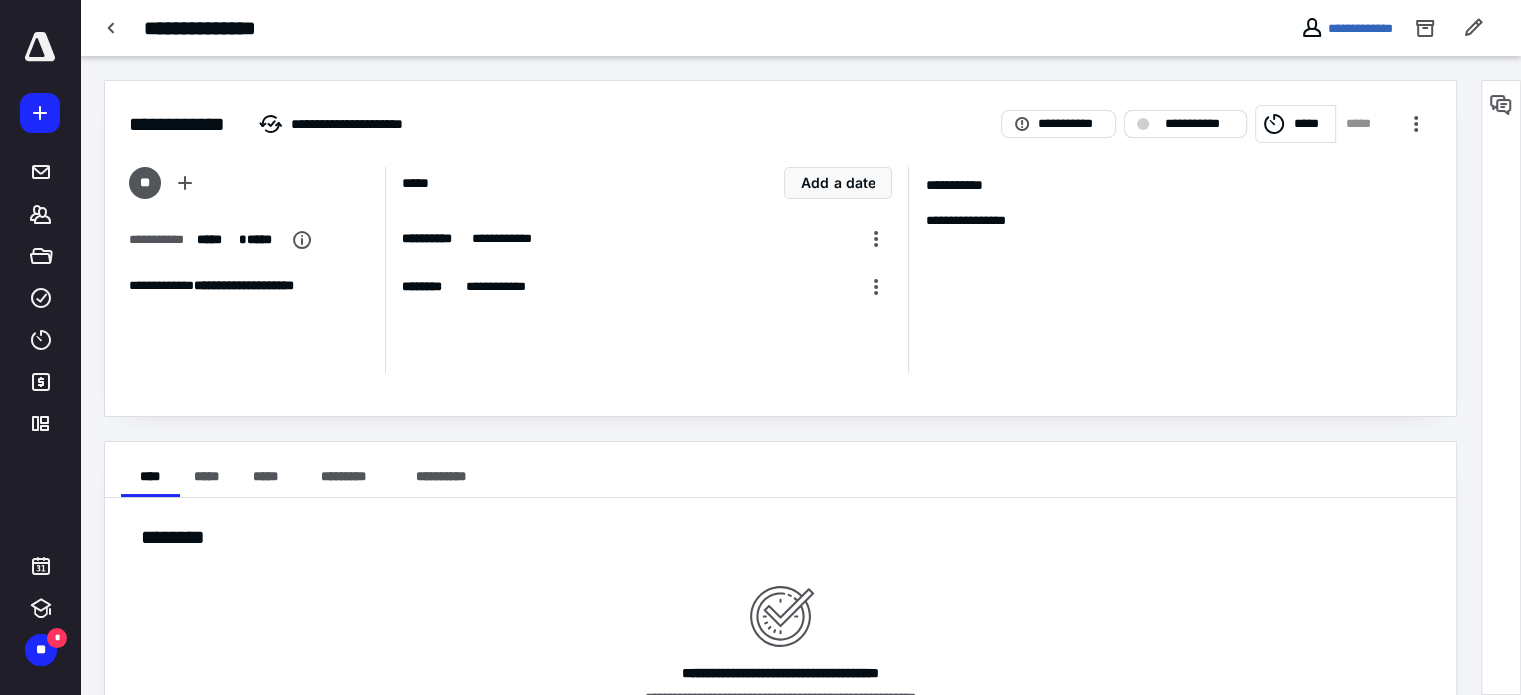 click on "**********" at bounding box center (1185, 124) 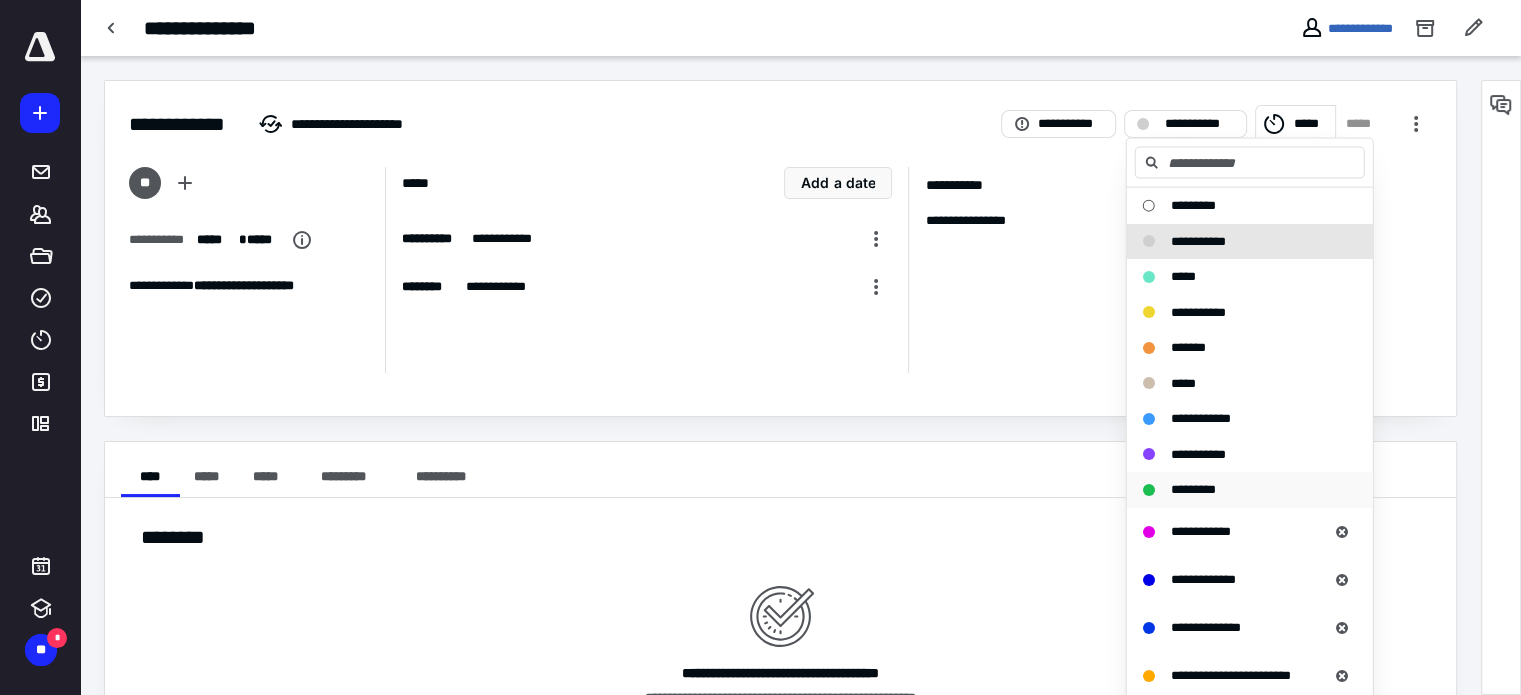 click on "*********" at bounding box center (1193, 489) 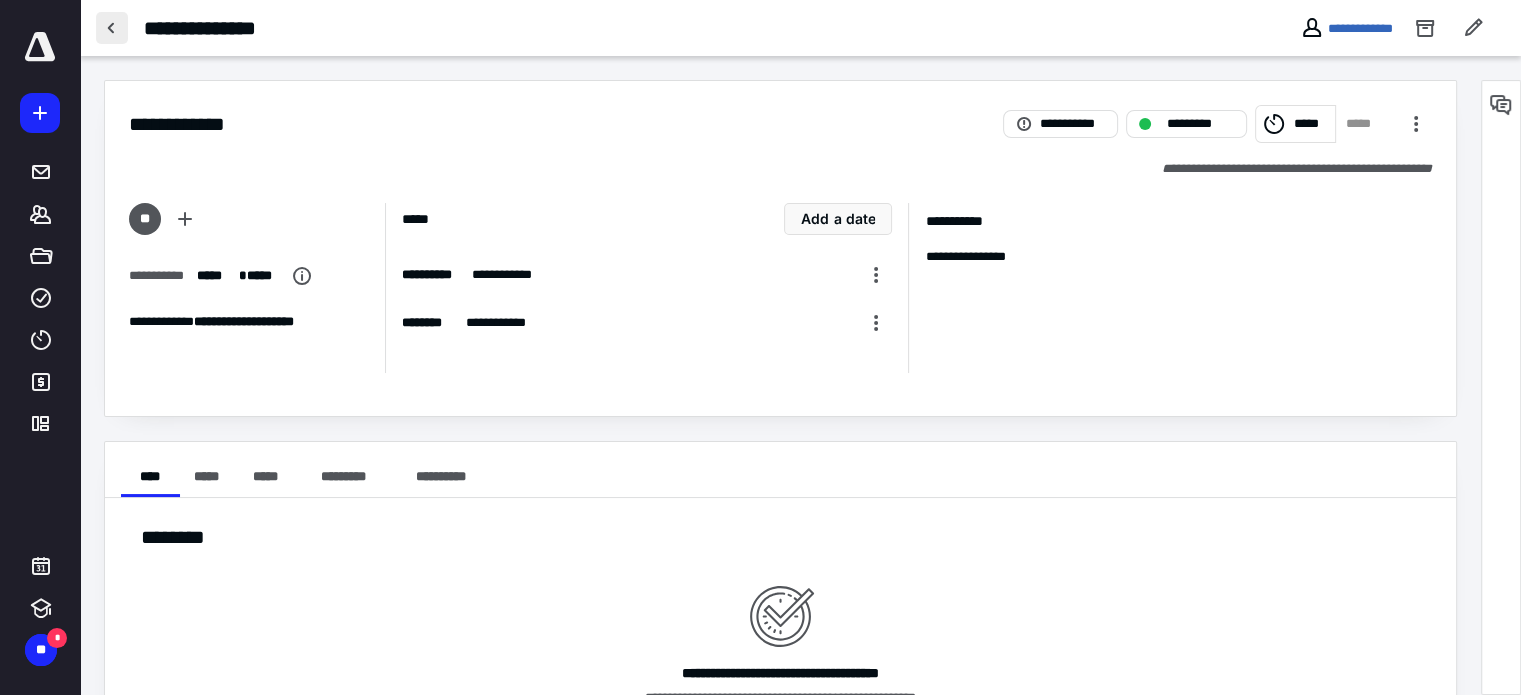 click at bounding box center (112, 28) 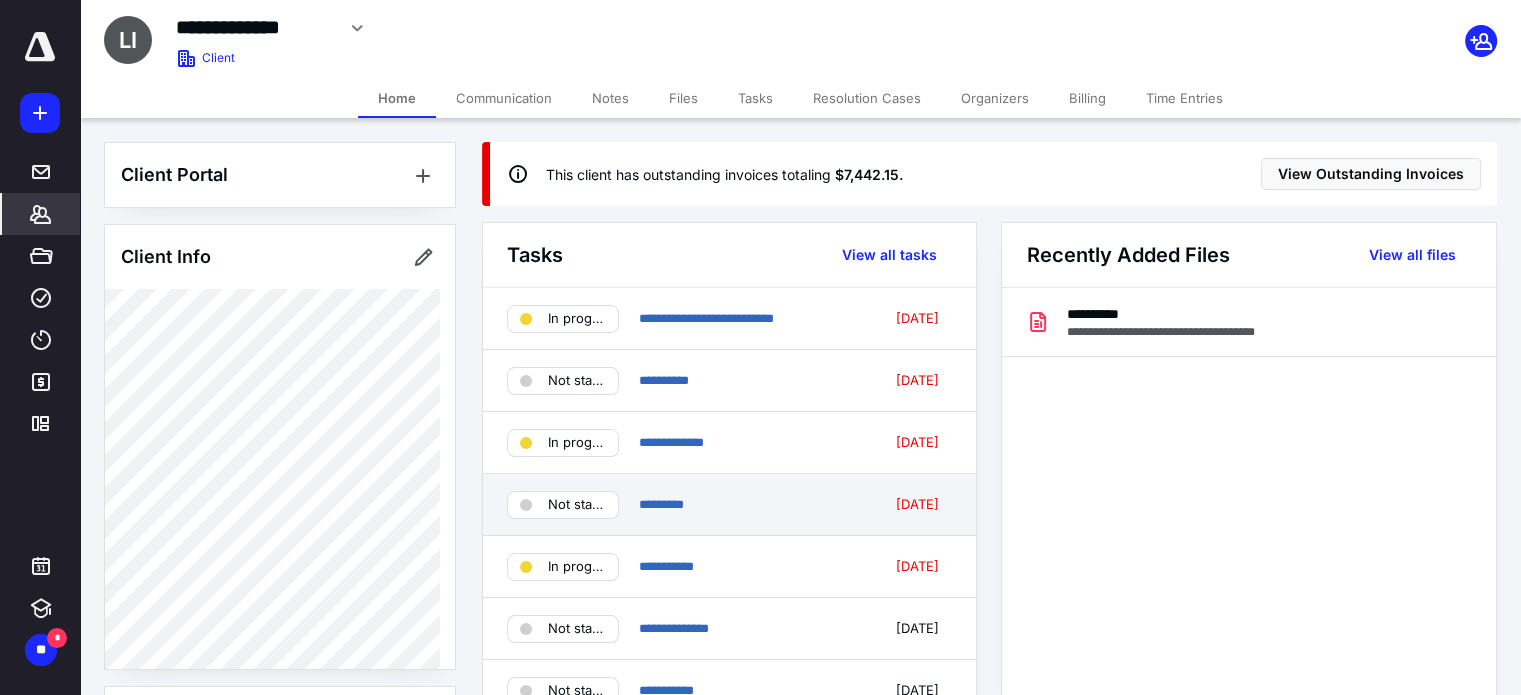 scroll, scrollTop: 200, scrollLeft: 0, axis: vertical 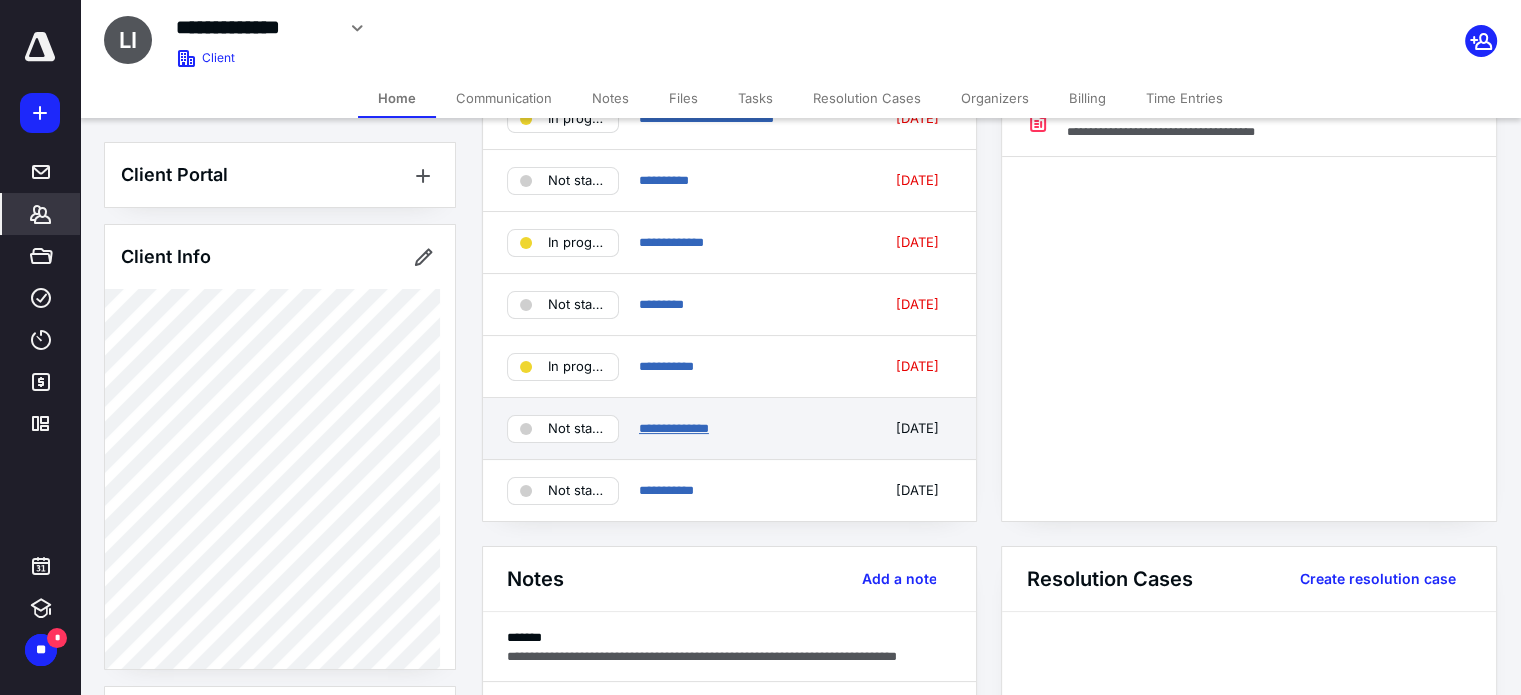click on "**********" at bounding box center [674, 428] 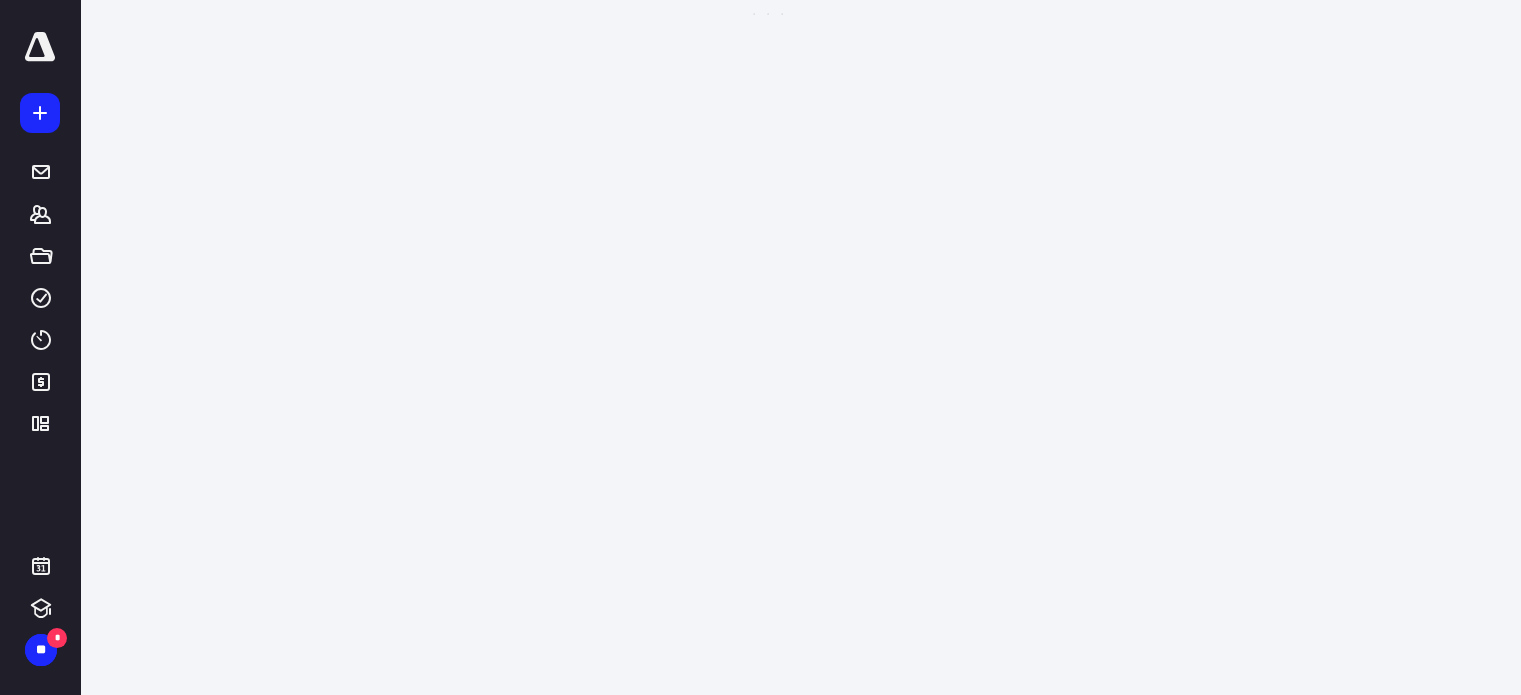 scroll, scrollTop: 0, scrollLeft: 0, axis: both 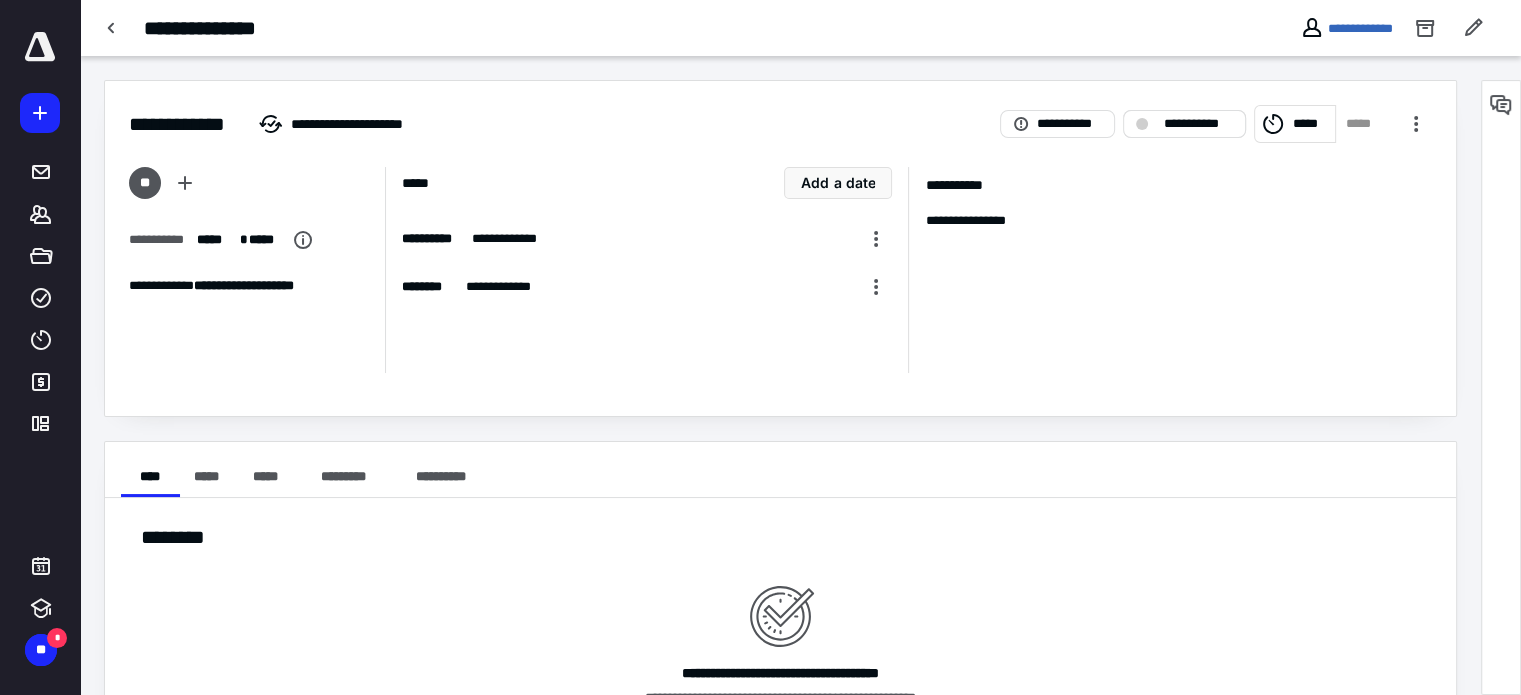 click on "**********" at bounding box center (1184, 124) 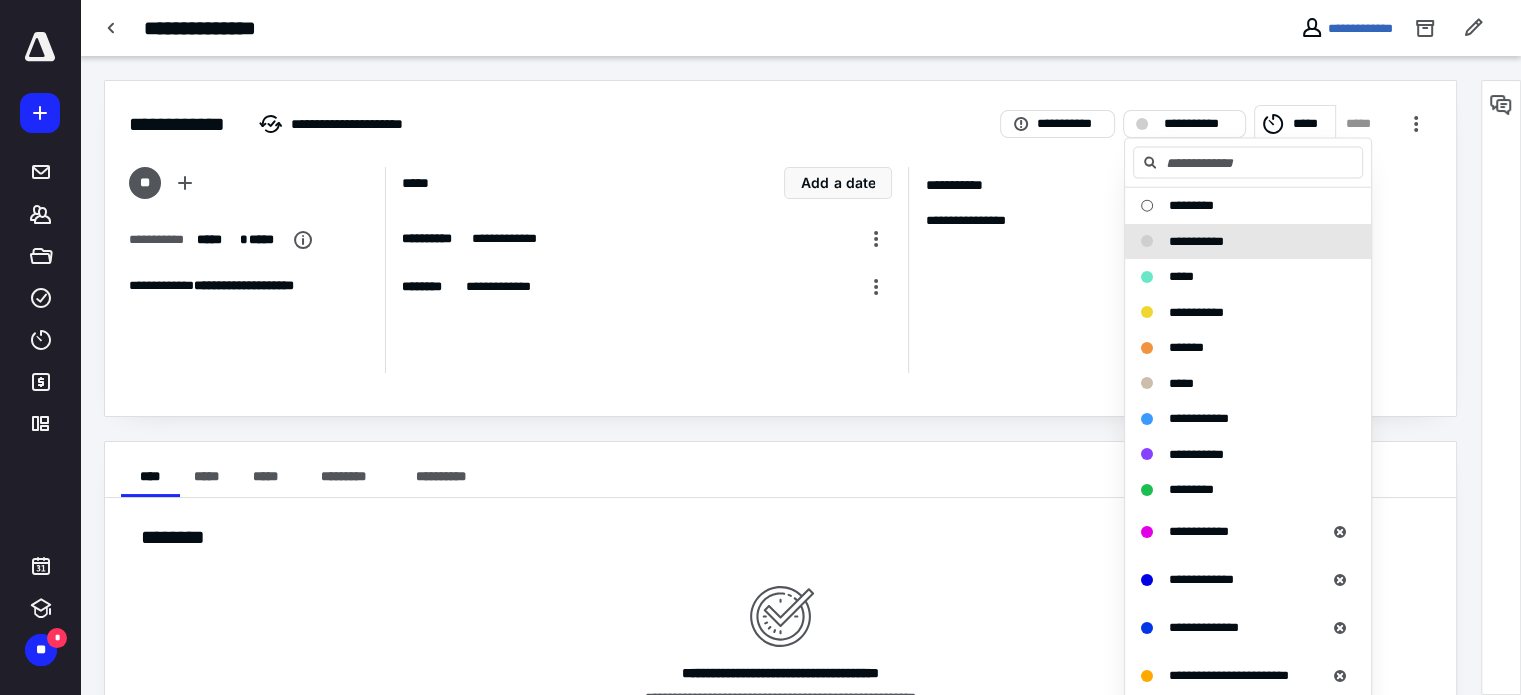 click on "*****" at bounding box center [1311, 124] 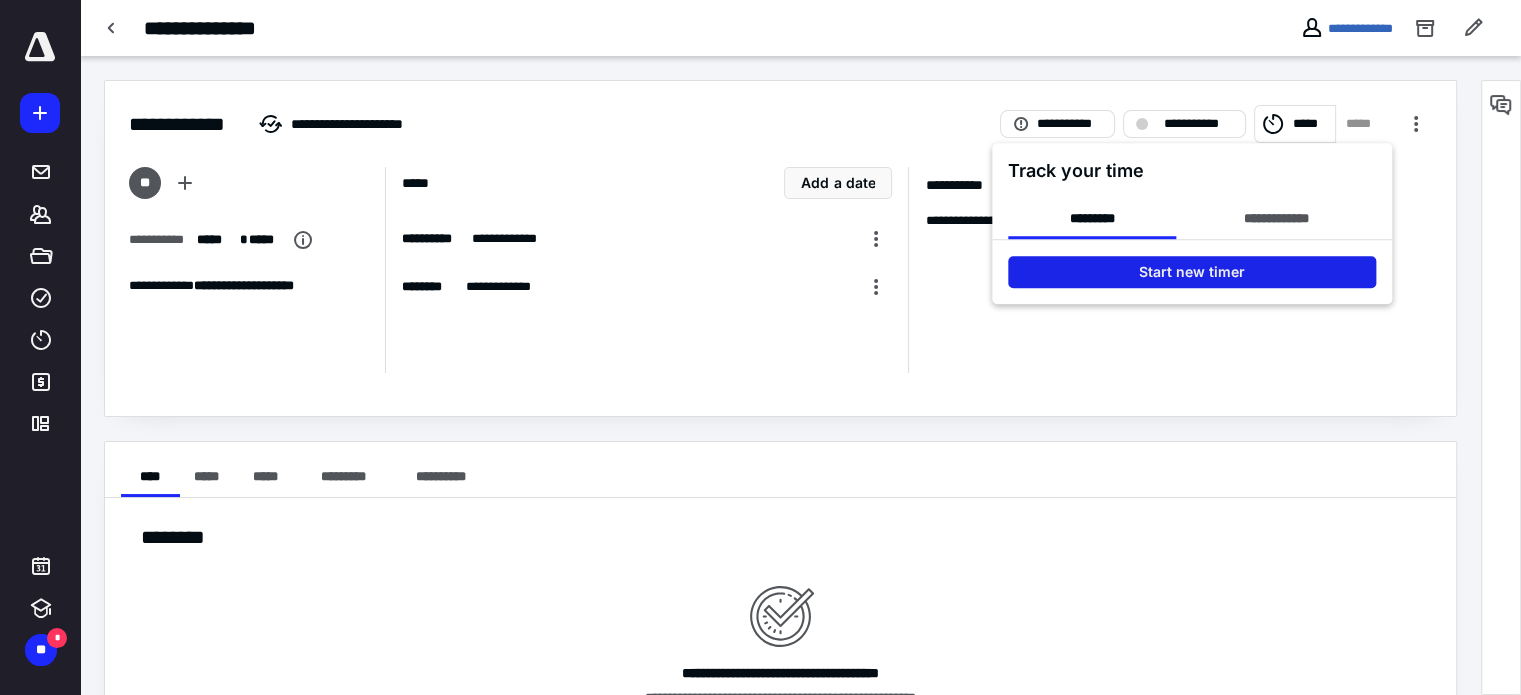 click on "Start new timer" at bounding box center [1192, 272] 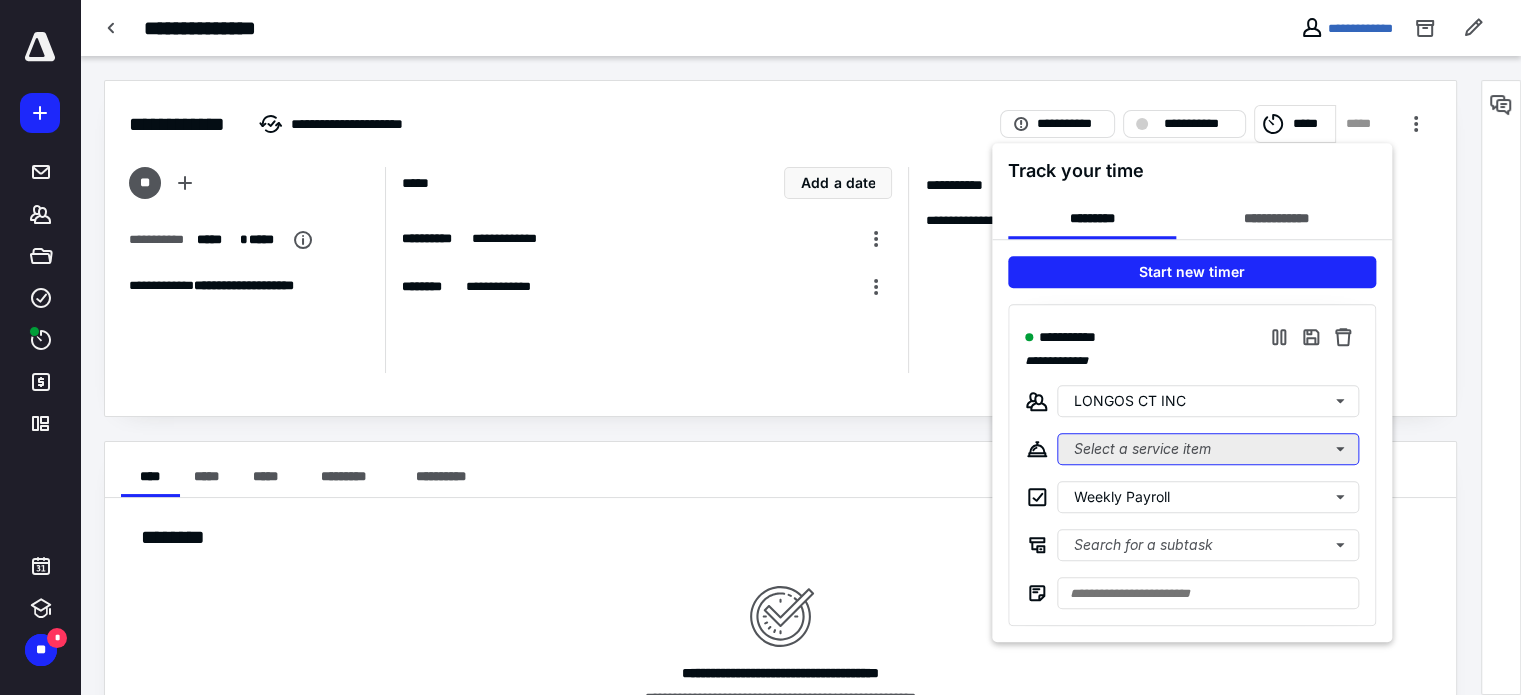 click on "Select a service item" at bounding box center [1208, 449] 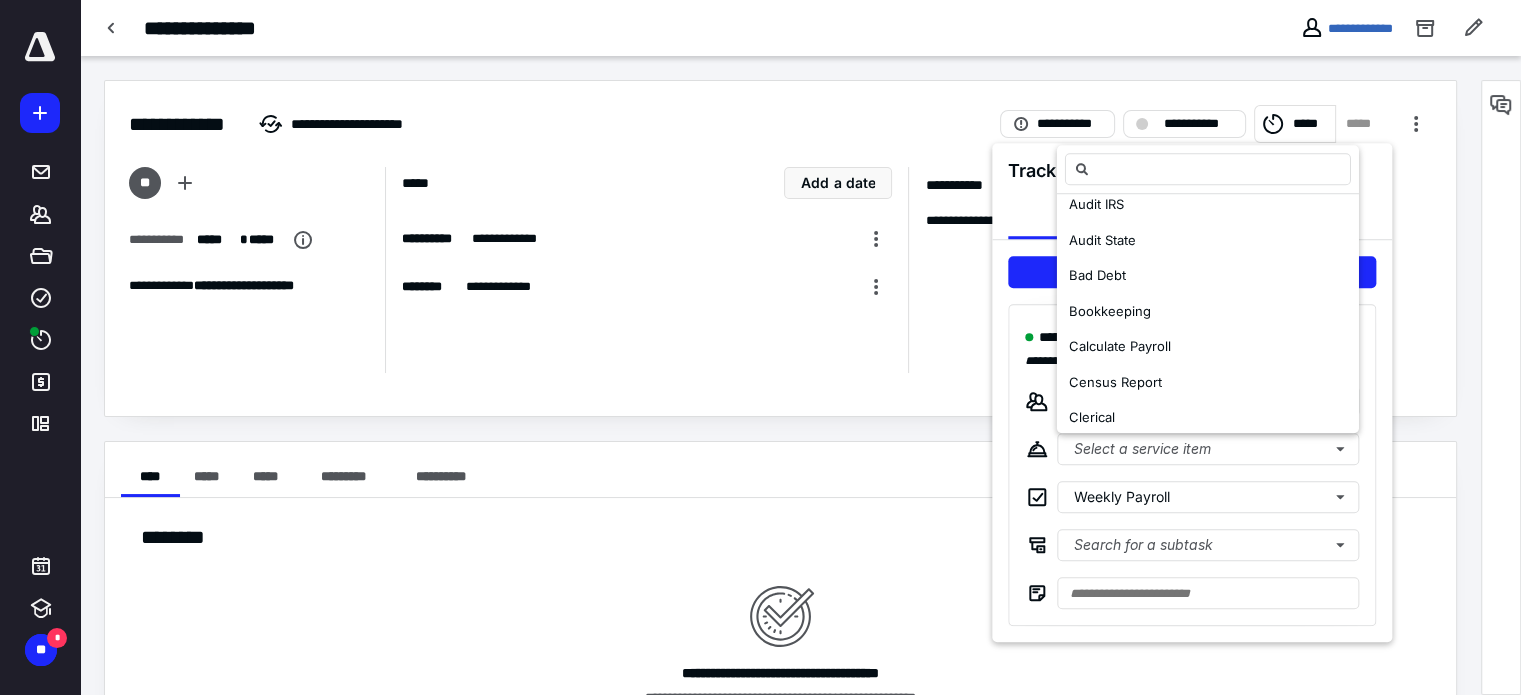 scroll, scrollTop: 300, scrollLeft: 0, axis: vertical 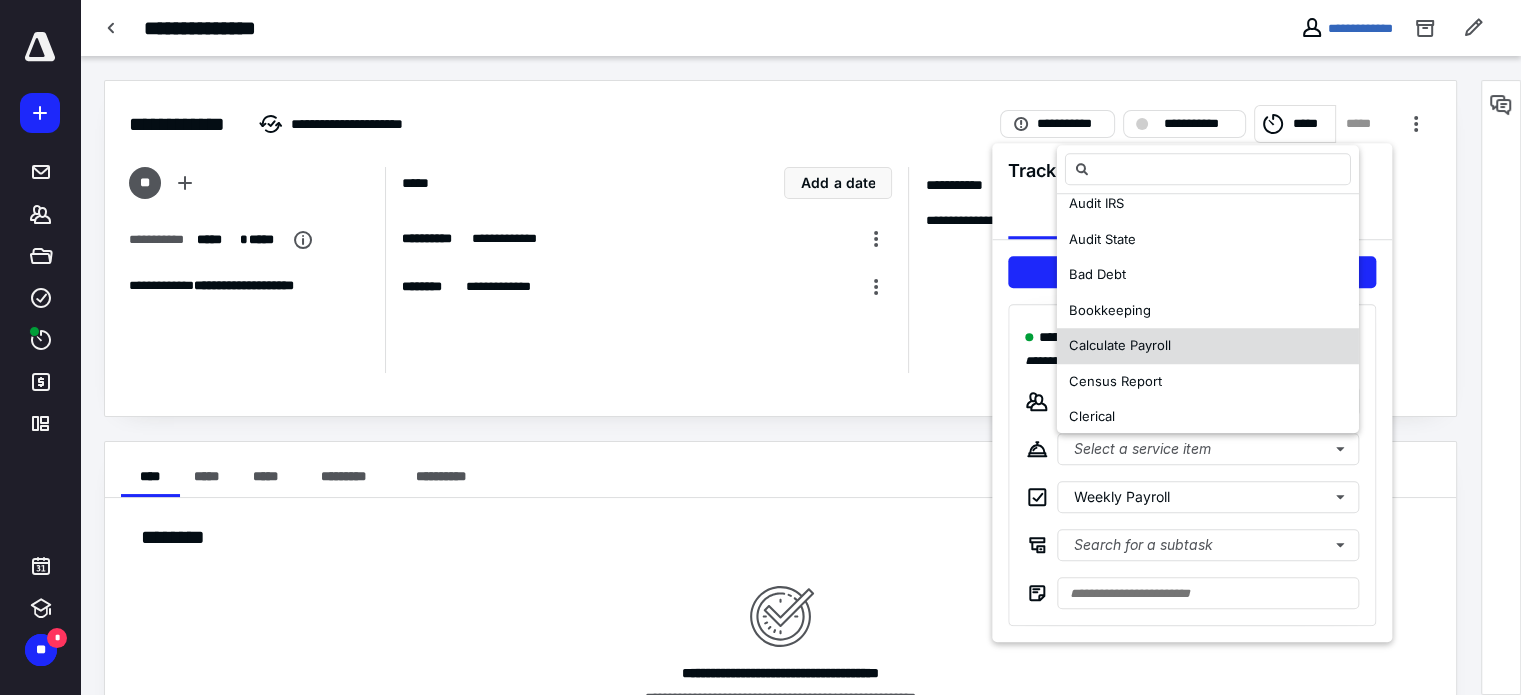 click on "Calculate Payroll" at bounding box center (1120, 345) 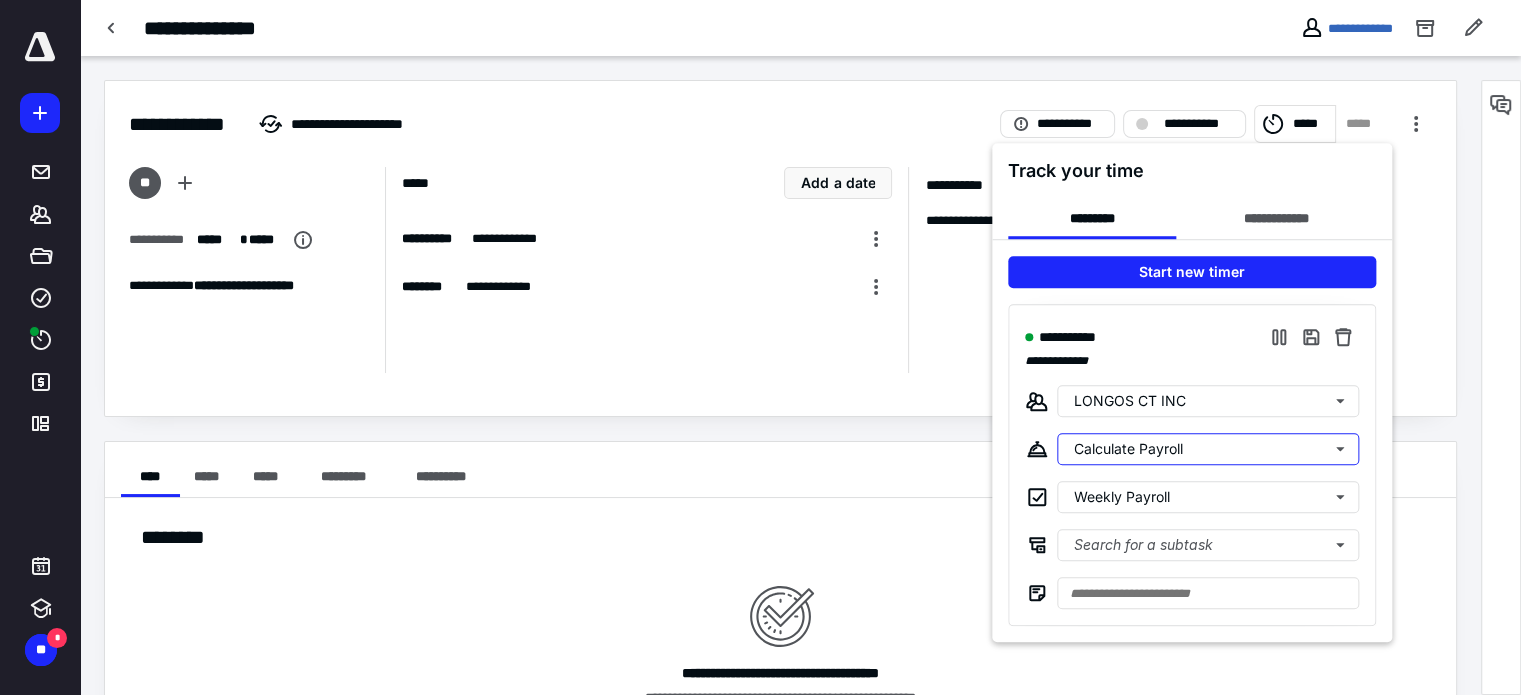 scroll, scrollTop: 0, scrollLeft: 0, axis: both 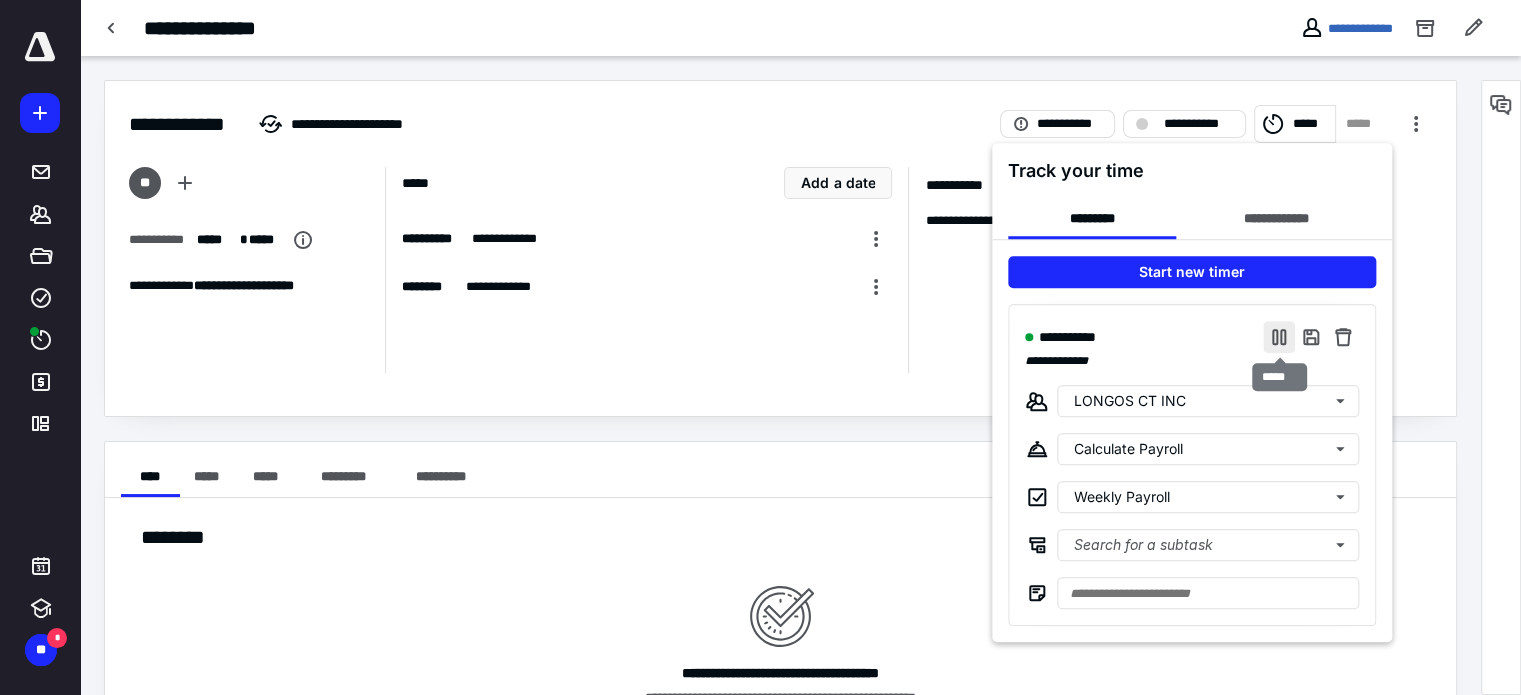 click at bounding box center (1279, 337) 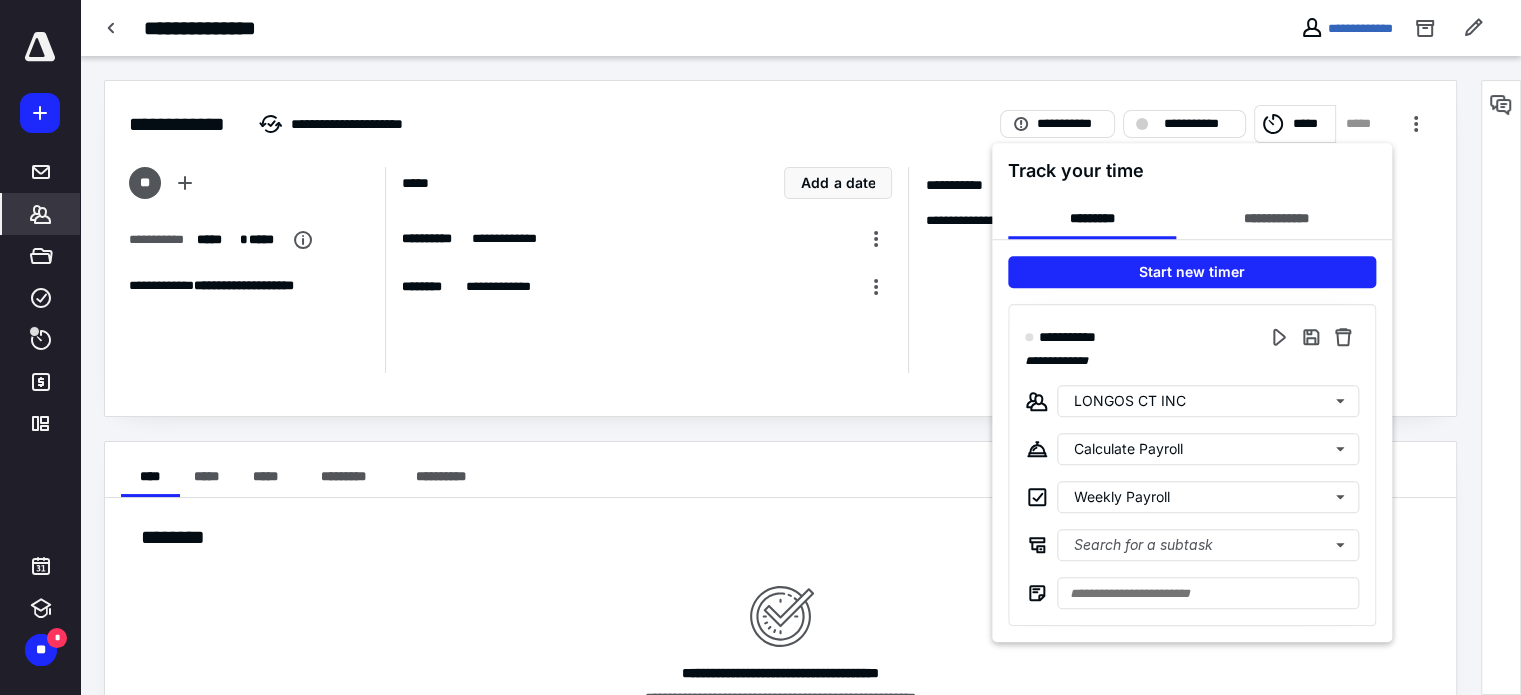 click at bounding box center (760, 347) 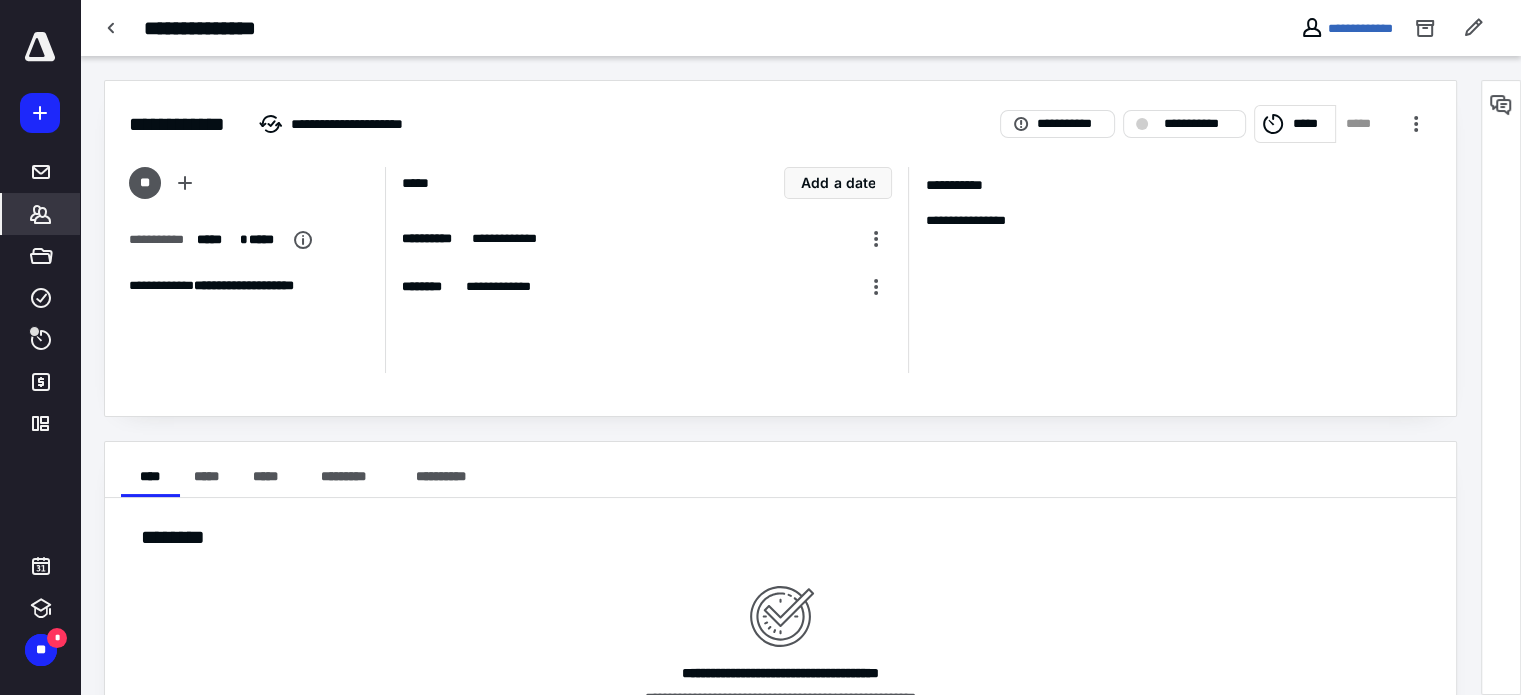 click 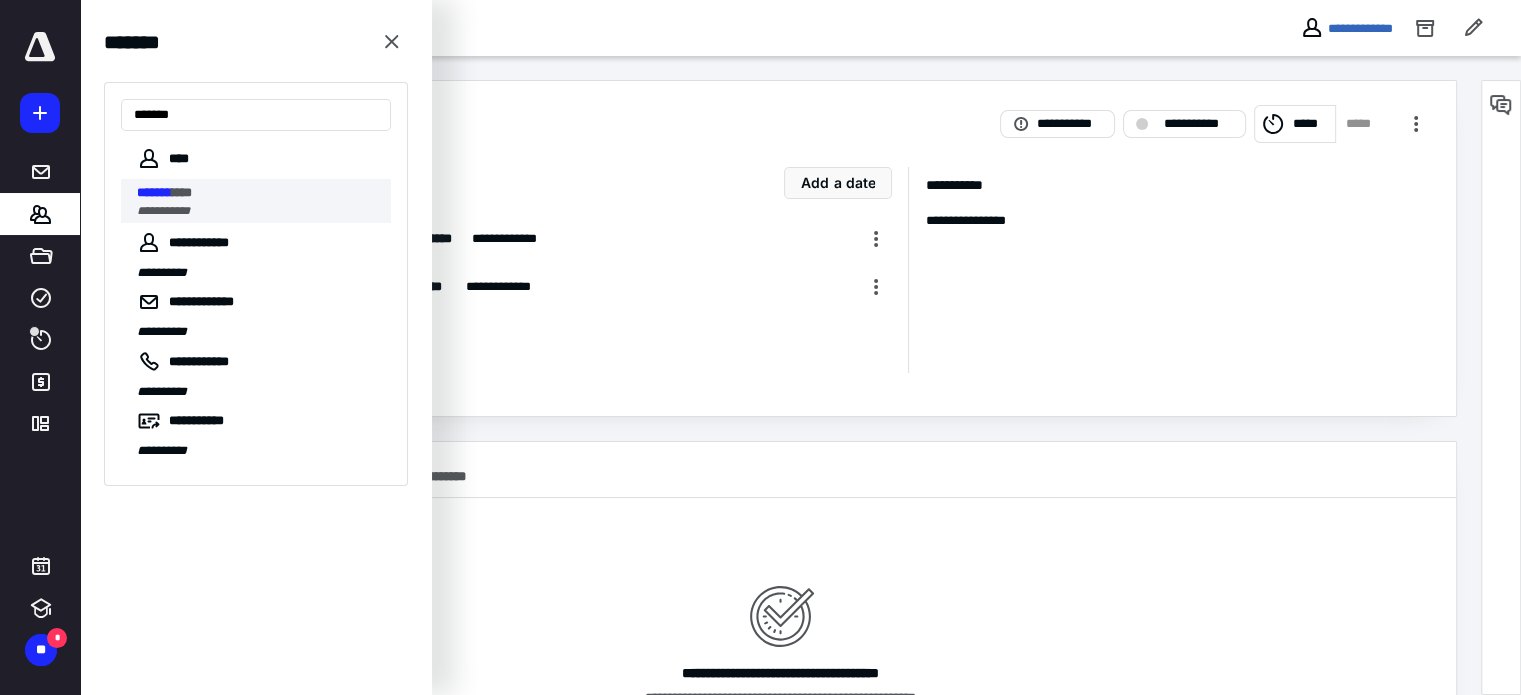 type on "*******" 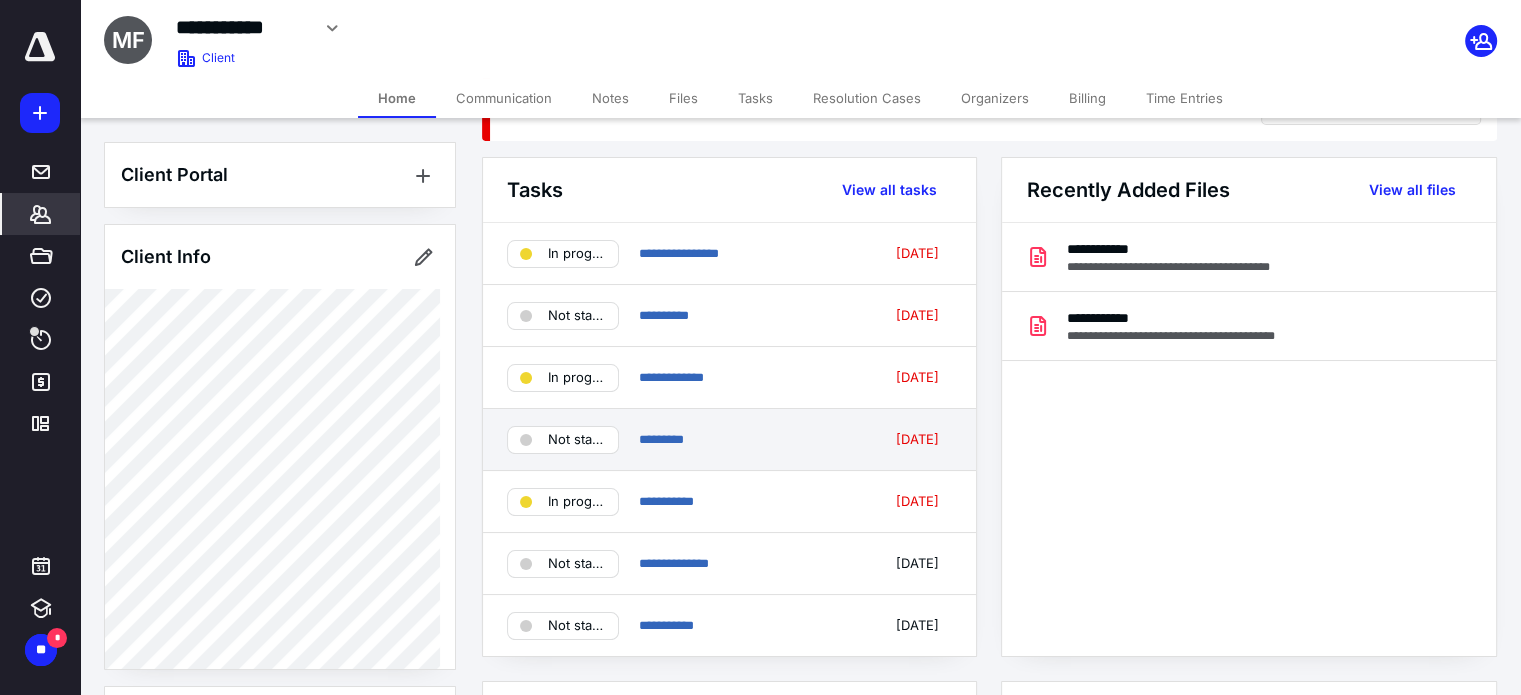 scroll, scrollTop: 100, scrollLeft: 0, axis: vertical 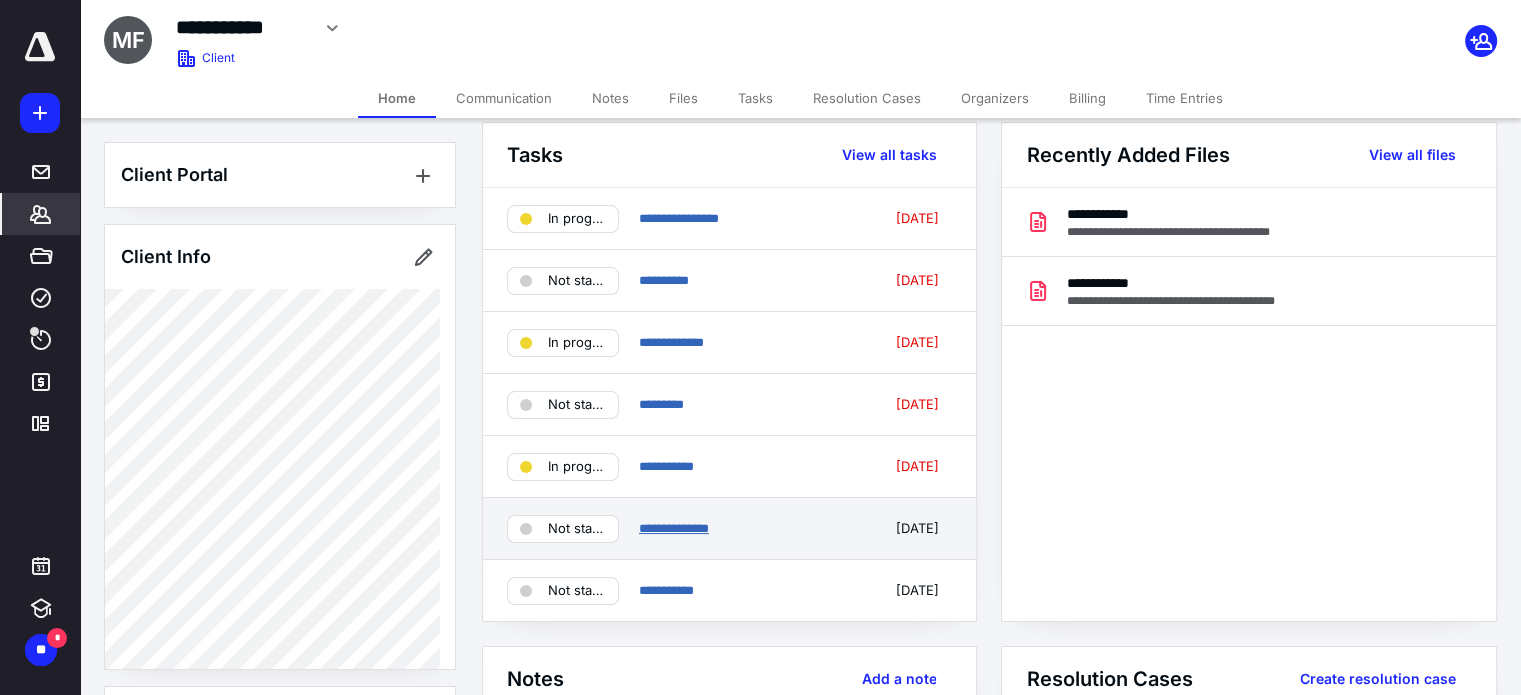 click on "**********" at bounding box center [674, 528] 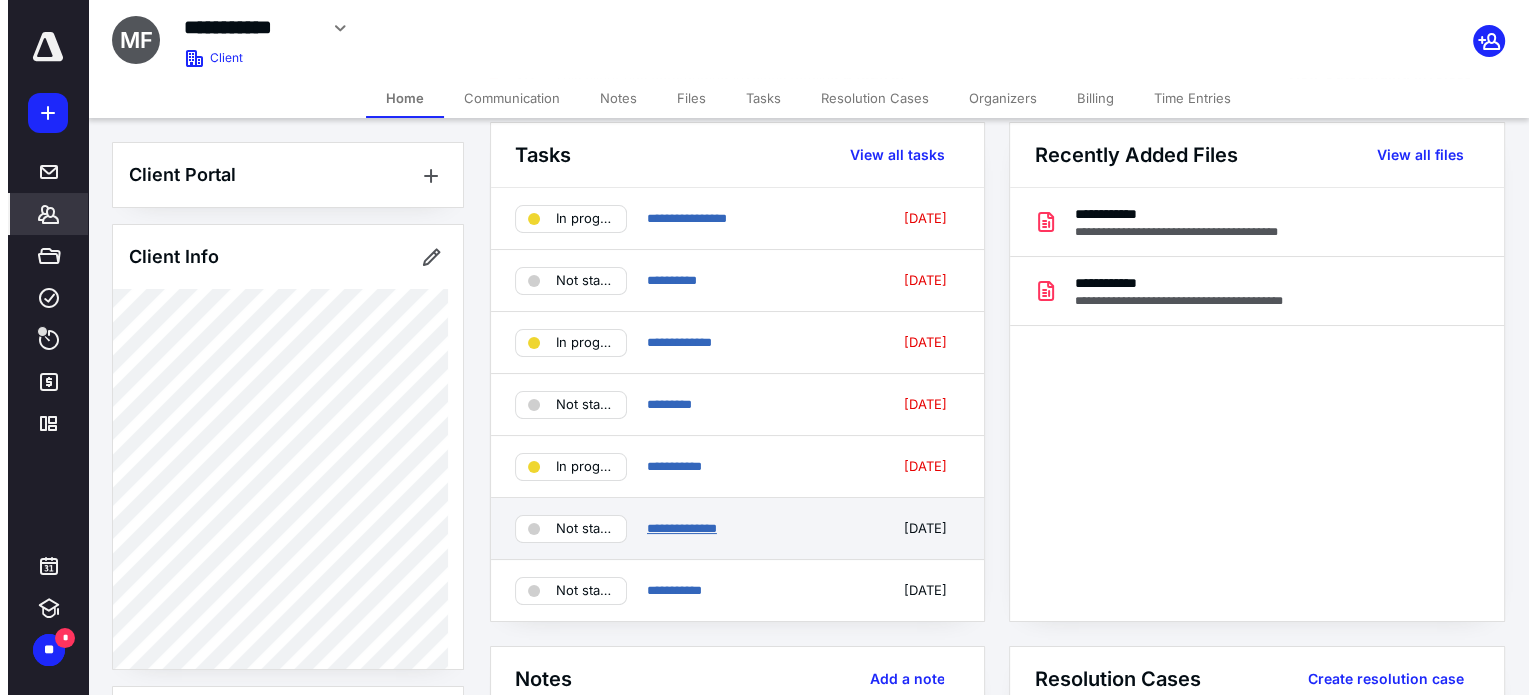 scroll, scrollTop: 0, scrollLeft: 0, axis: both 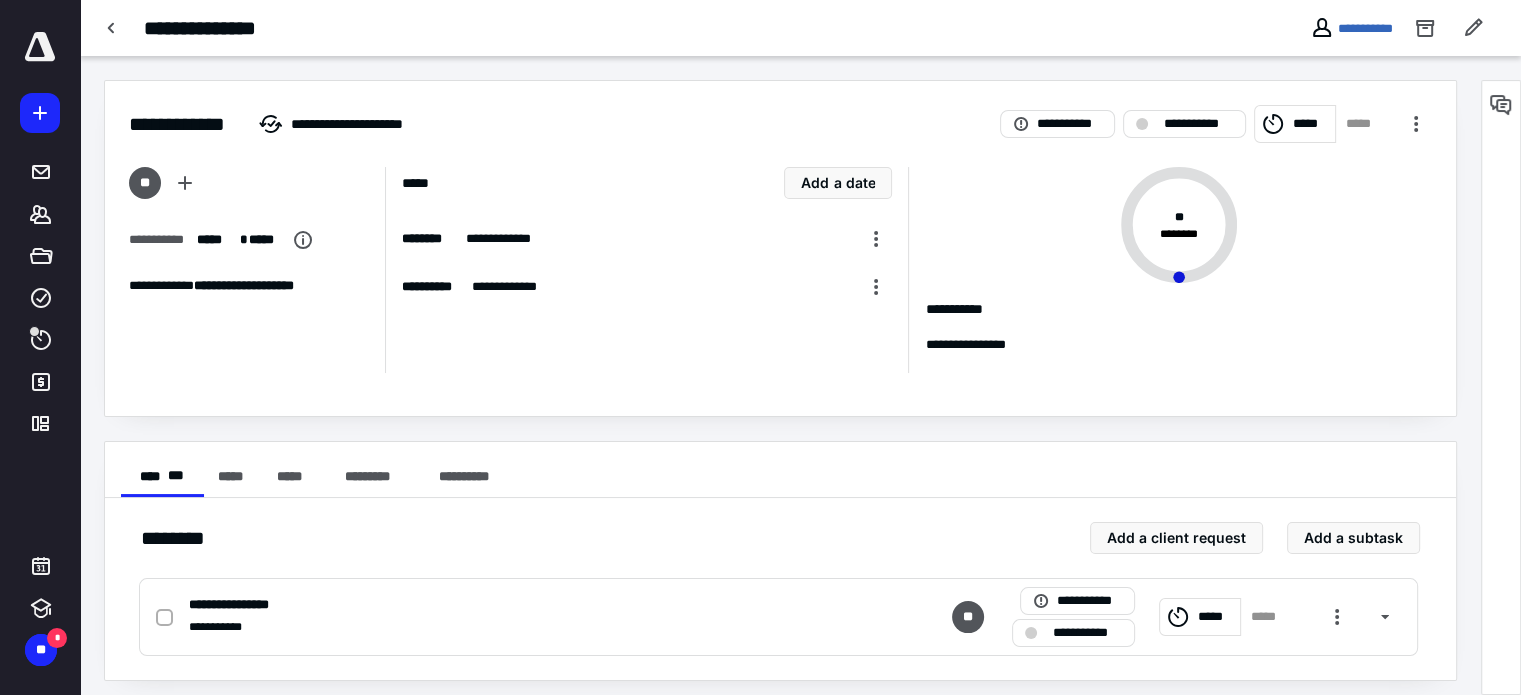 click on "*****" at bounding box center [1311, 124] 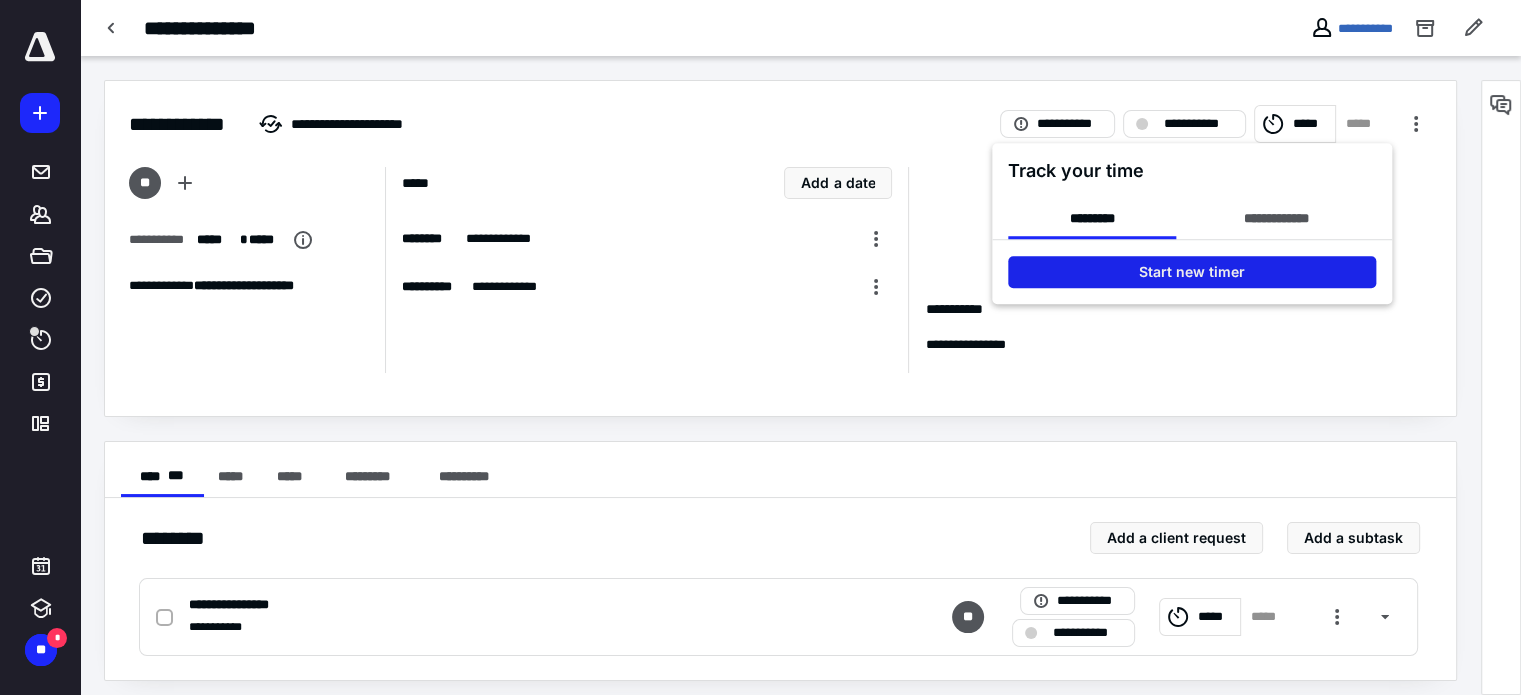 click on "Start new timer" at bounding box center [1192, 272] 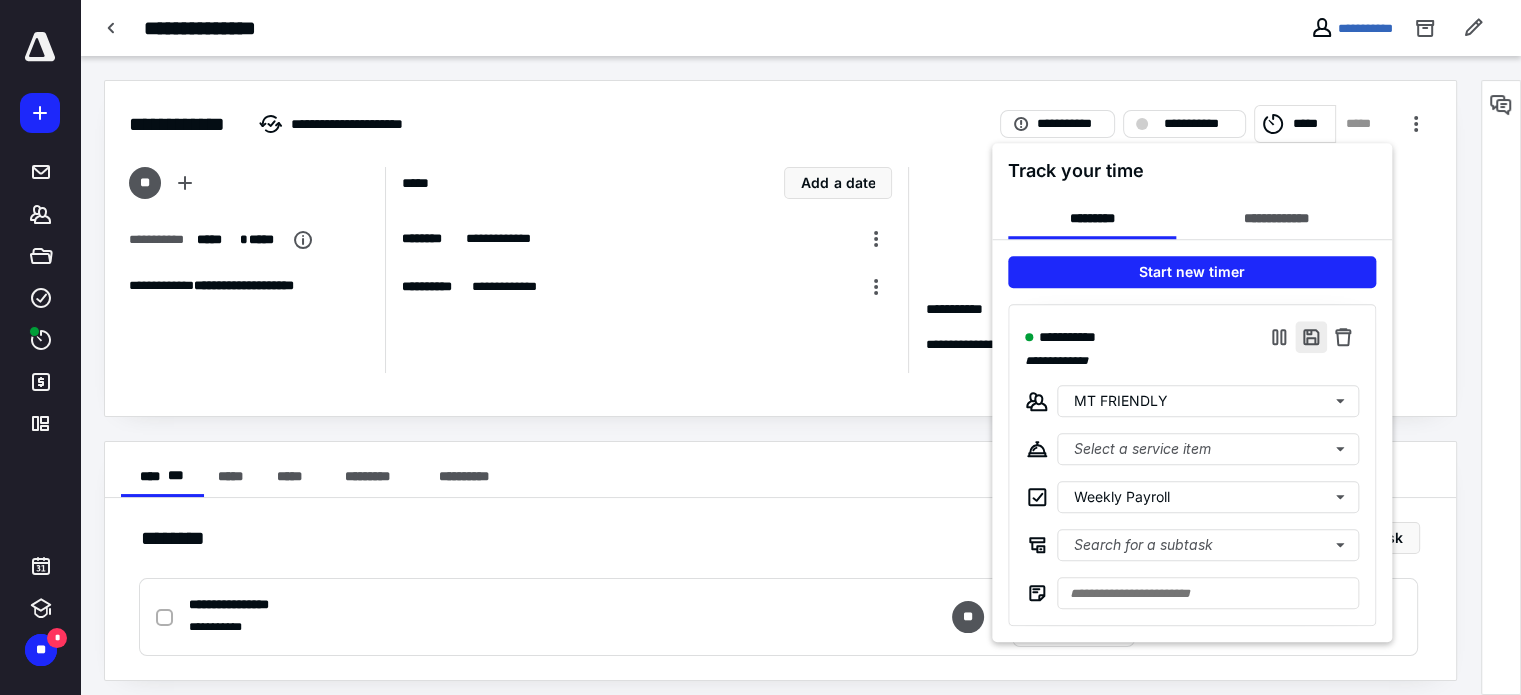 click at bounding box center (1311, 337) 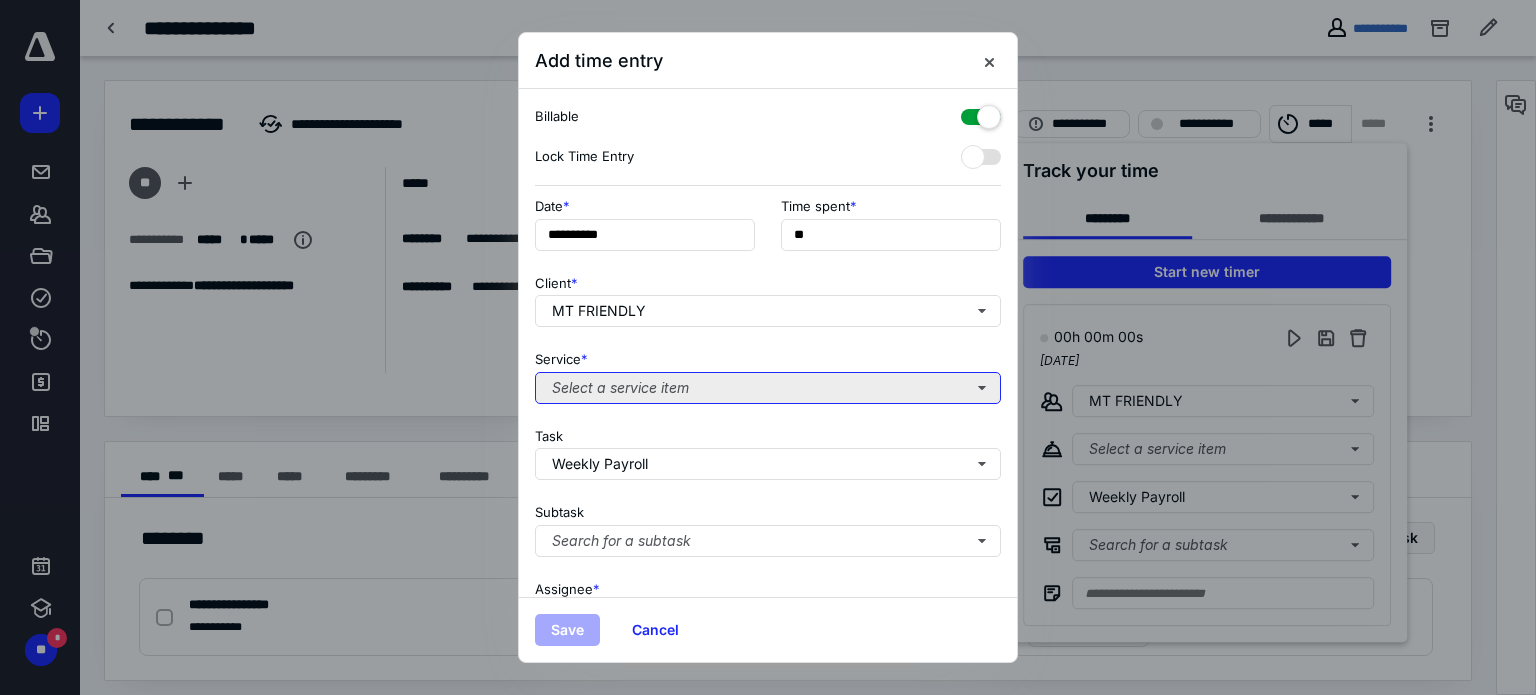 click on "Select a service item" at bounding box center (768, 388) 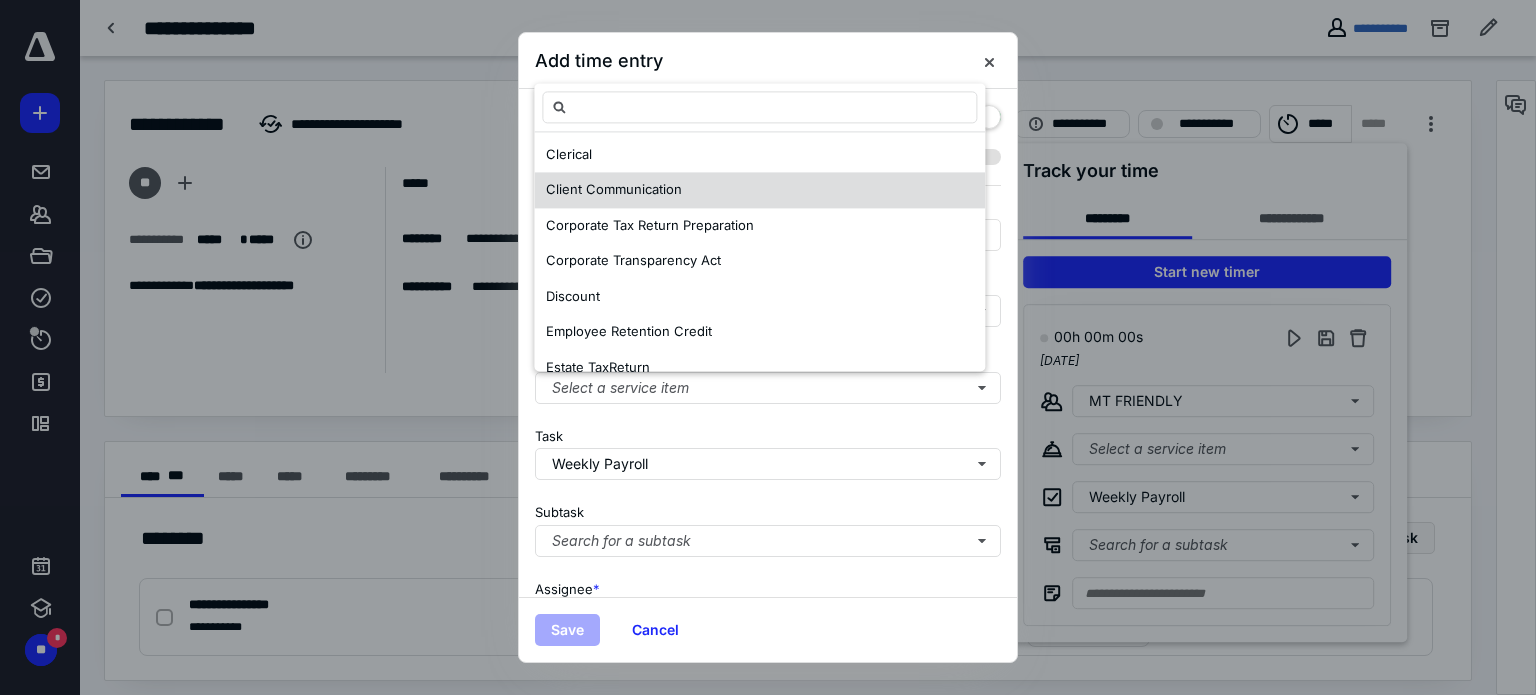 scroll, scrollTop: 400, scrollLeft: 0, axis: vertical 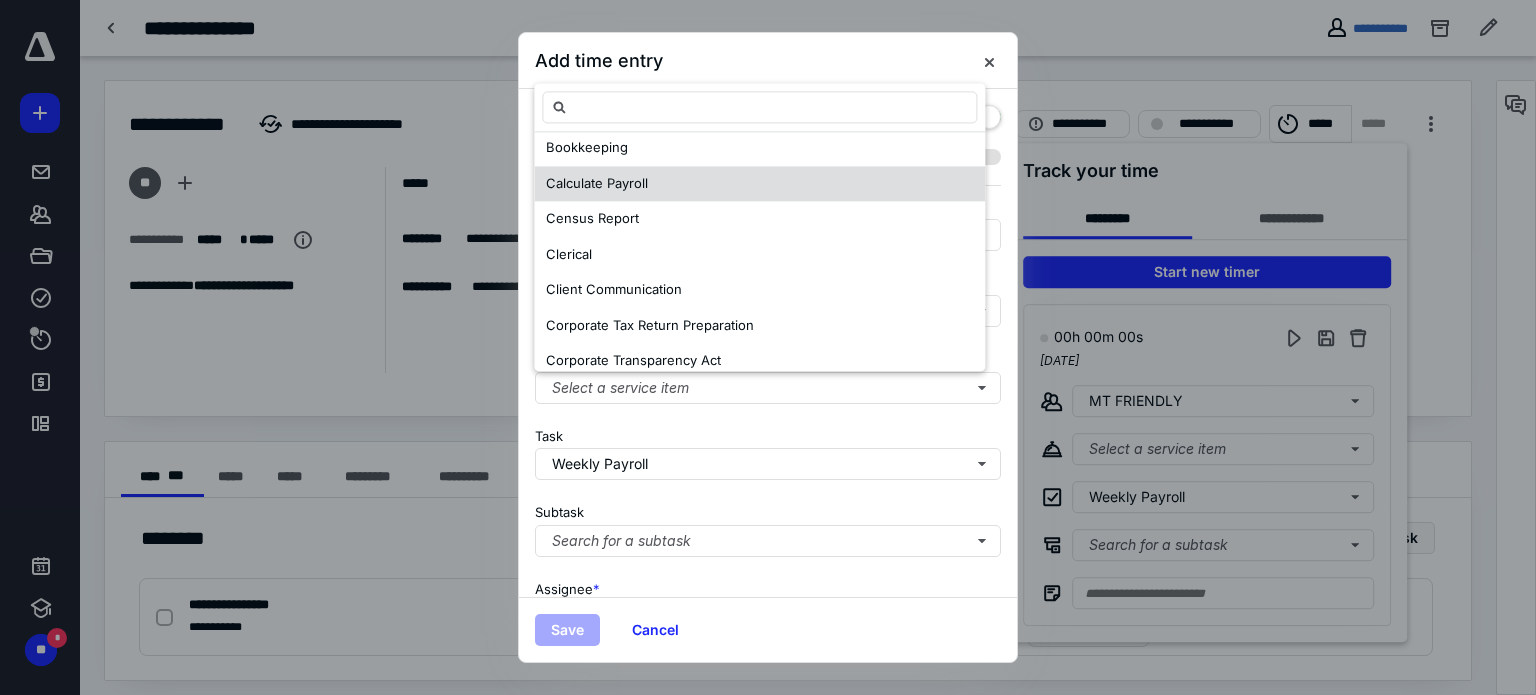 click on "Calculate Payroll" at bounding box center [597, 183] 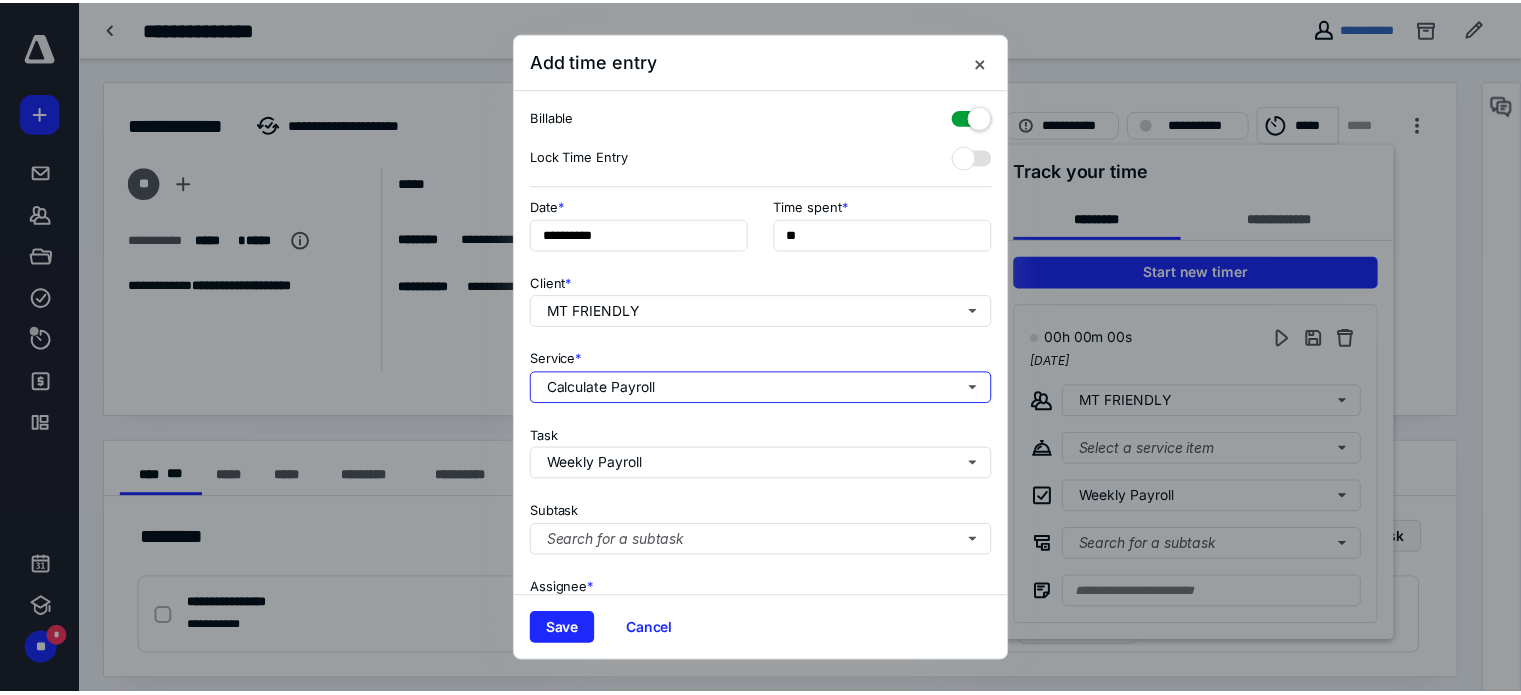 scroll, scrollTop: 0, scrollLeft: 0, axis: both 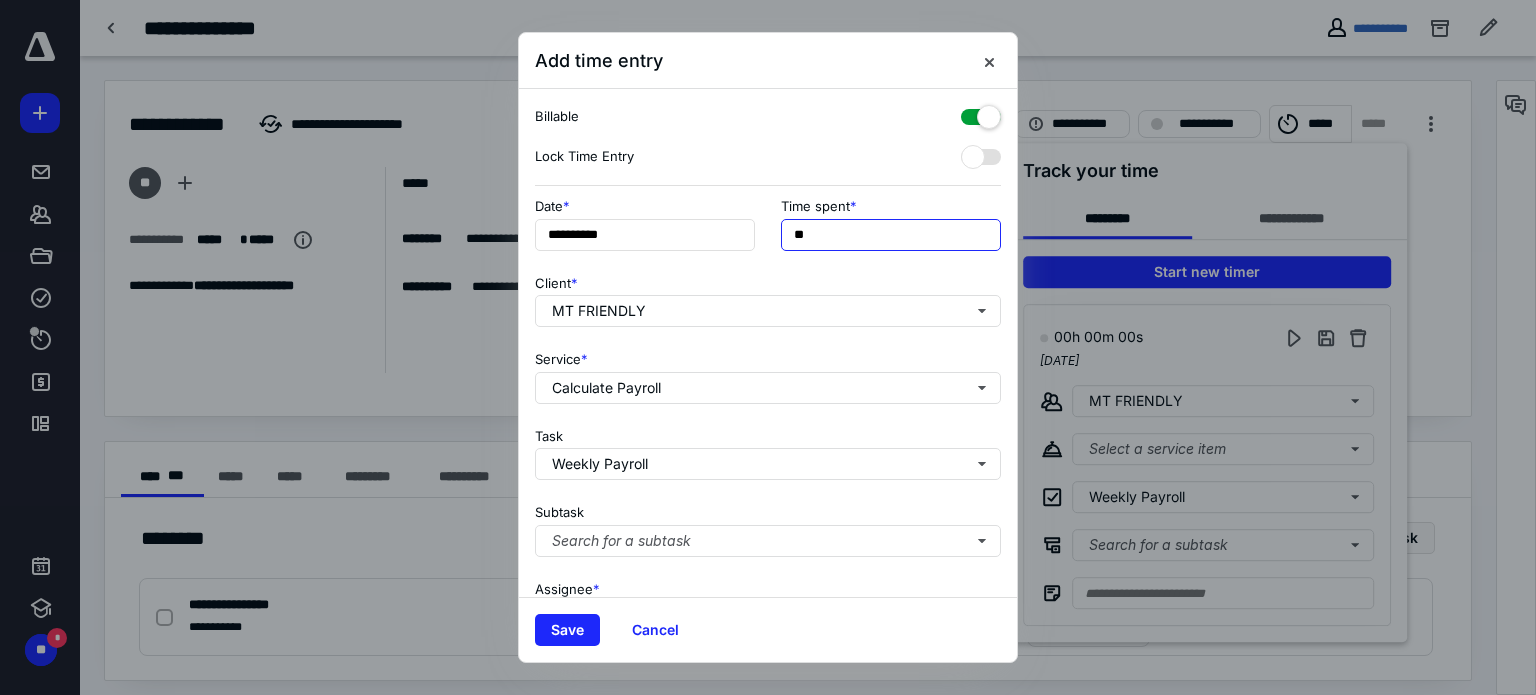 click on "**" at bounding box center [891, 235] 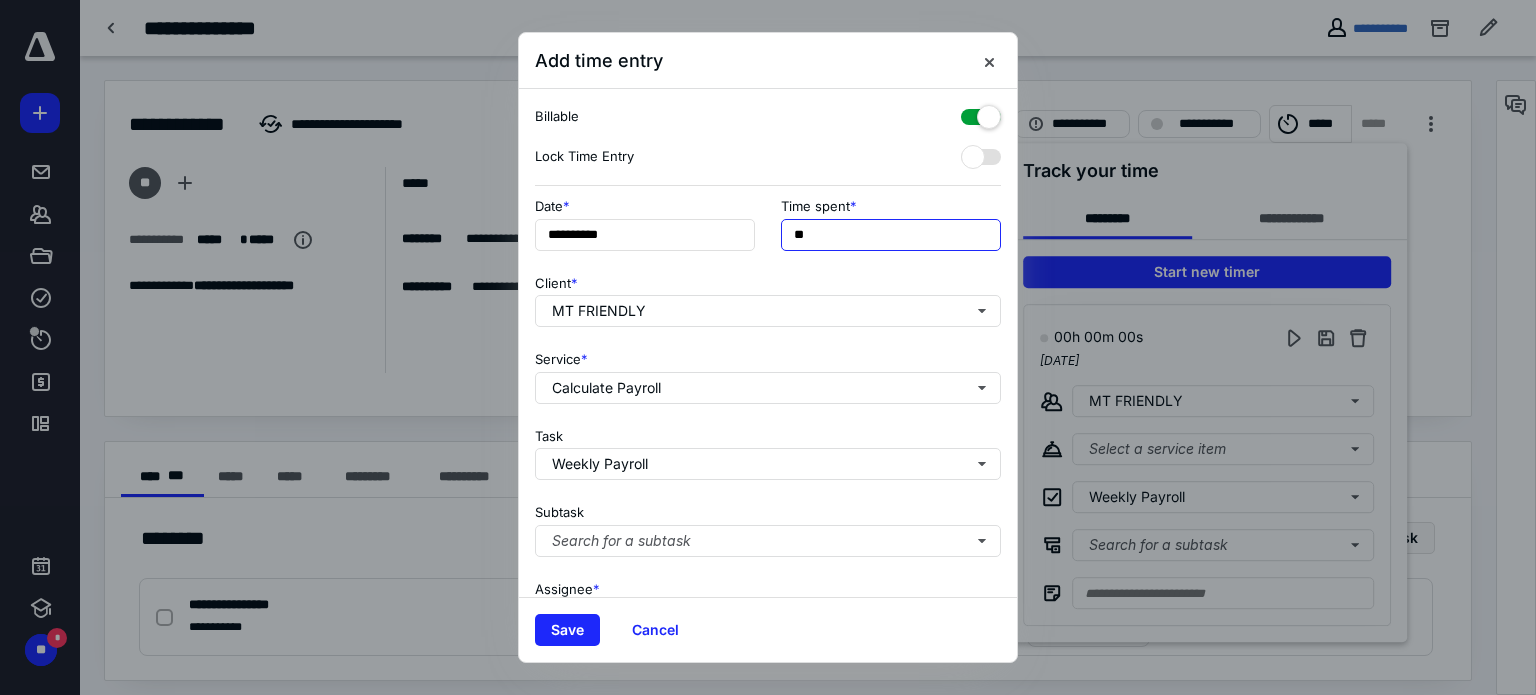 type on "*" 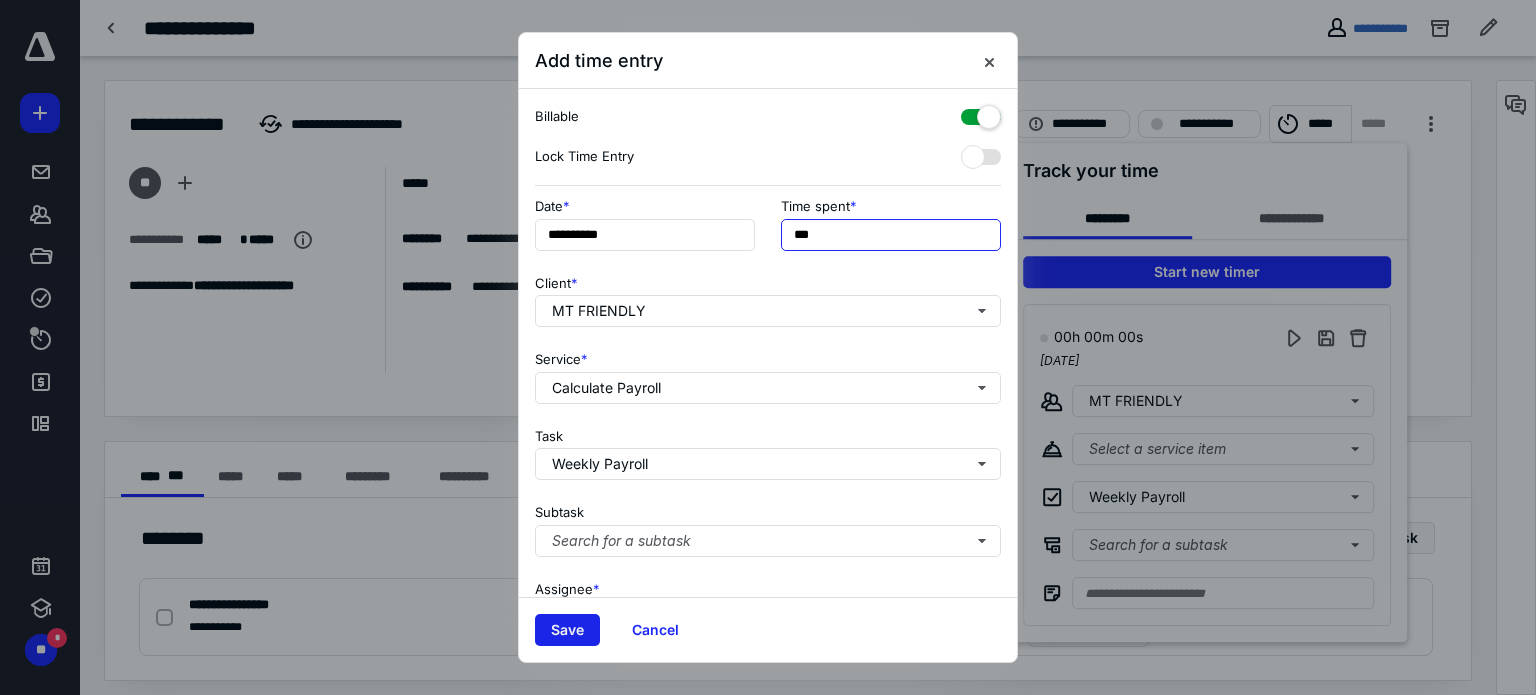 type on "***" 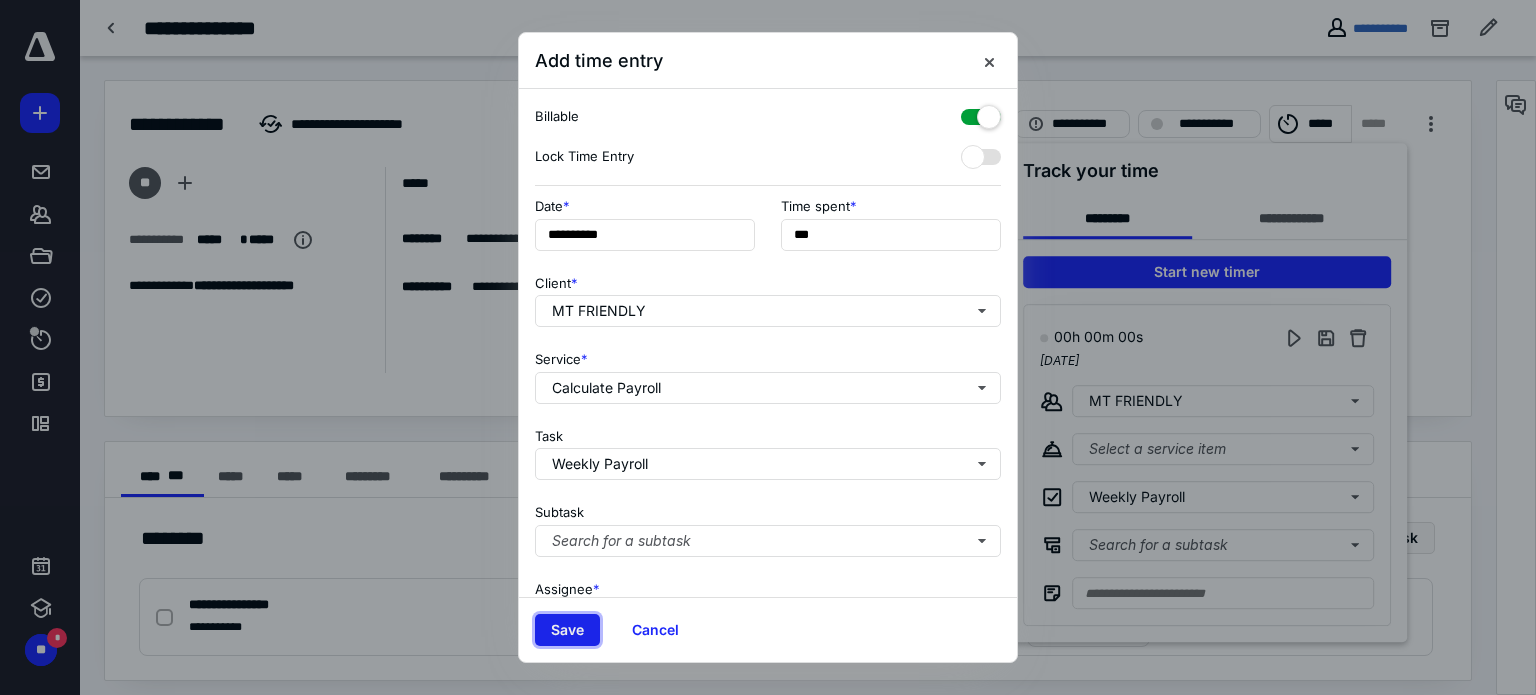 click on "Save" at bounding box center [567, 630] 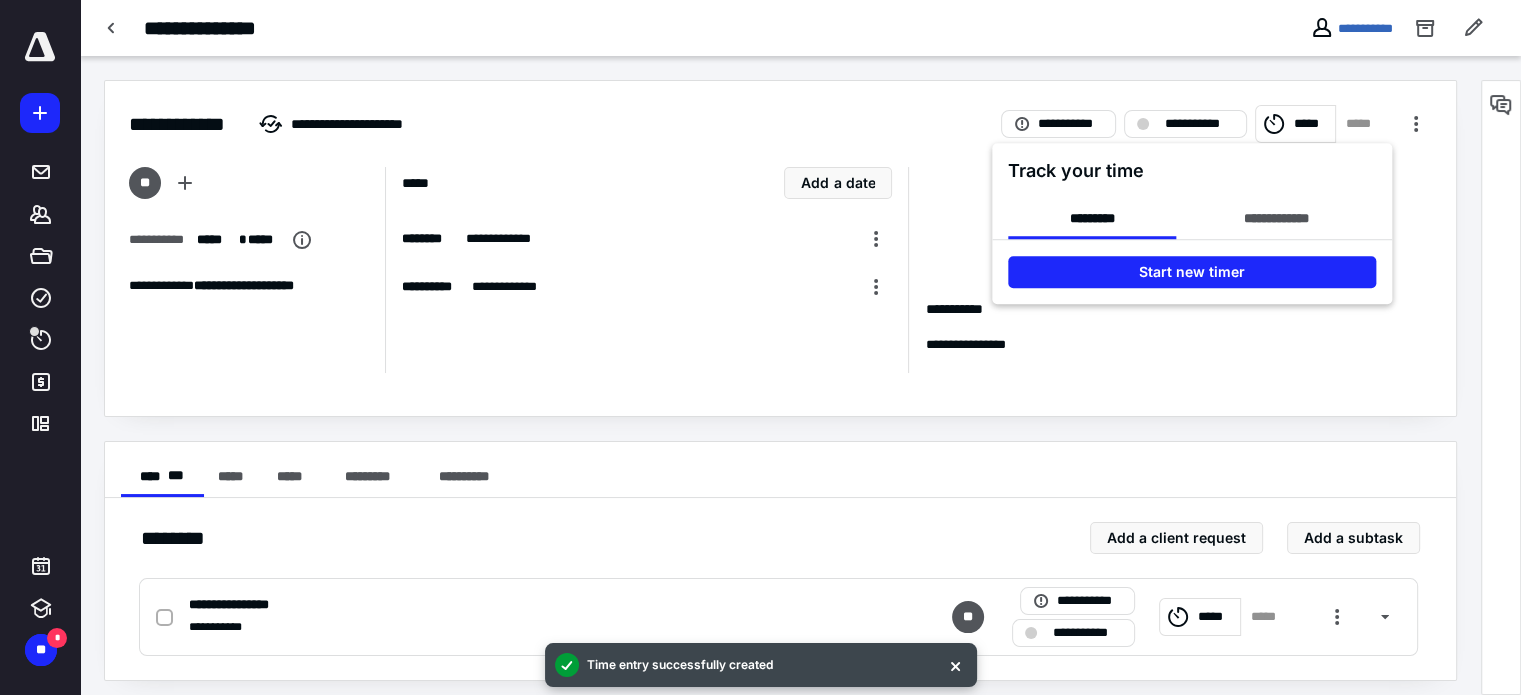 click at bounding box center (760, 347) 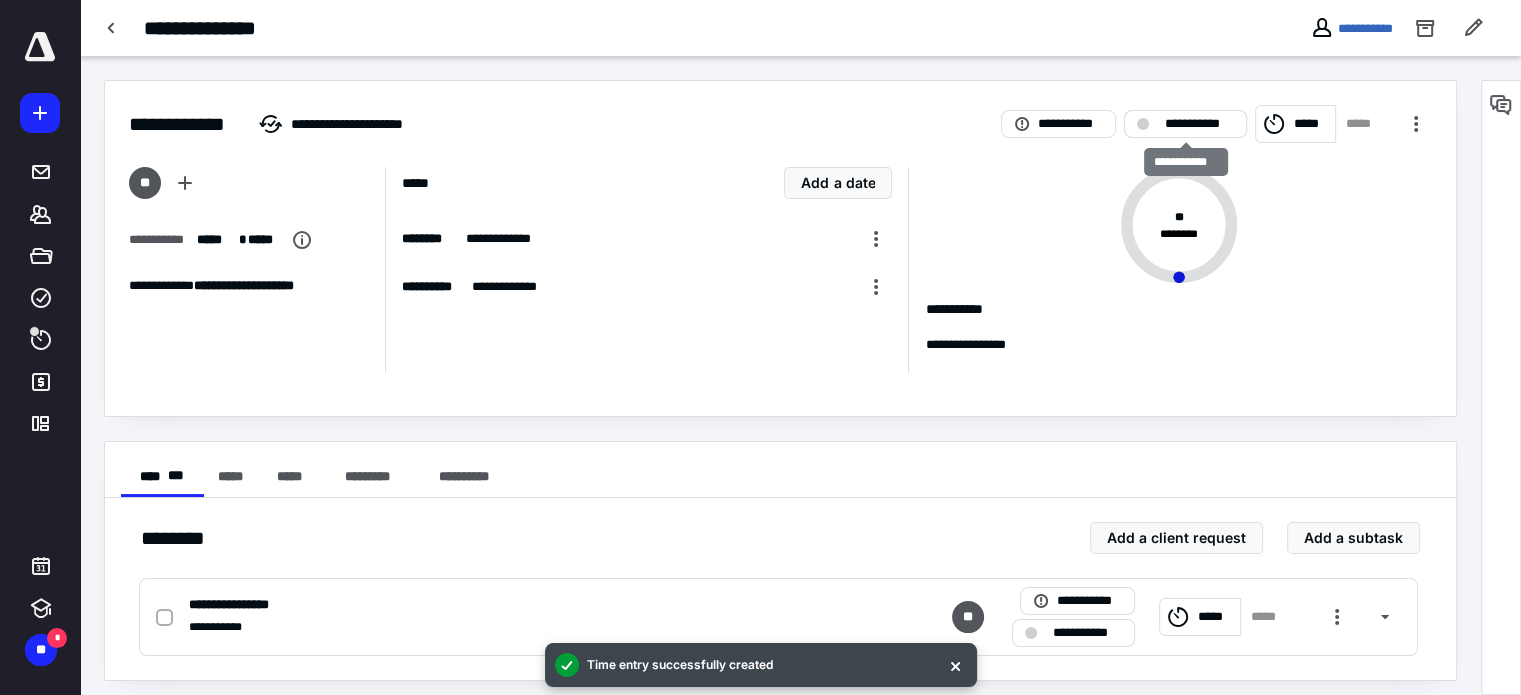 click on "**********" at bounding box center (1199, 124) 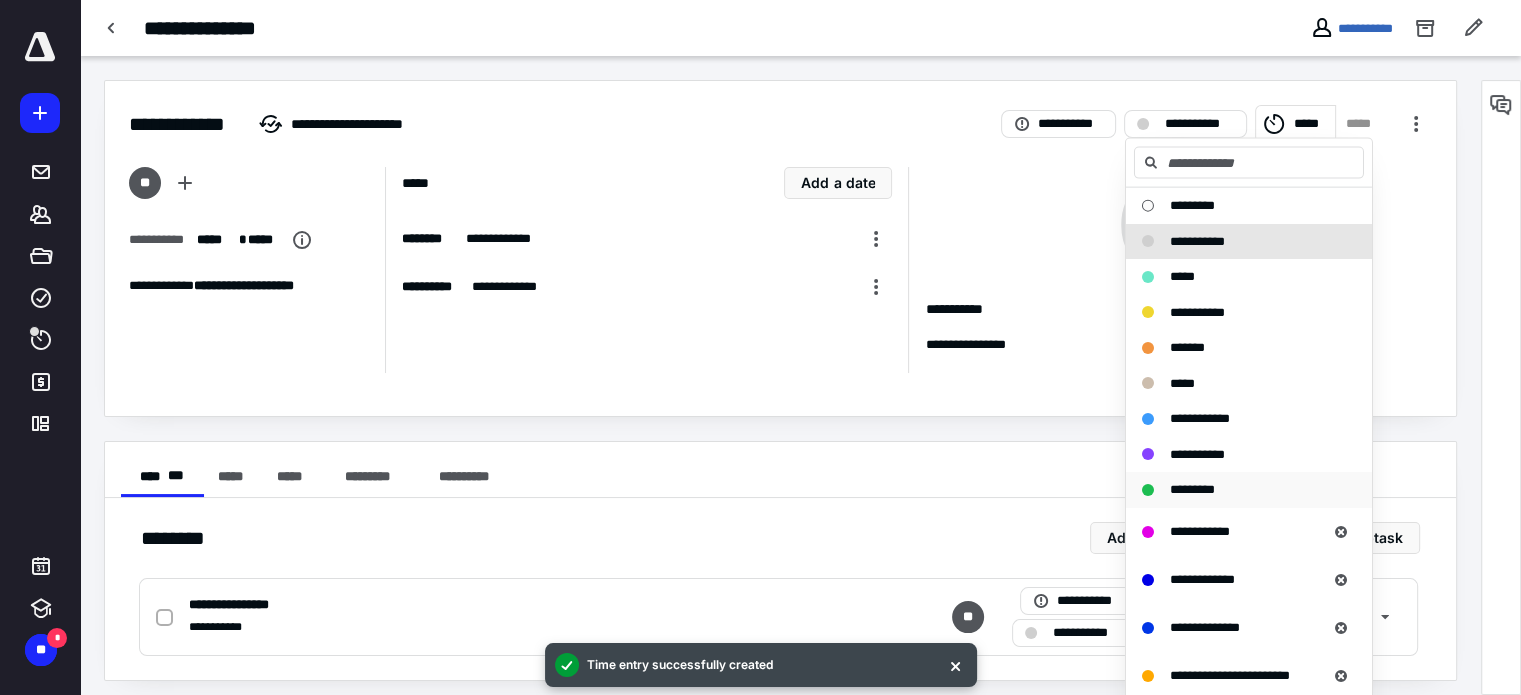 click on "*********" at bounding box center [1192, 489] 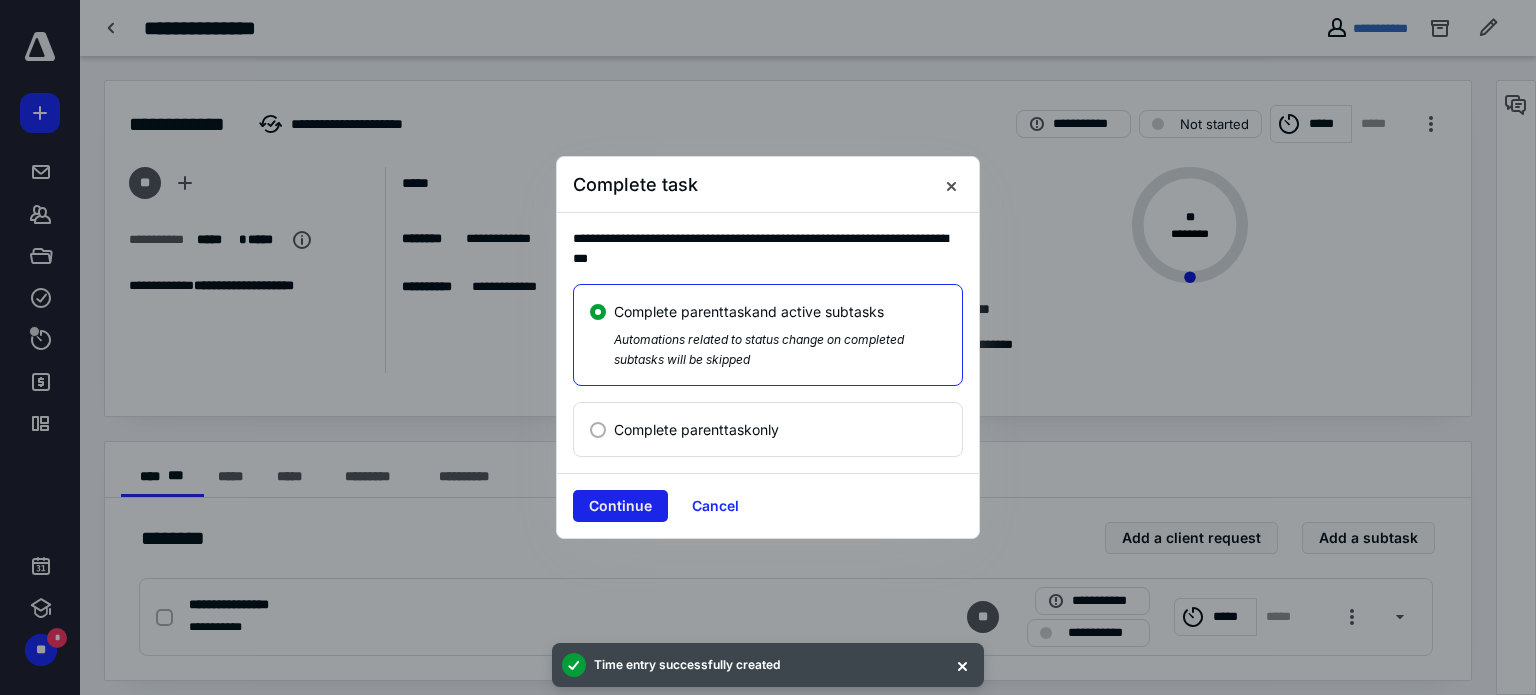 click on "Continue" at bounding box center [620, 506] 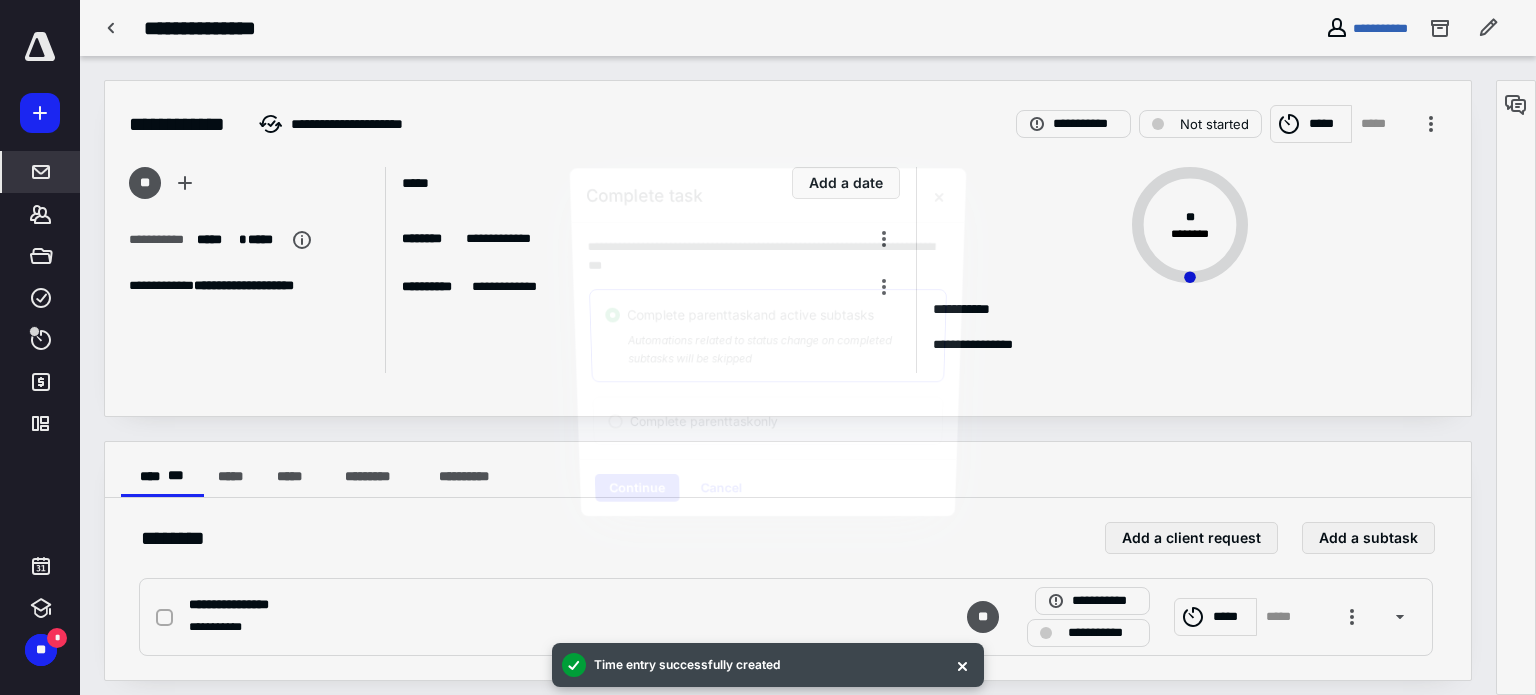 checkbox on "true" 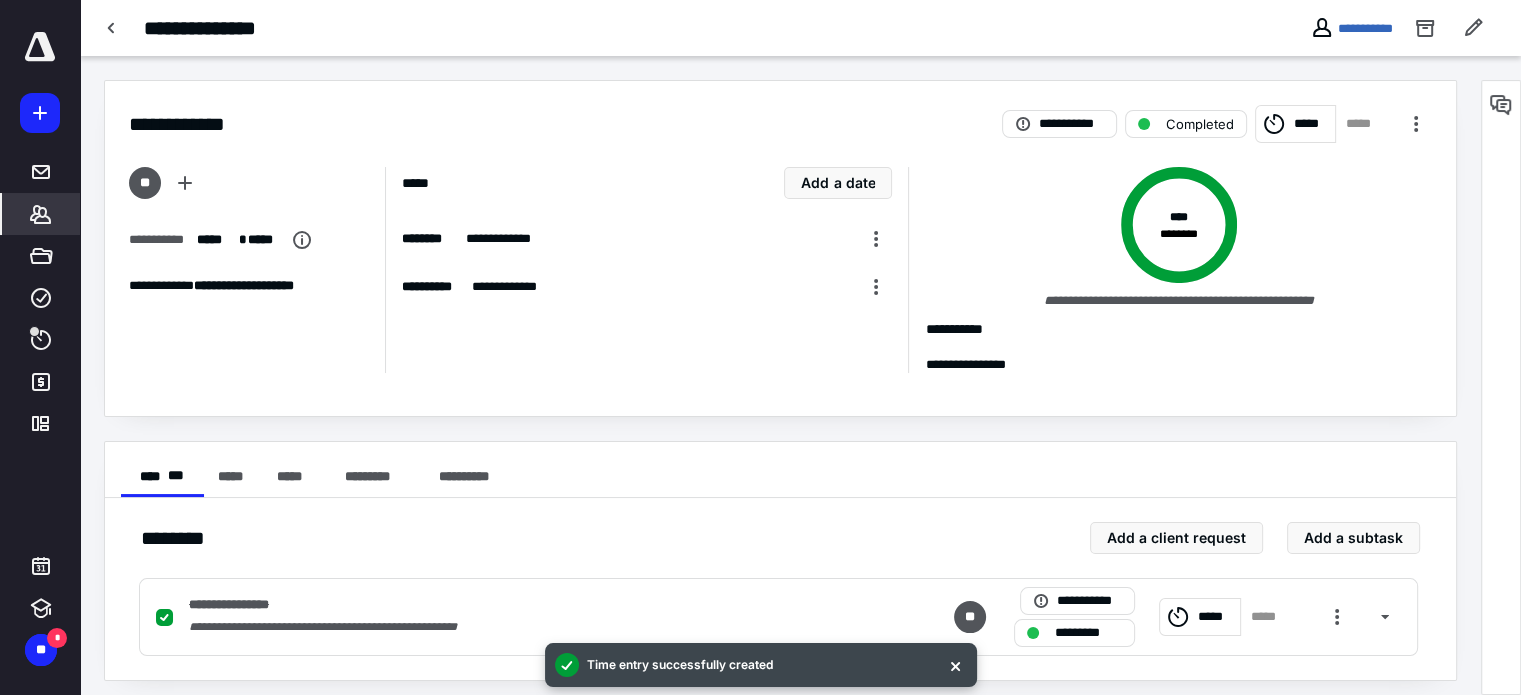 click on "*******" at bounding box center [41, 214] 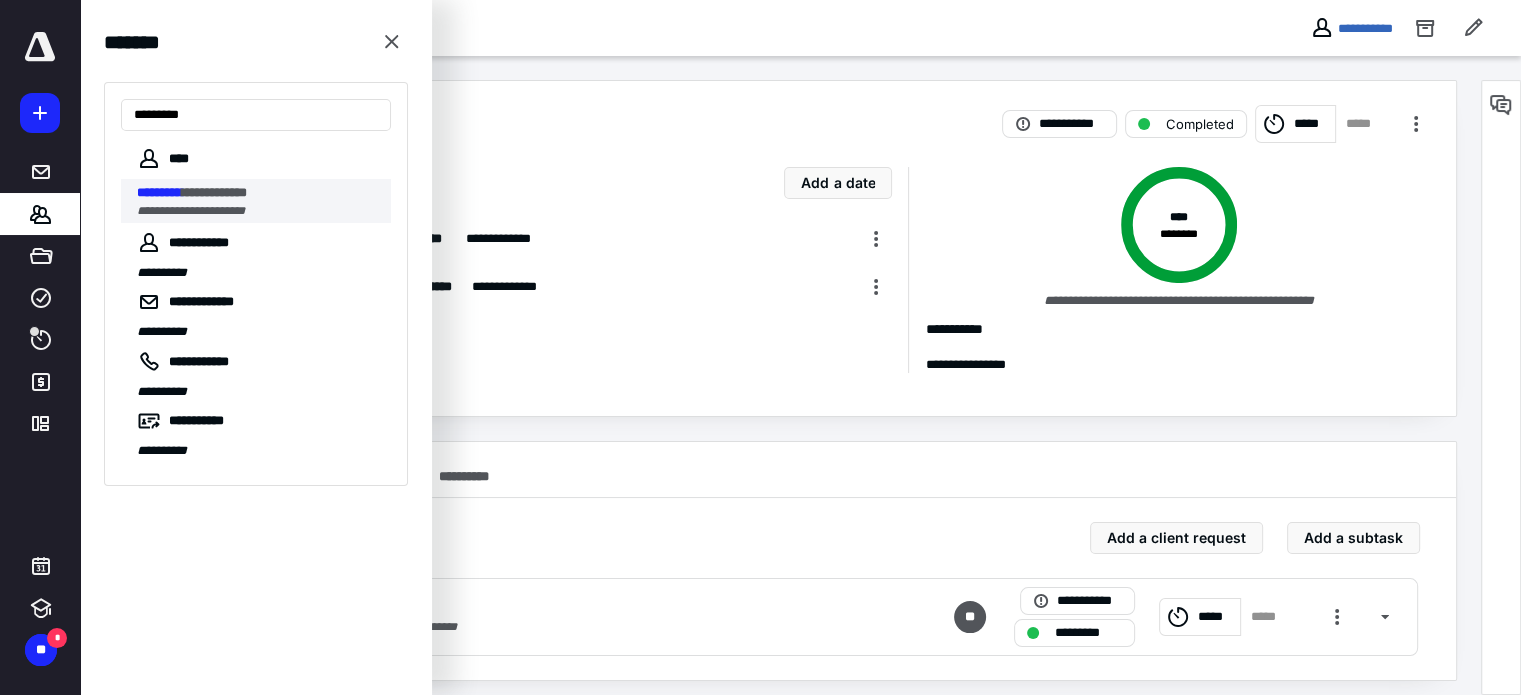 type on "*********" 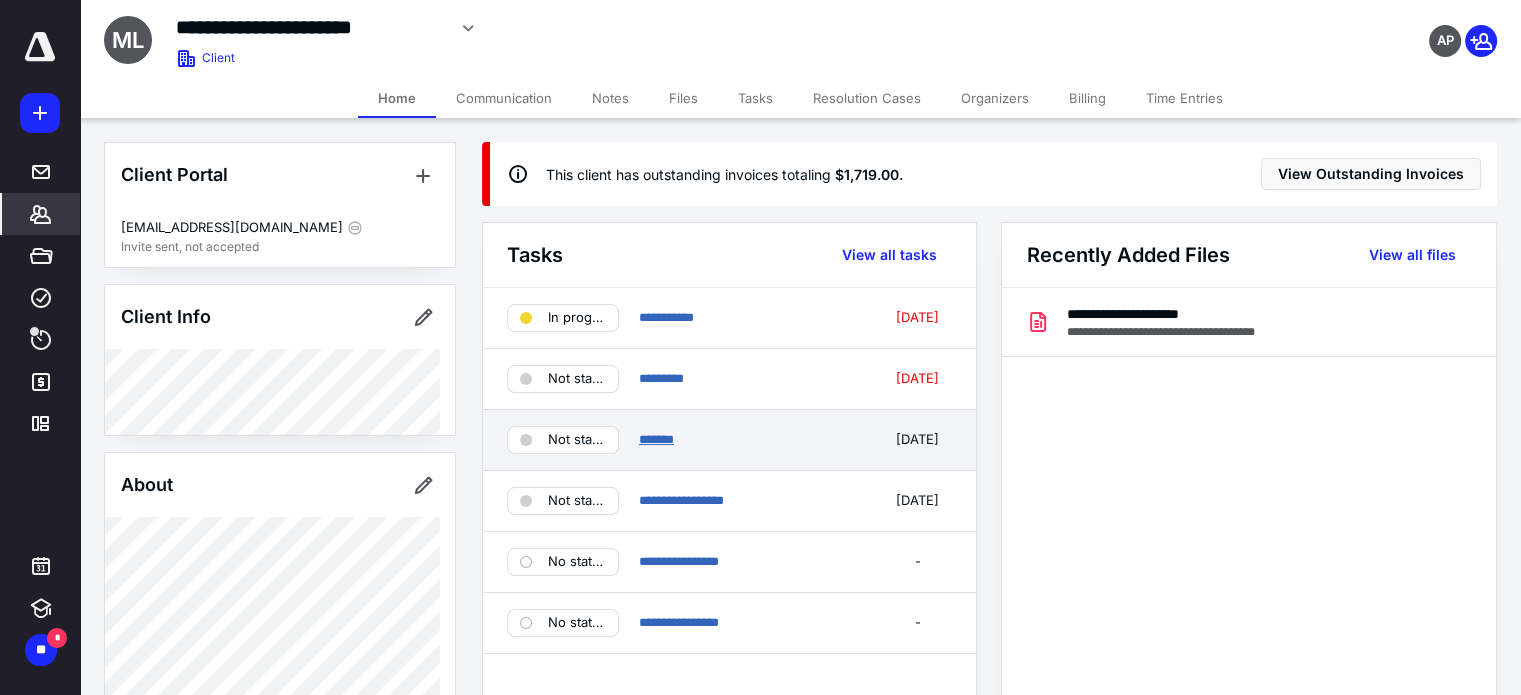 click on "*******" at bounding box center (656, 439) 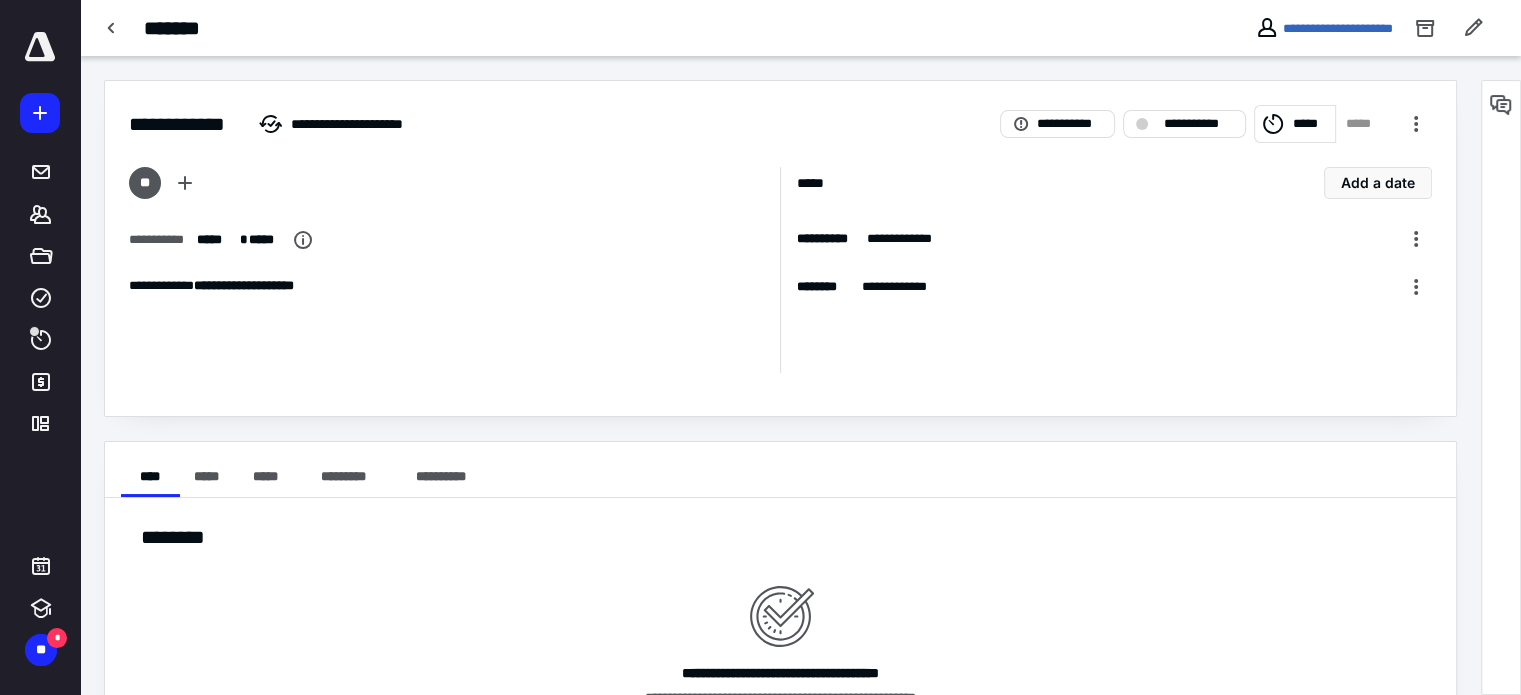 click on "*****" at bounding box center [1311, 124] 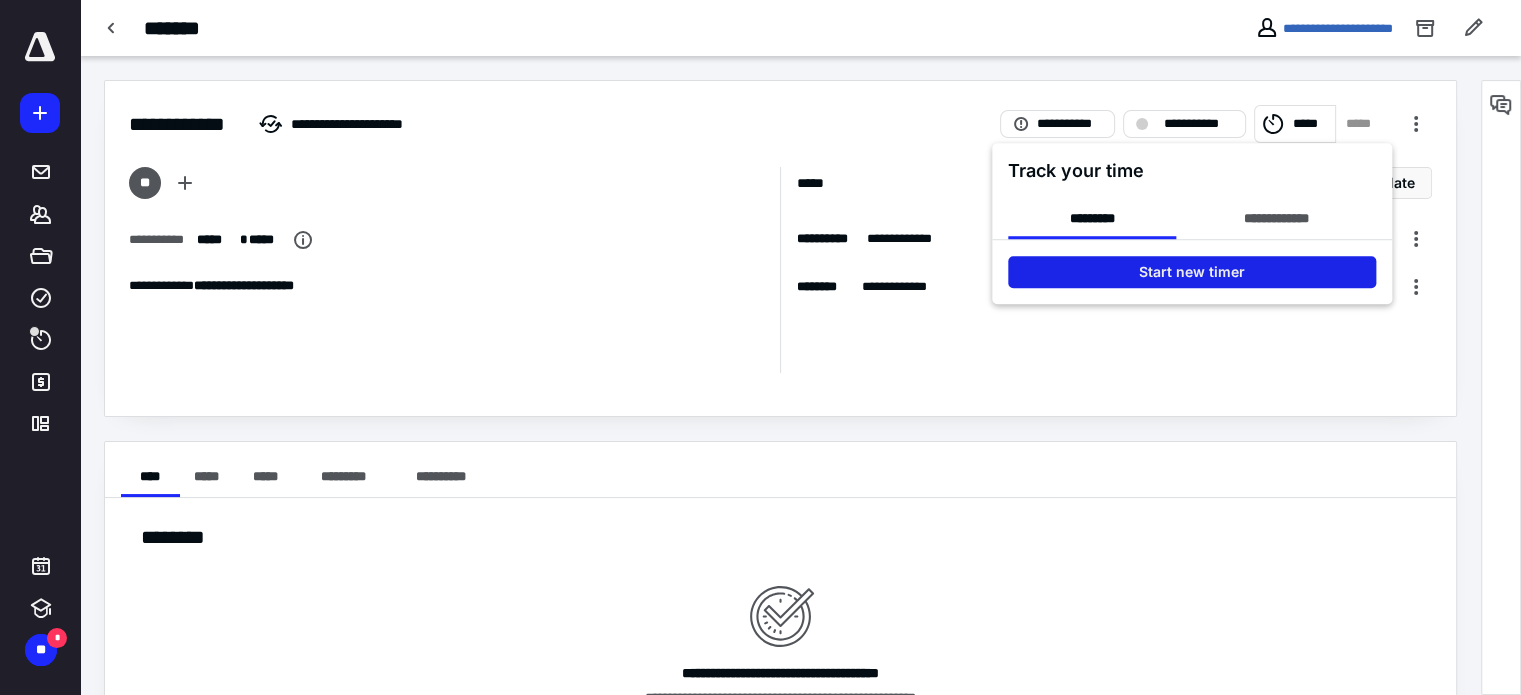 click on "Start new timer" at bounding box center [1192, 272] 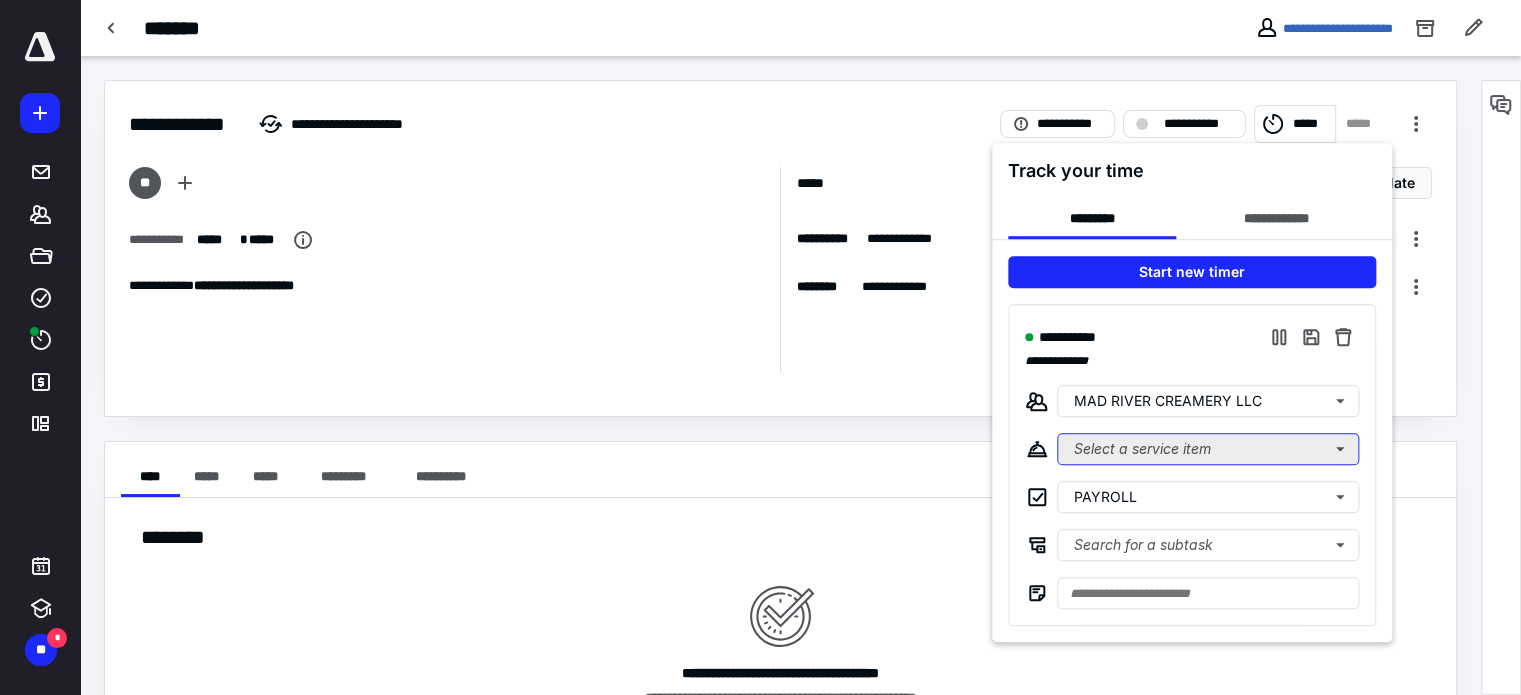 click on "Select a service item" at bounding box center [1208, 449] 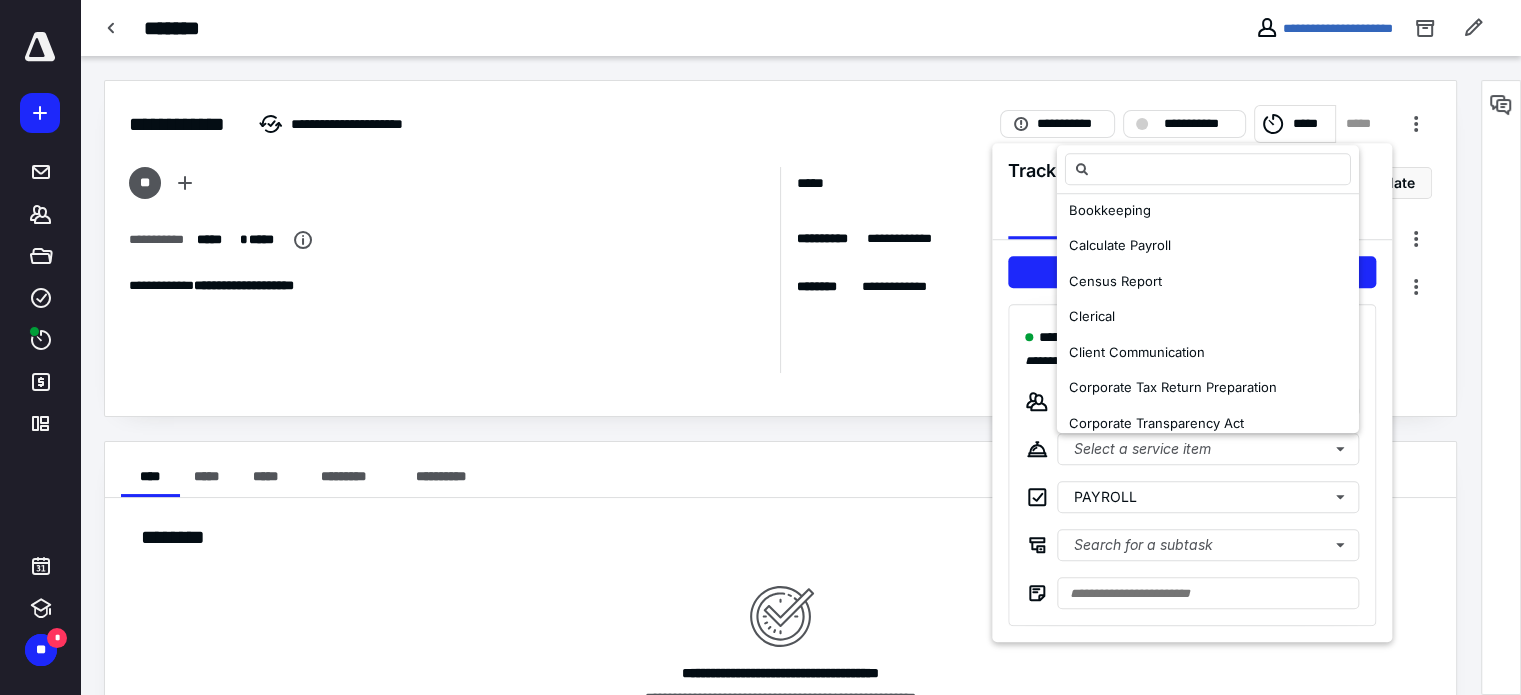 scroll, scrollTop: 300, scrollLeft: 0, axis: vertical 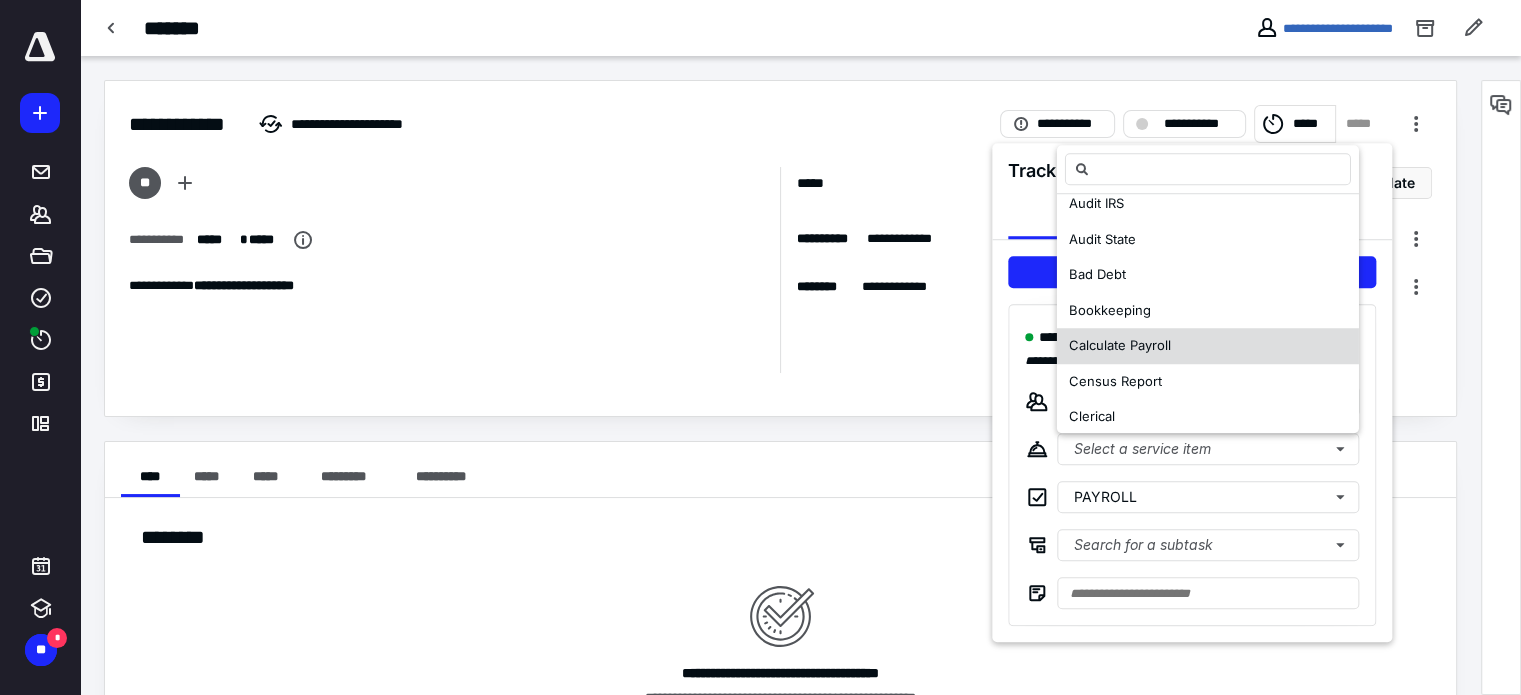 click on "Calculate Payroll" at bounding box center [1120, 345] 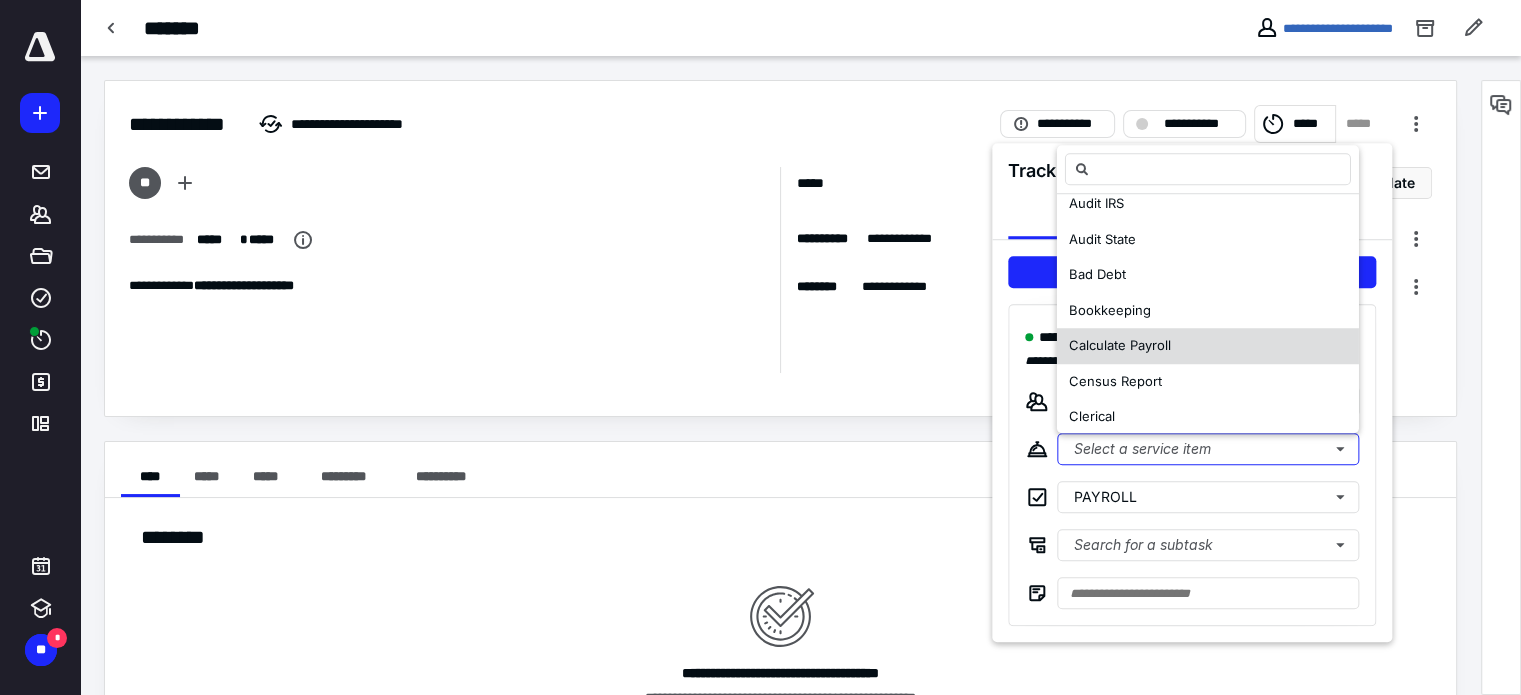 scroll, scrollTop: 0, scrollLeft: 0, axis: both 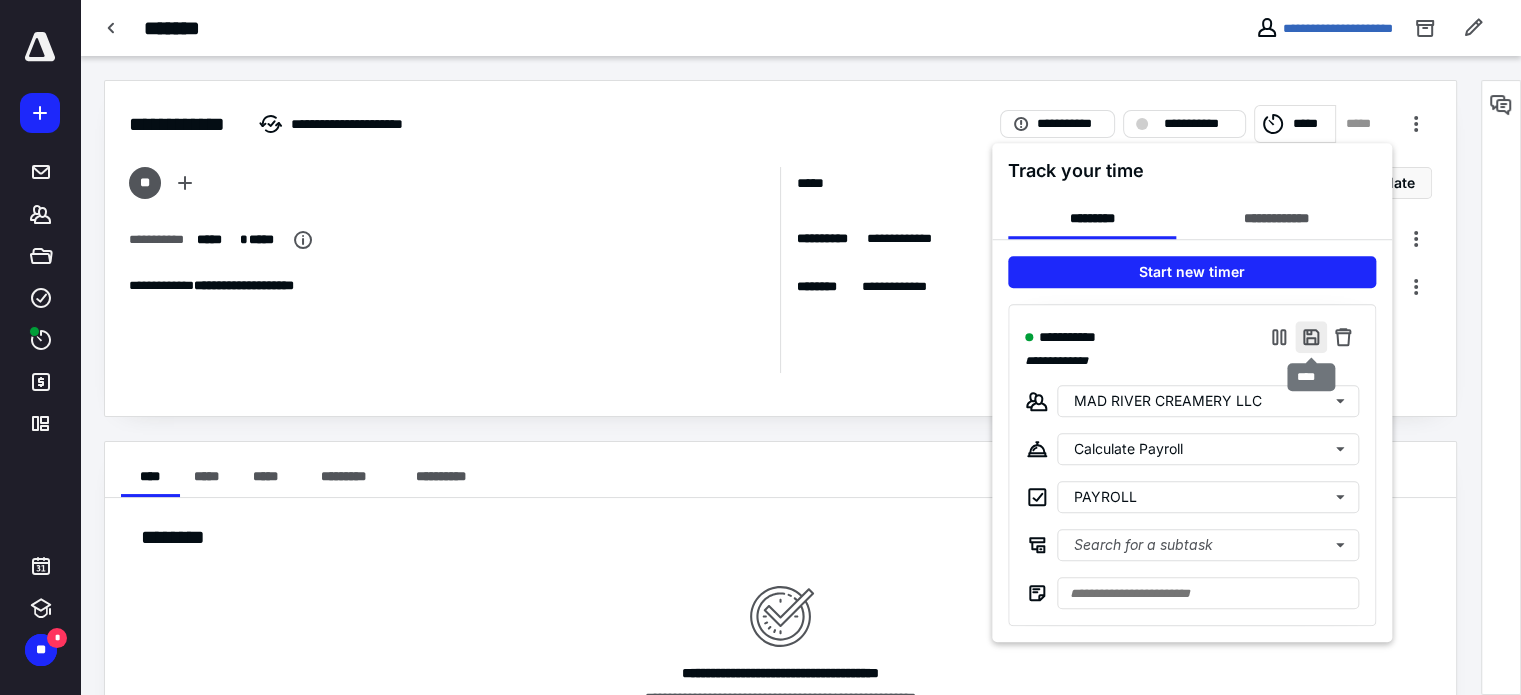 click at bounding box center [1311, 337] 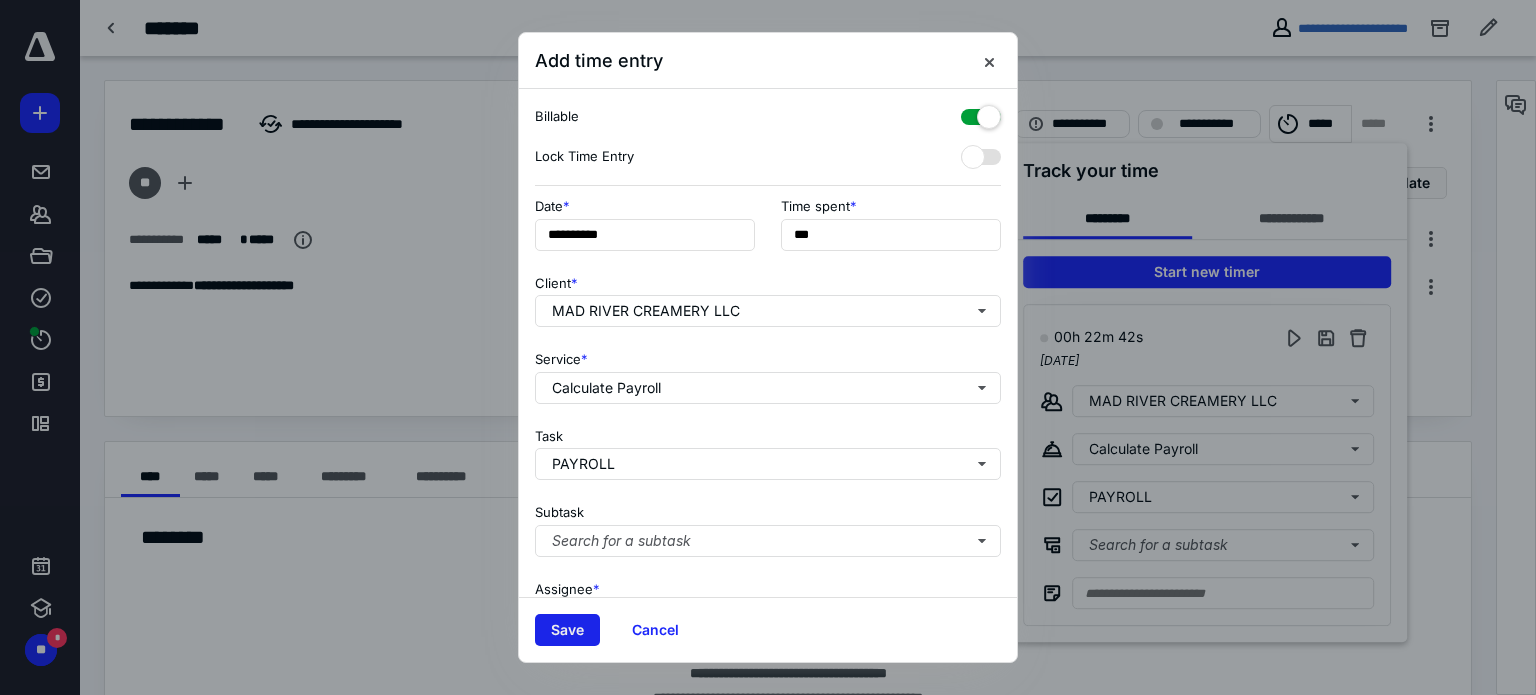 click on "Save" at bounding box center [567, 630] 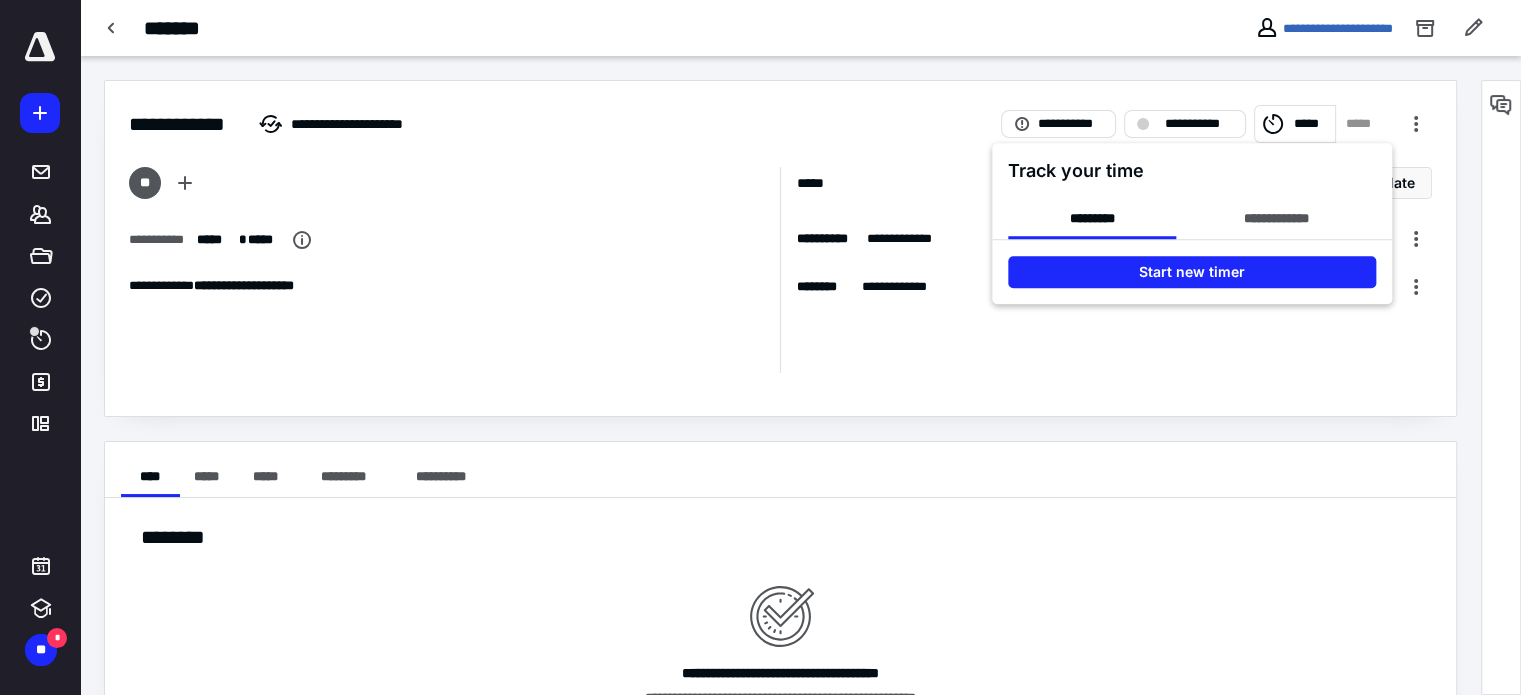click at bounding box center [760, 347] 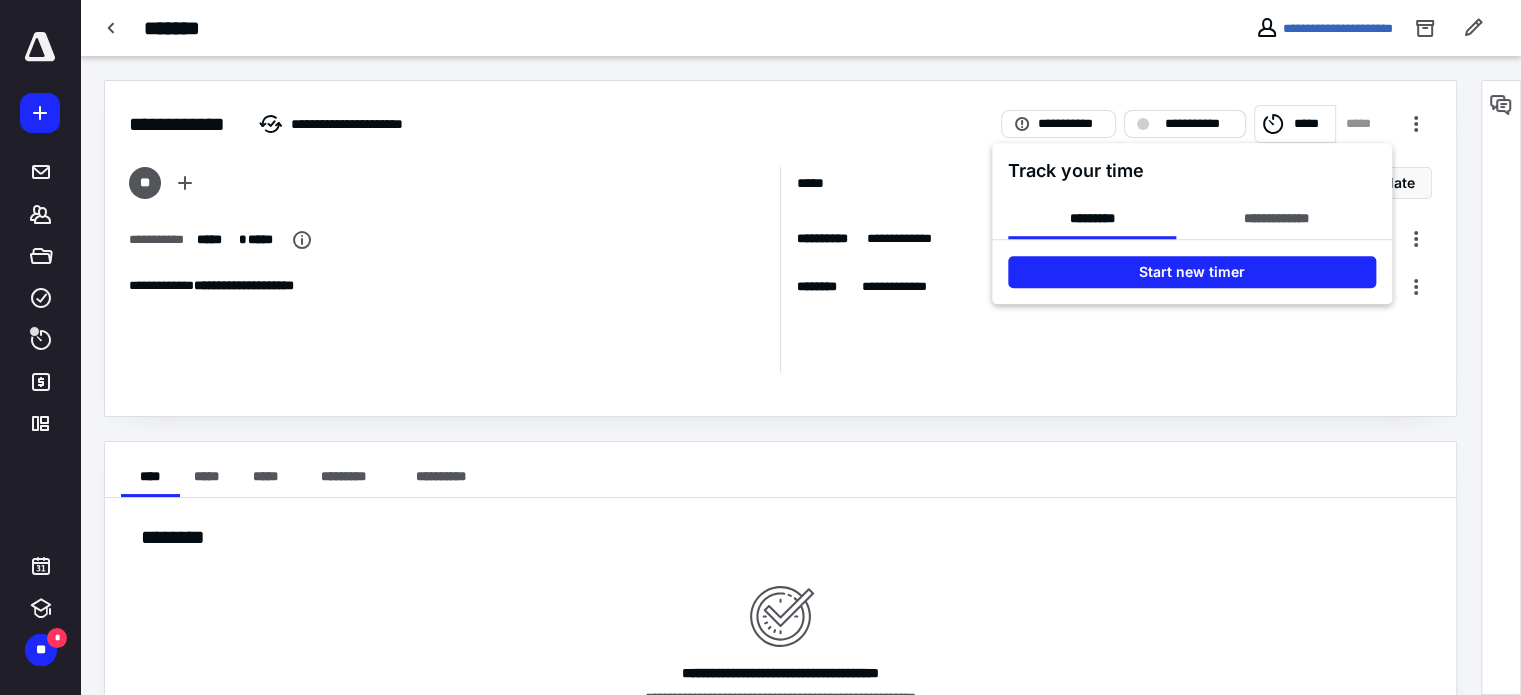 click on "**********" at bounding box center [1199, 124] 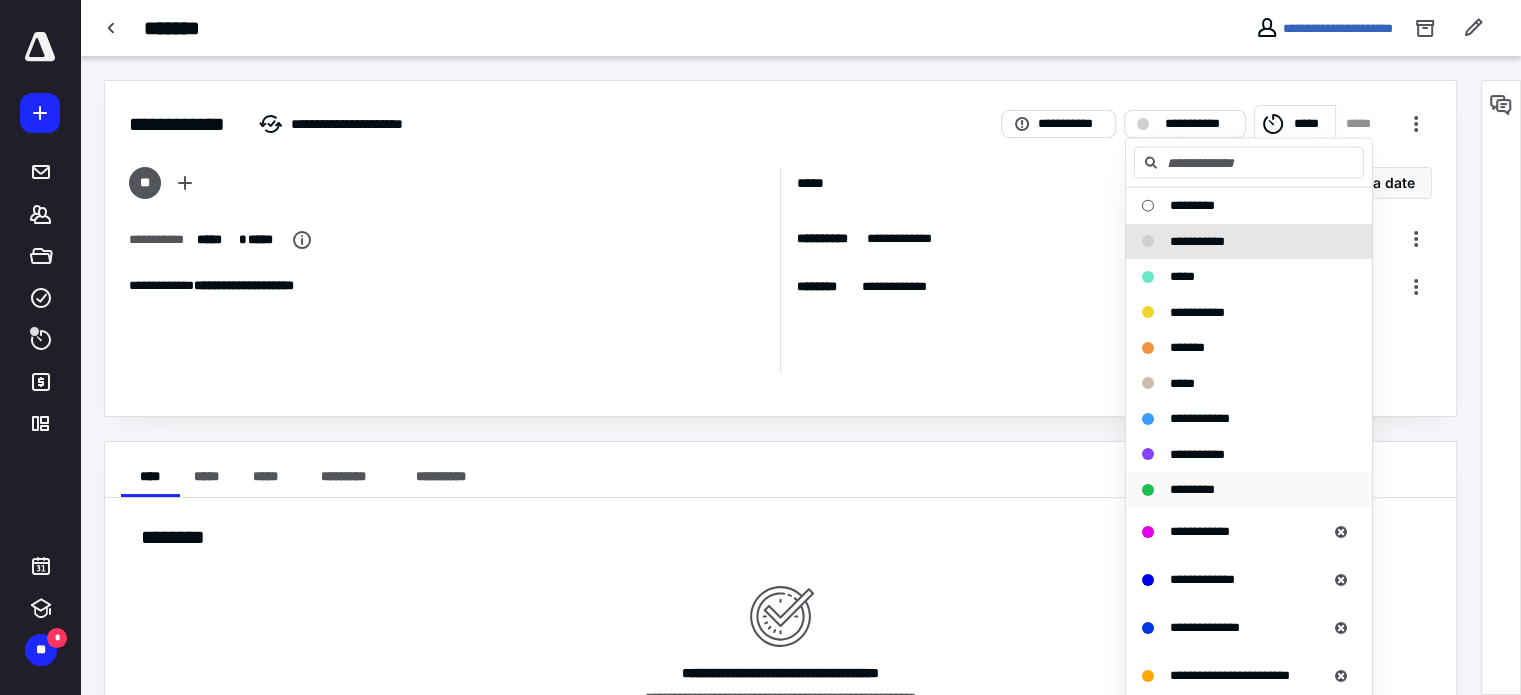 click on "*********" at bounding box center (1192, 489) 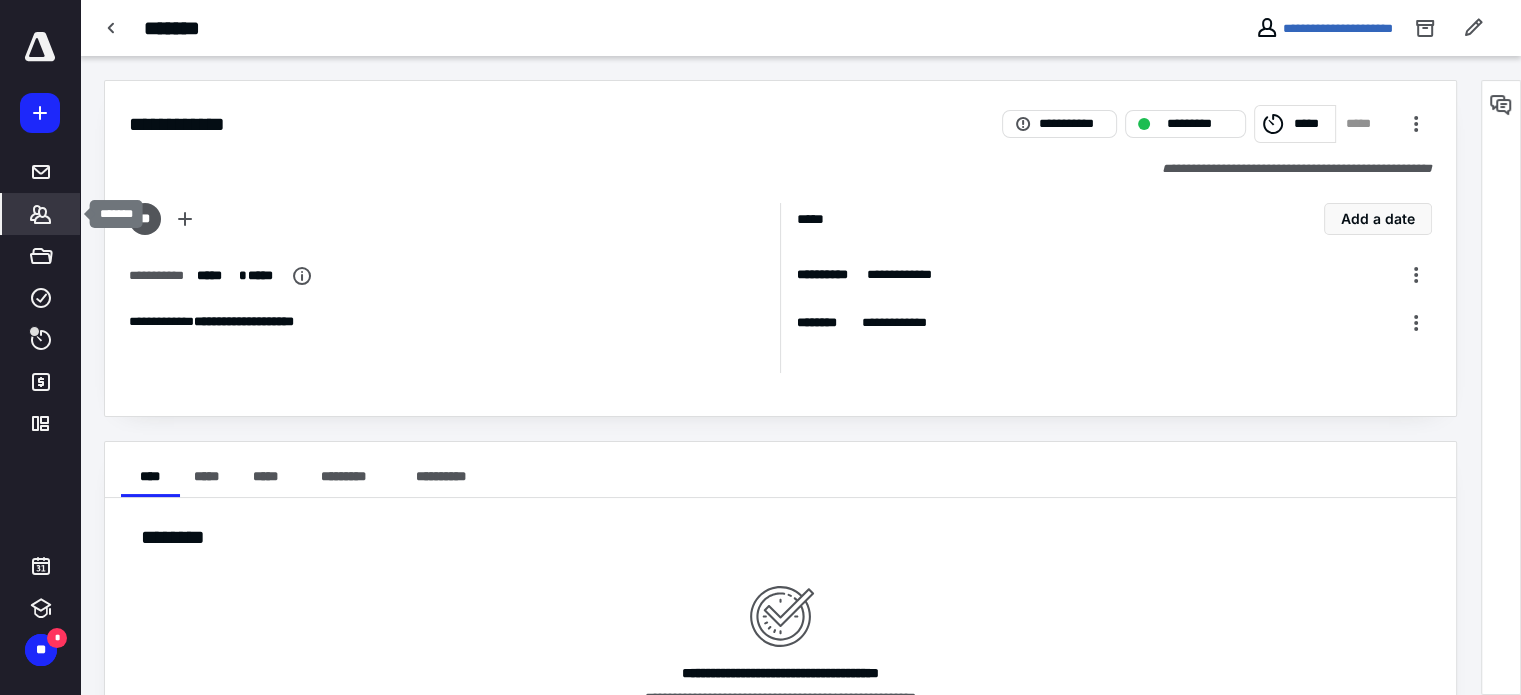 click on "*******" at bounding box center (41, 214) 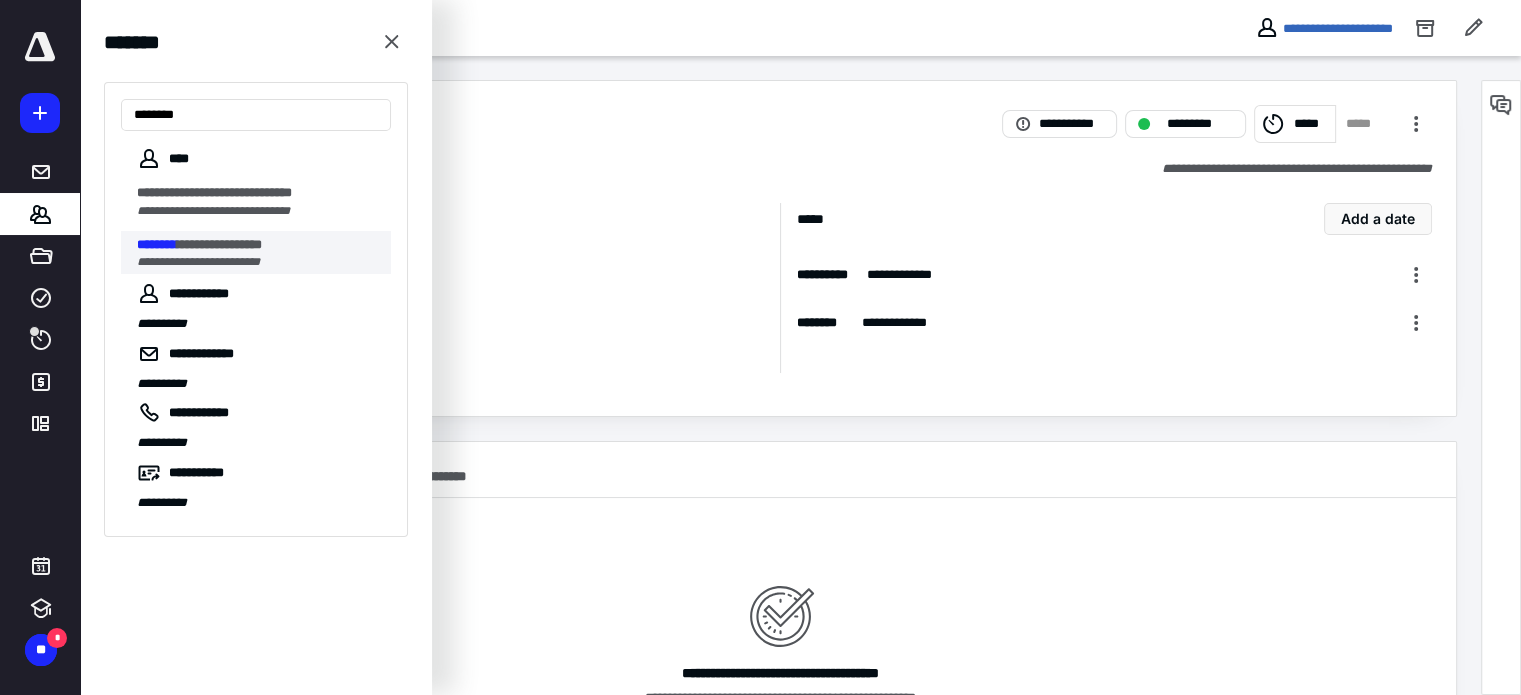 type on "********" 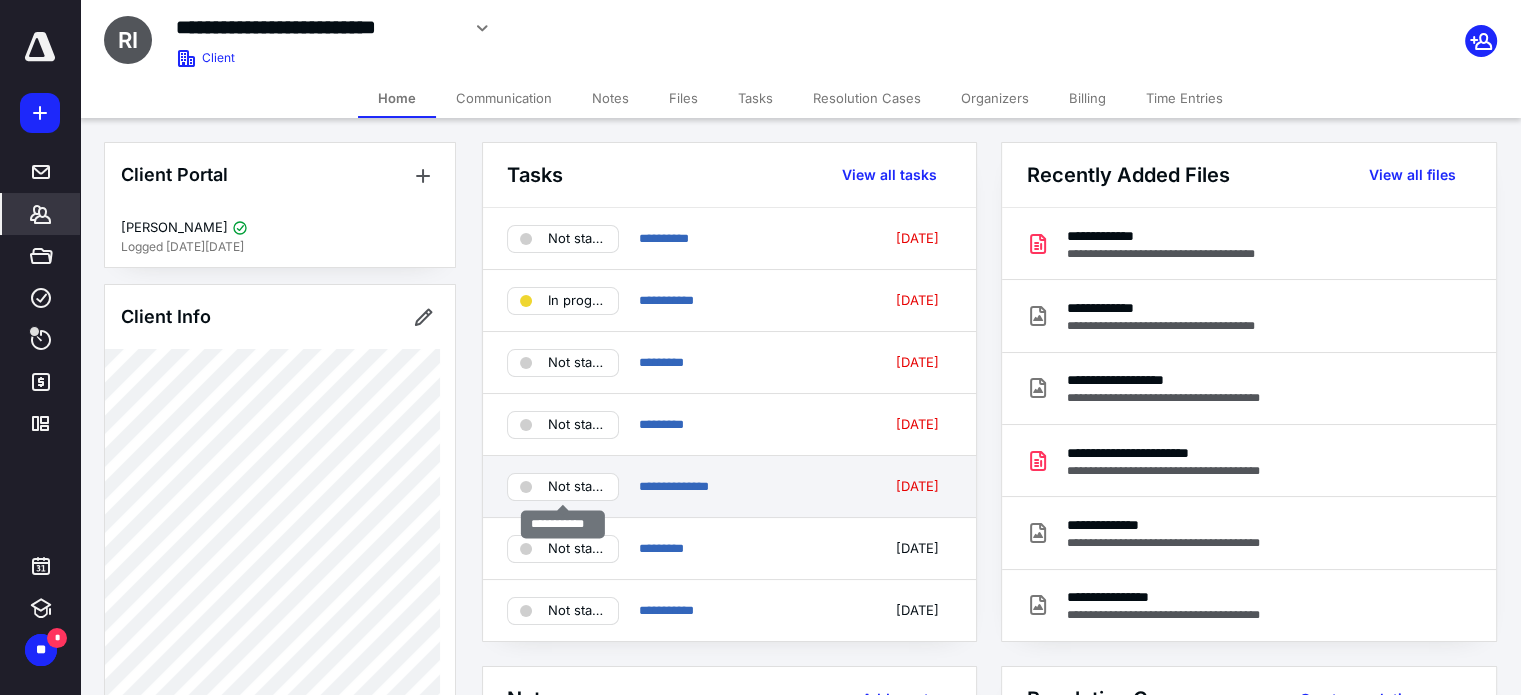 click on "Not started" at bounding box center (577, 487) 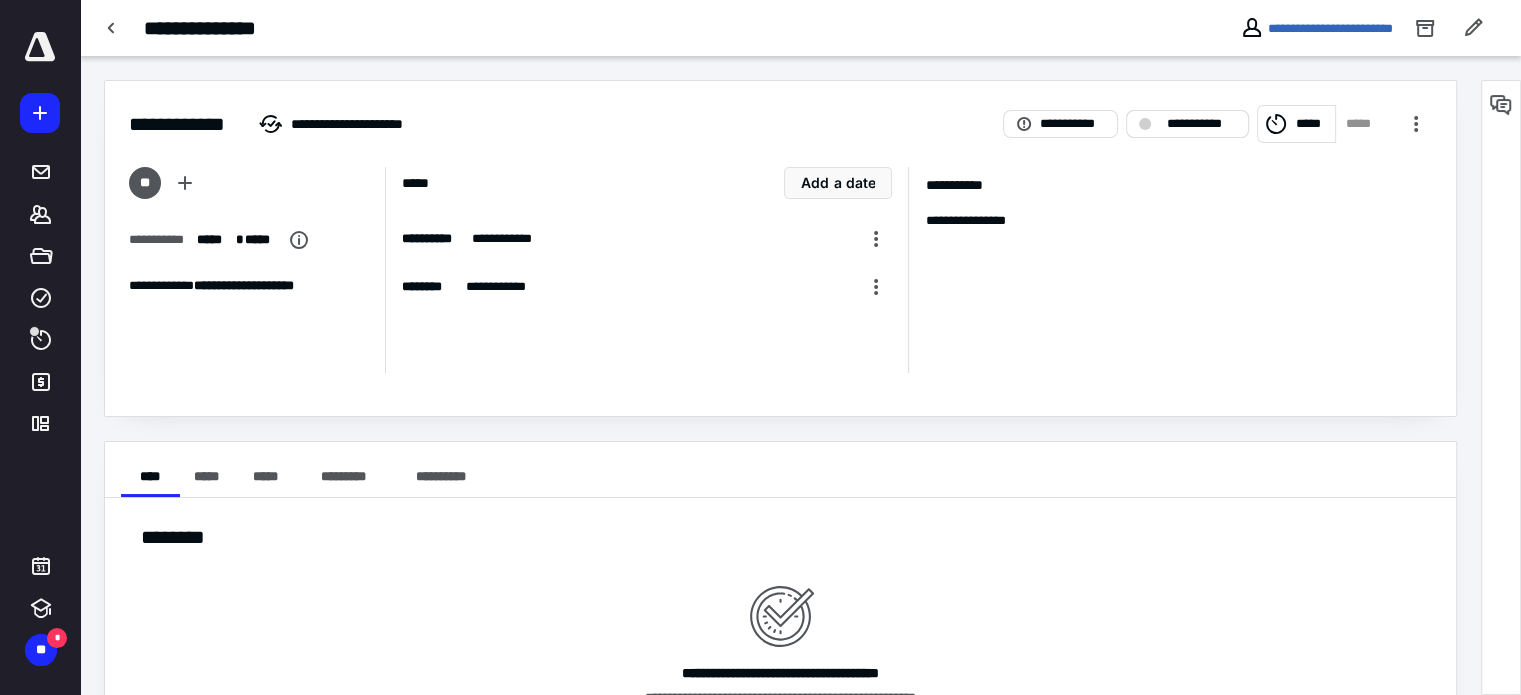 click on "**********" at bounding box center [1201, 124] 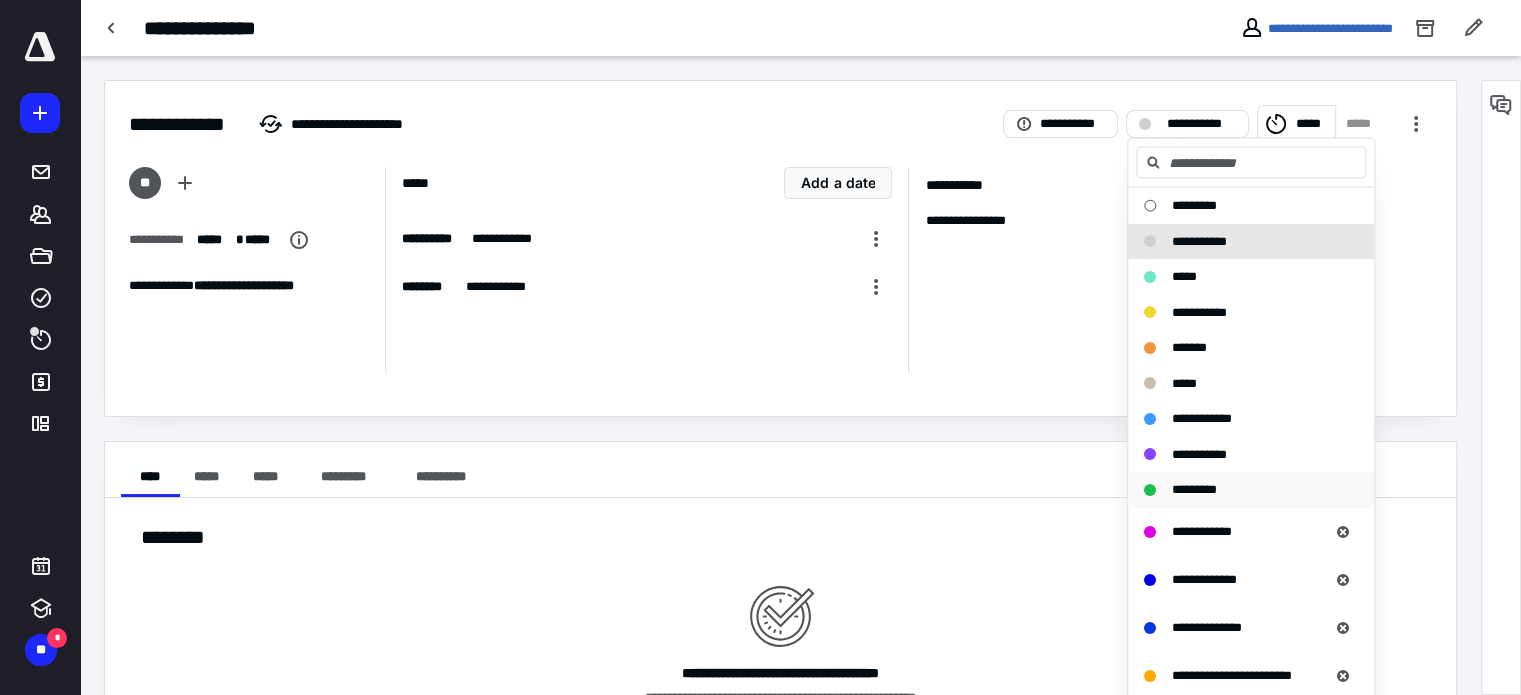 click on "*********" at bounding box center (1194, 489) 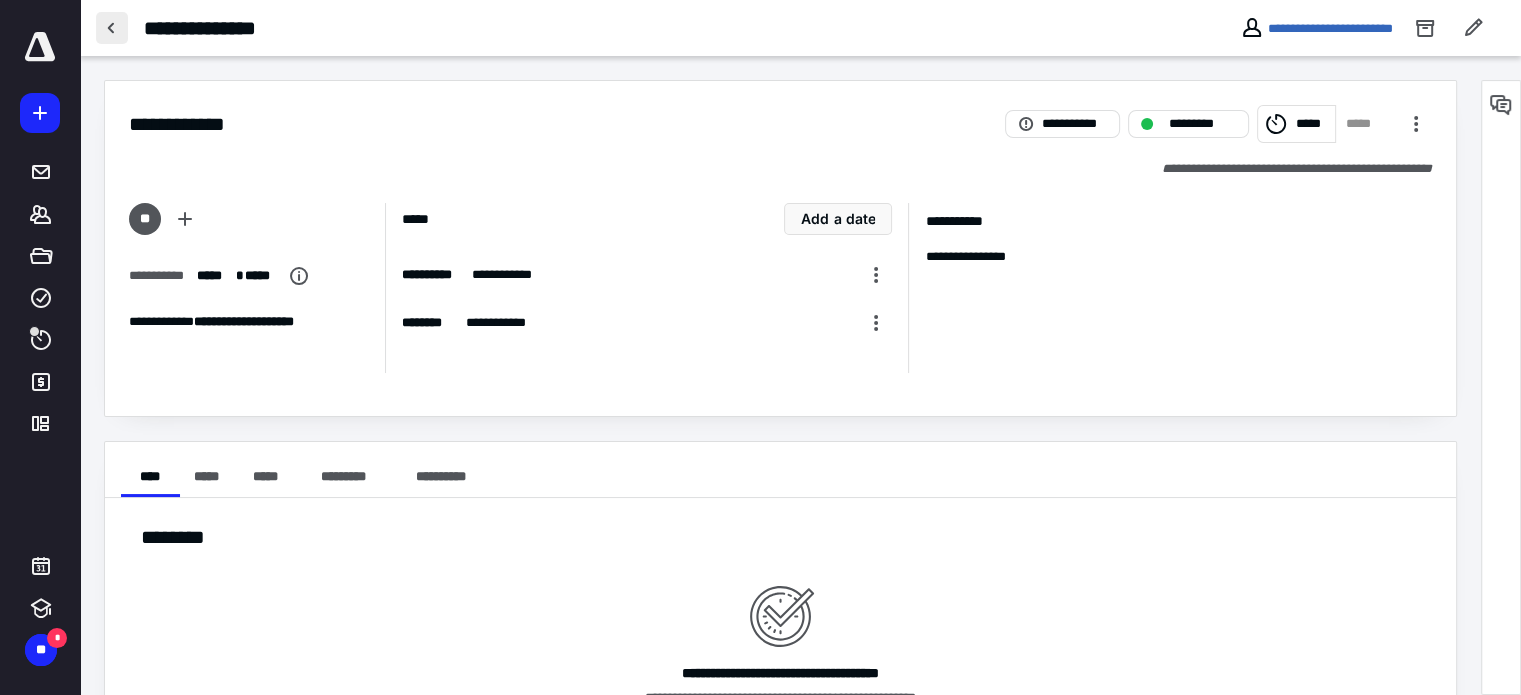 click at bounding box center [112, 28] 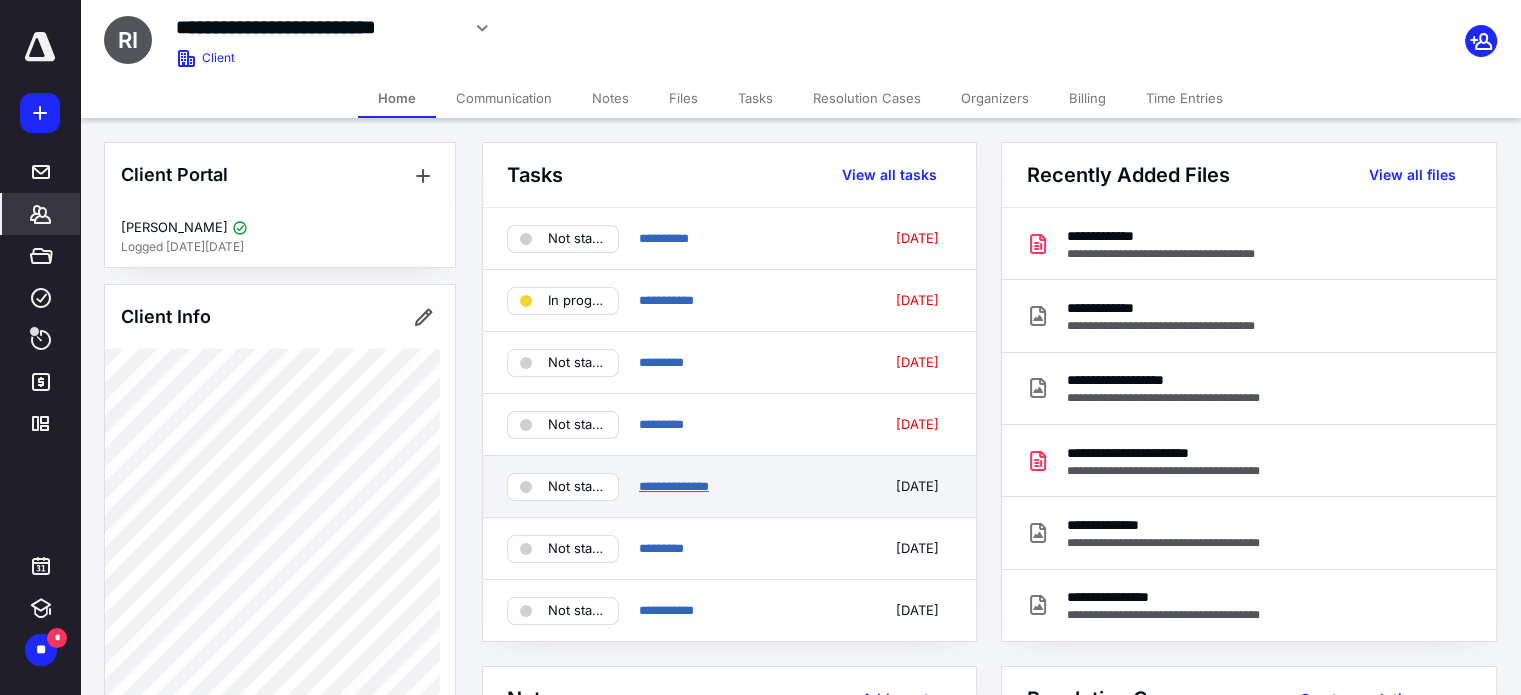 click on "**********" at bounding box center [674, 486] 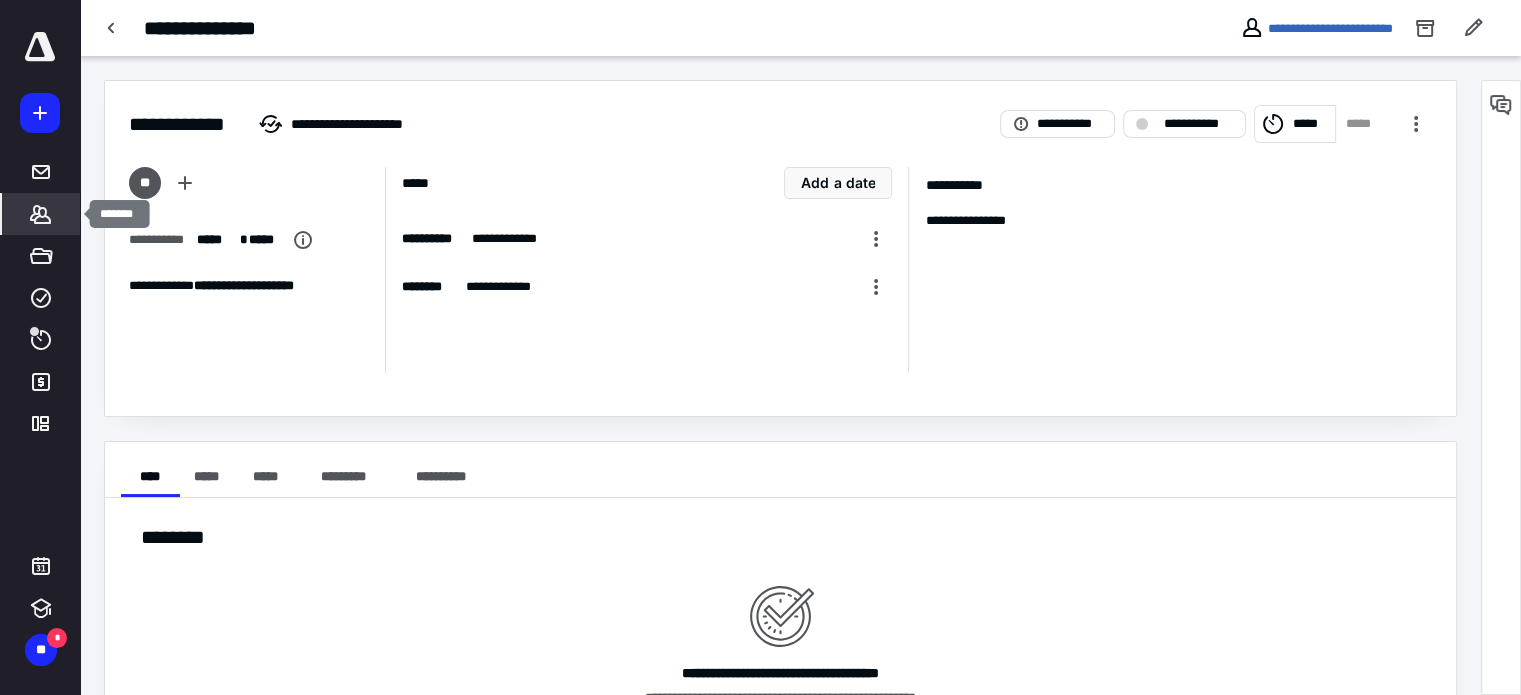 click 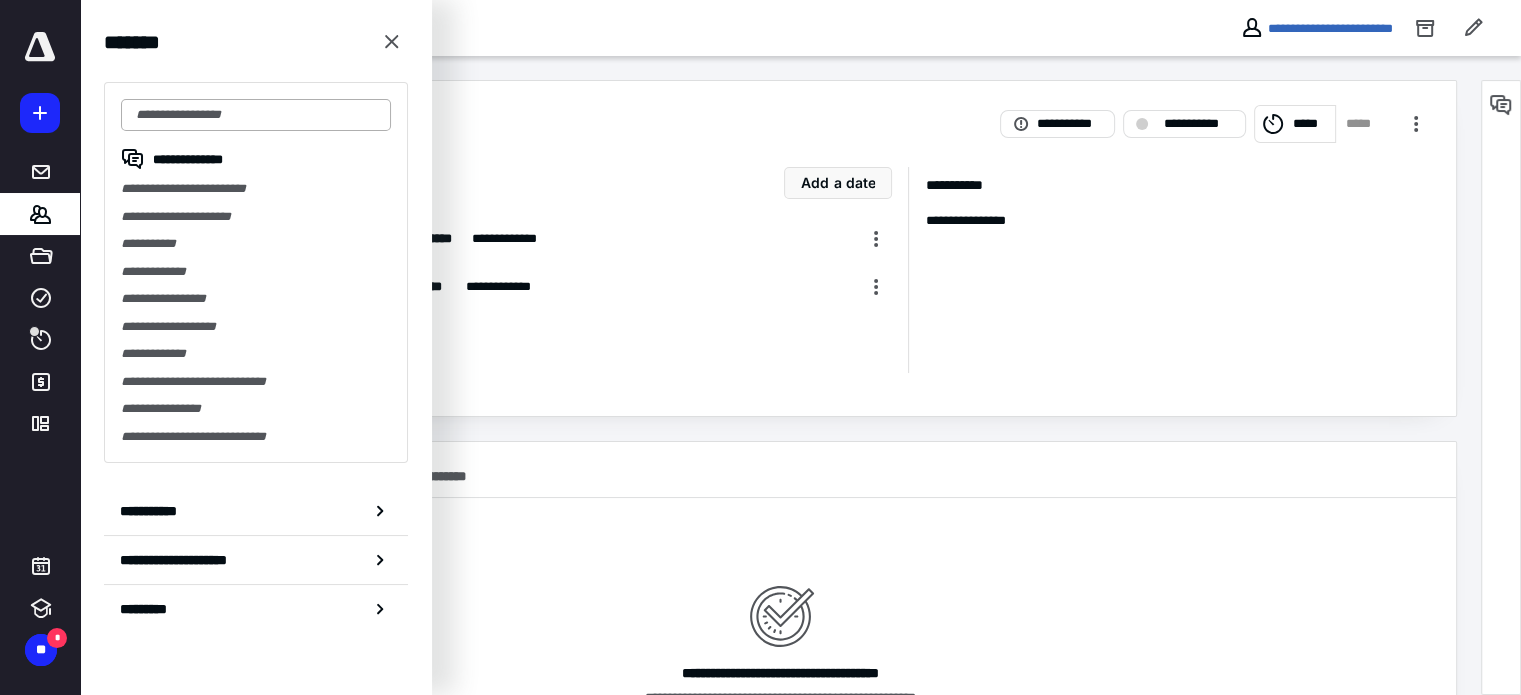 click at bounding box center (256, 115) 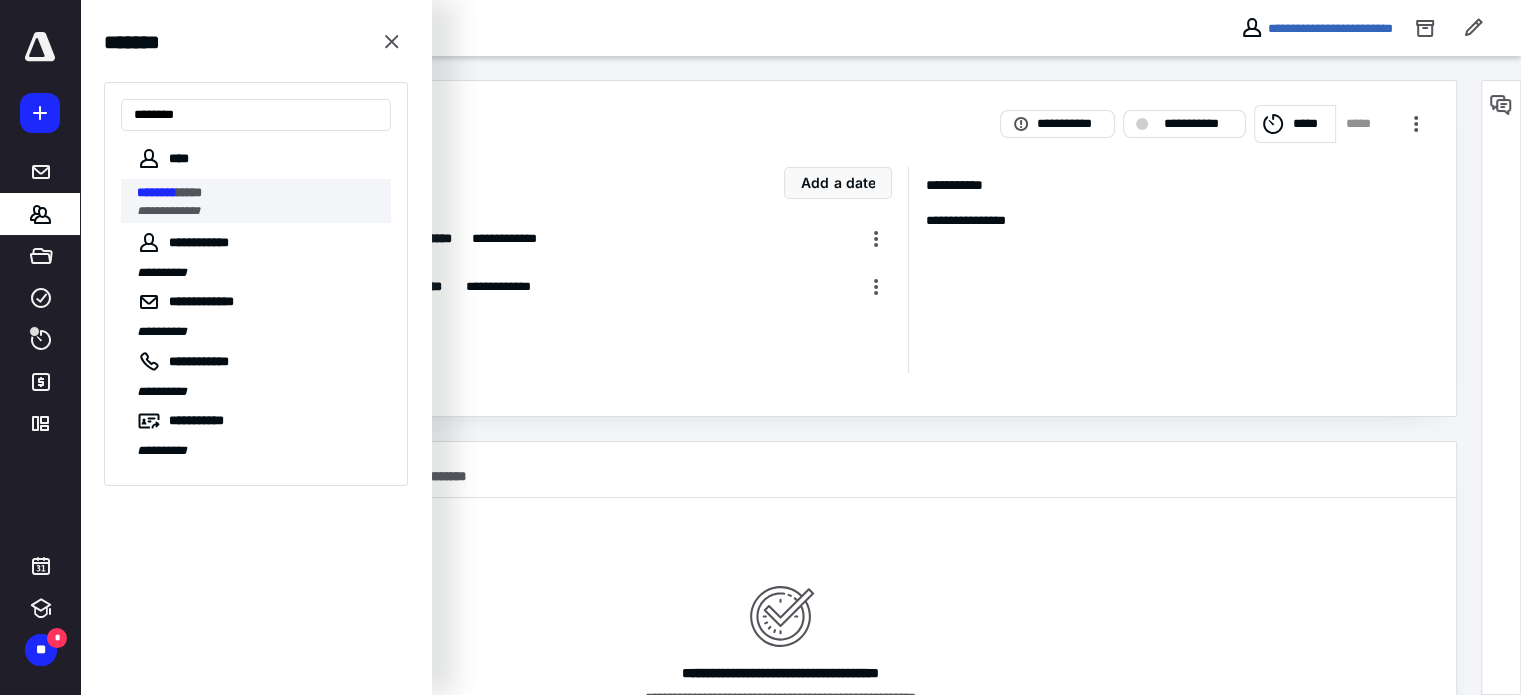 type on "********" 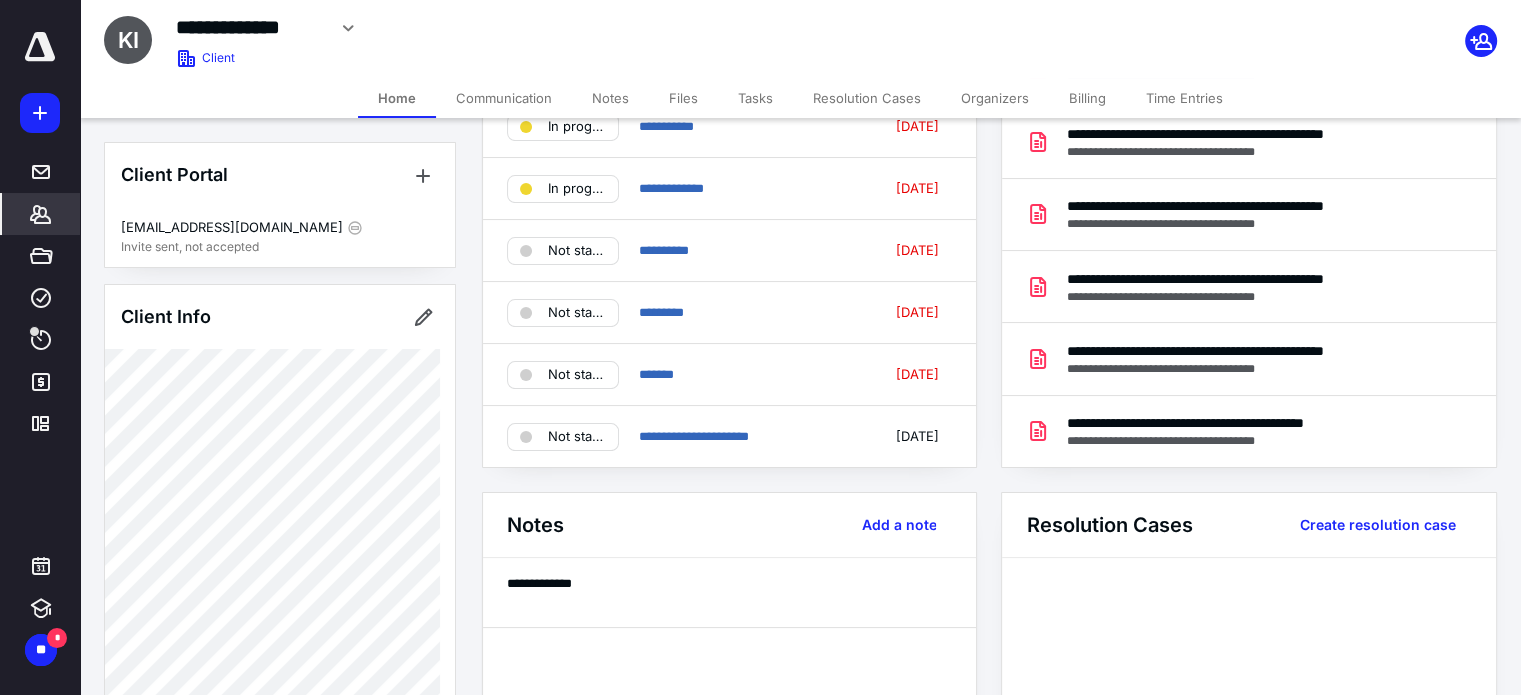 scroll, scrollTop: 300, scrollLeft: 0, axis: vertical 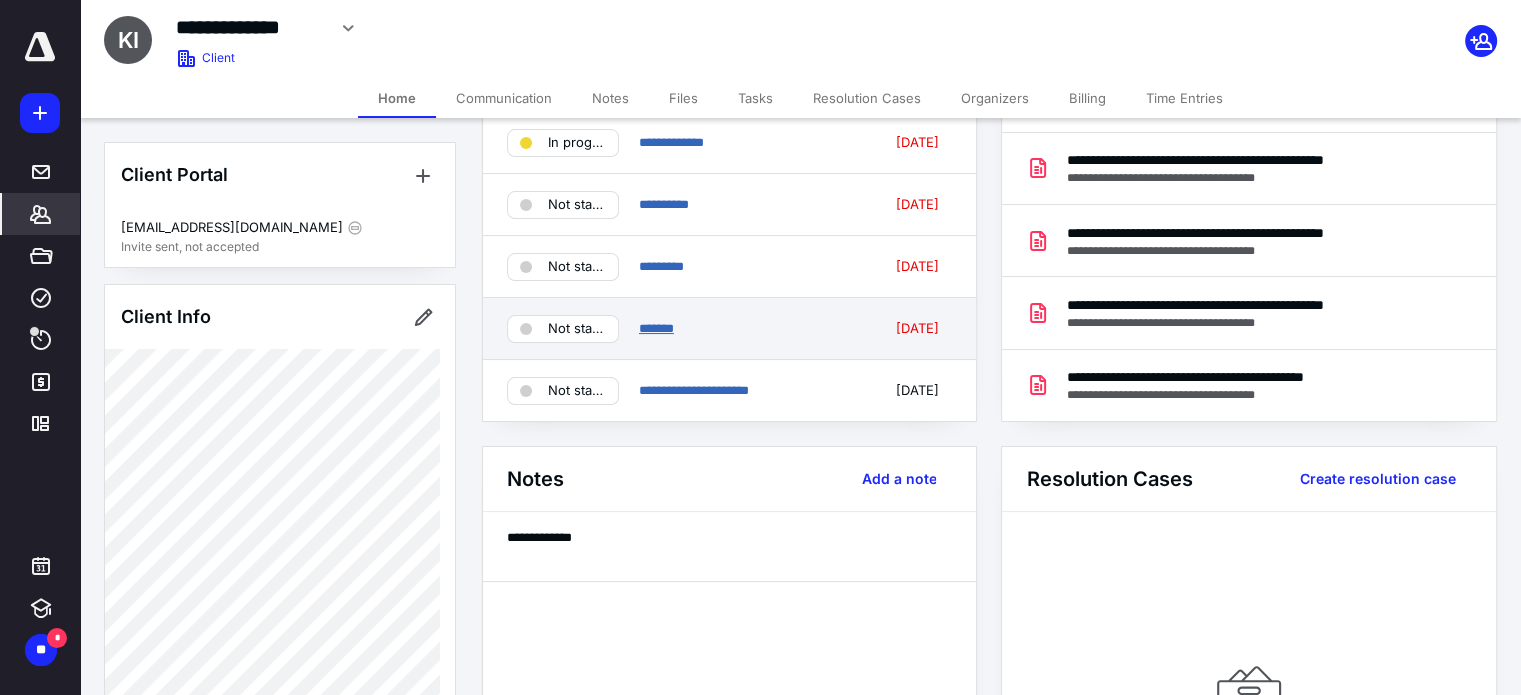 click on "*******" at bounding box center [656, 328] 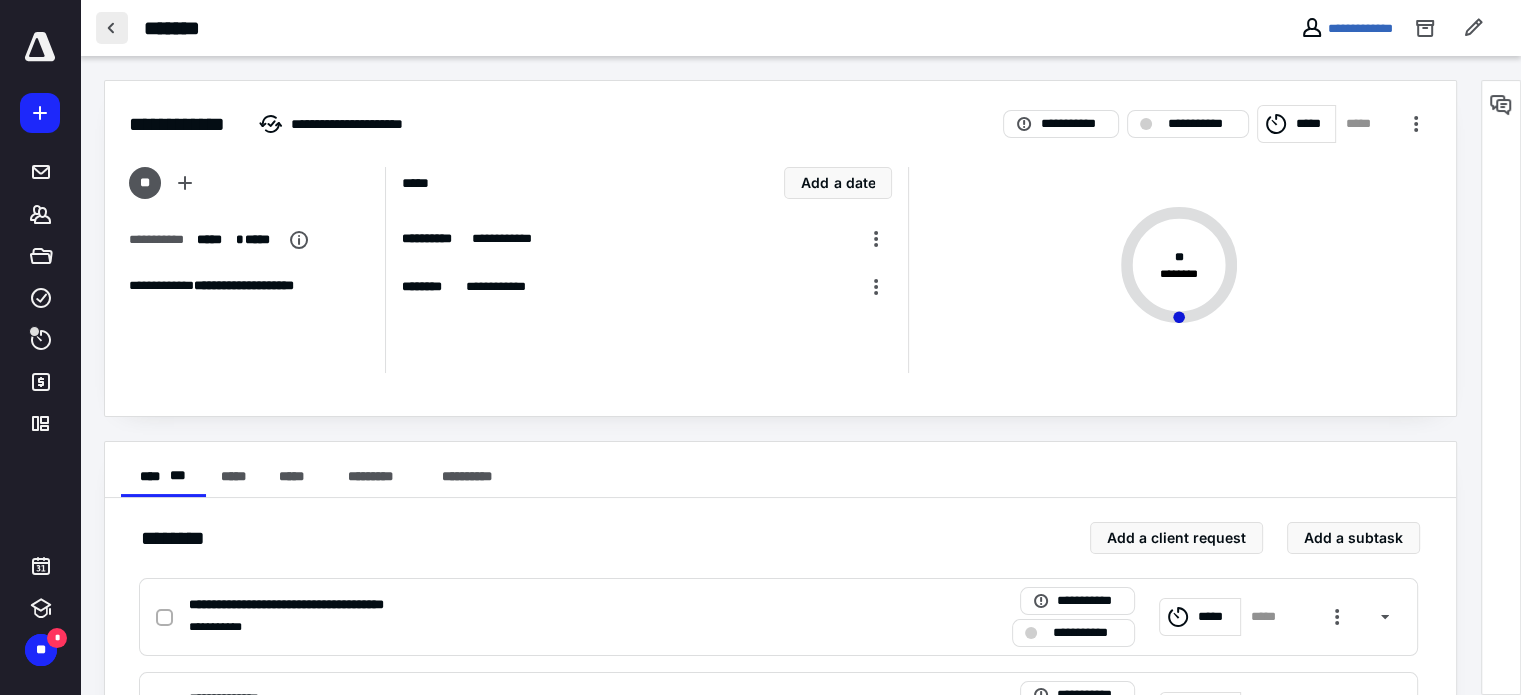 click at bounding box center (112, 28) 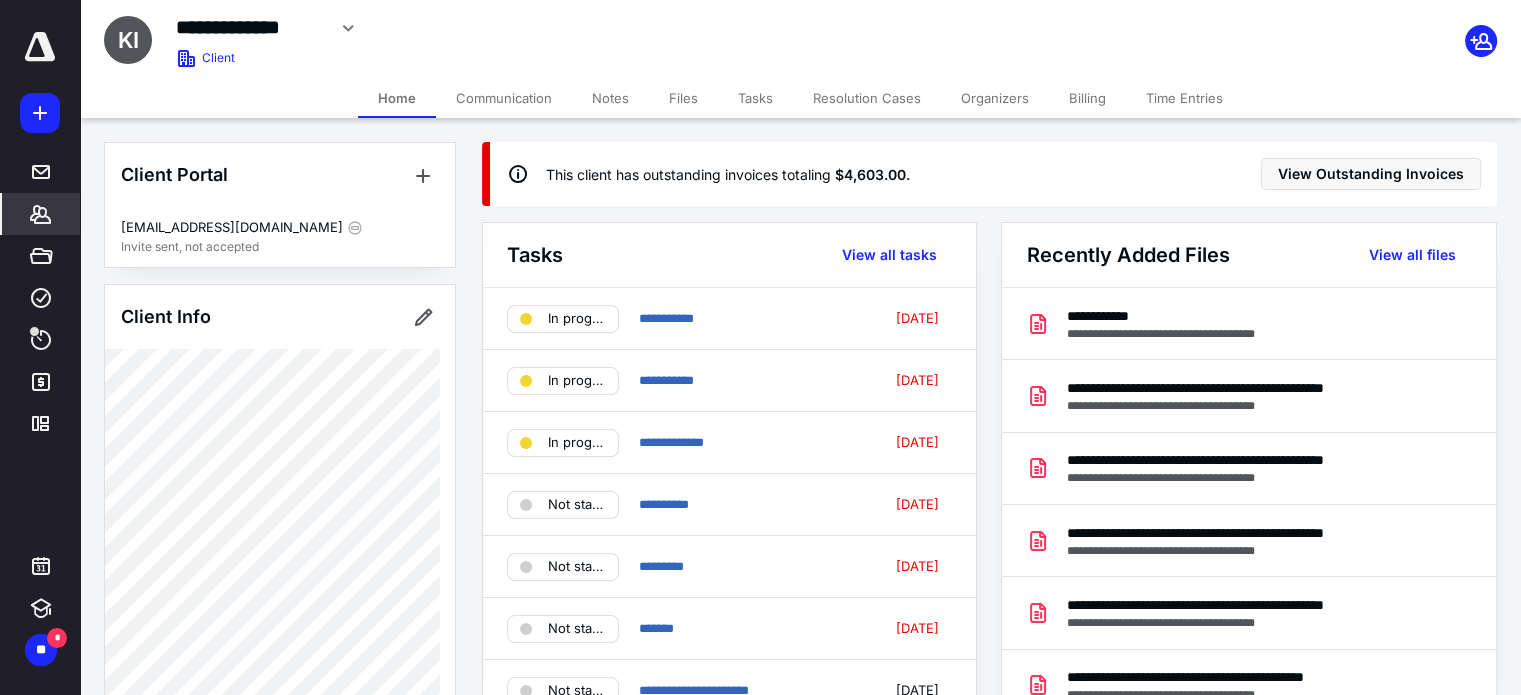 click 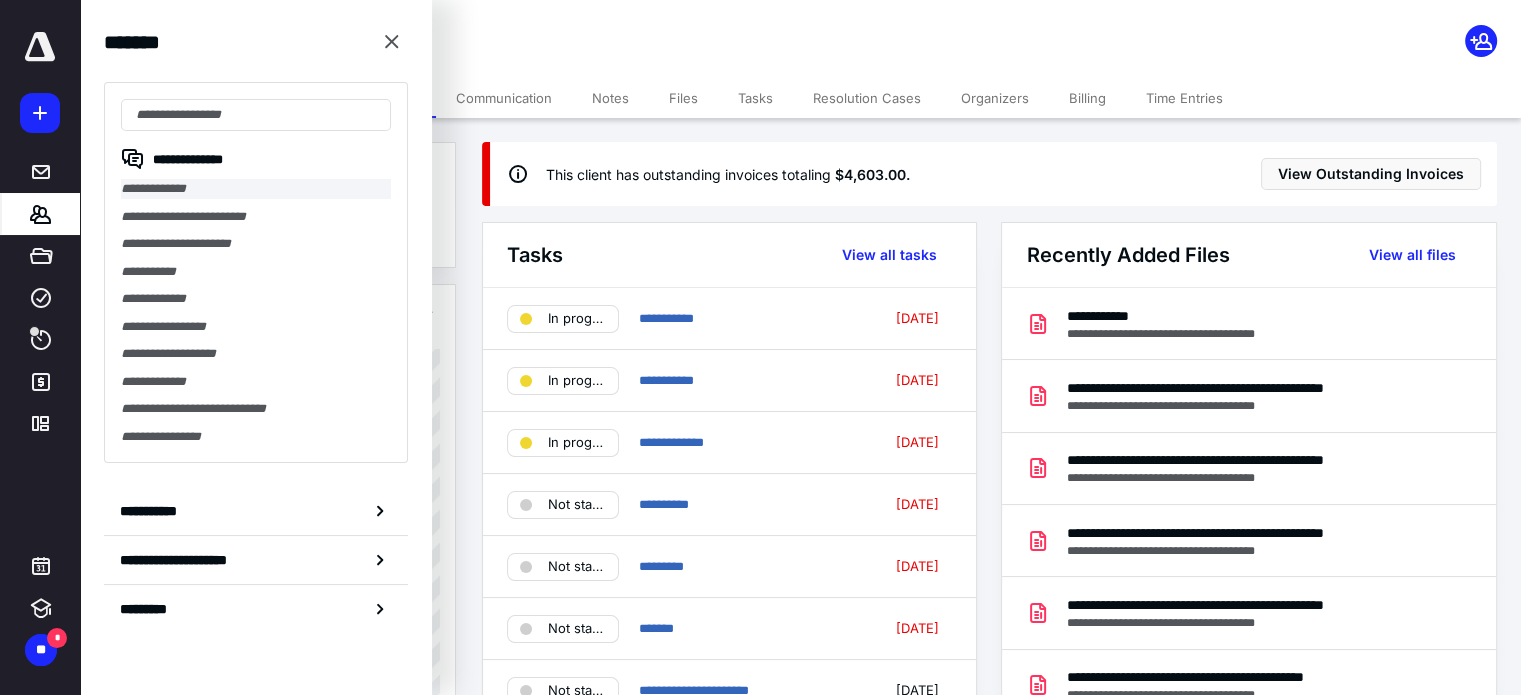 click on "**********" at bounding box center (256, 189) 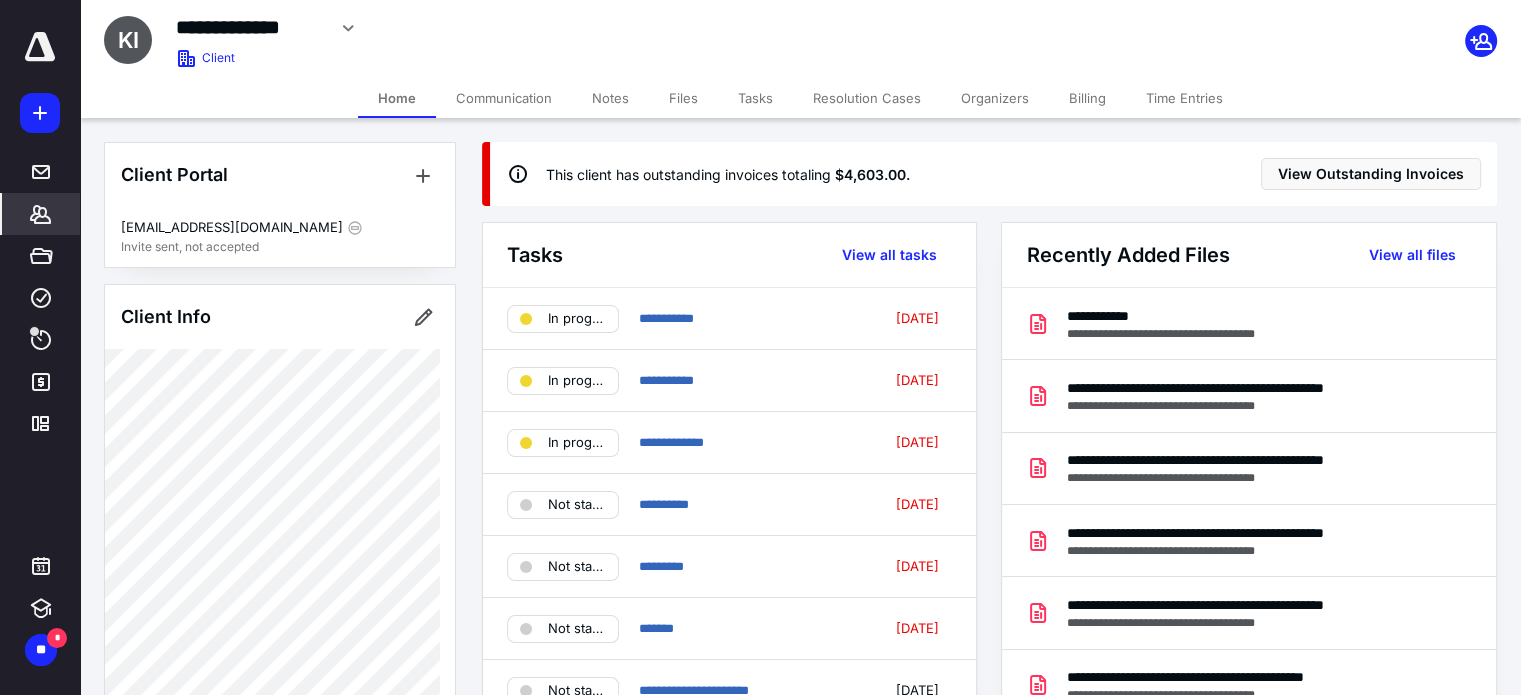 click 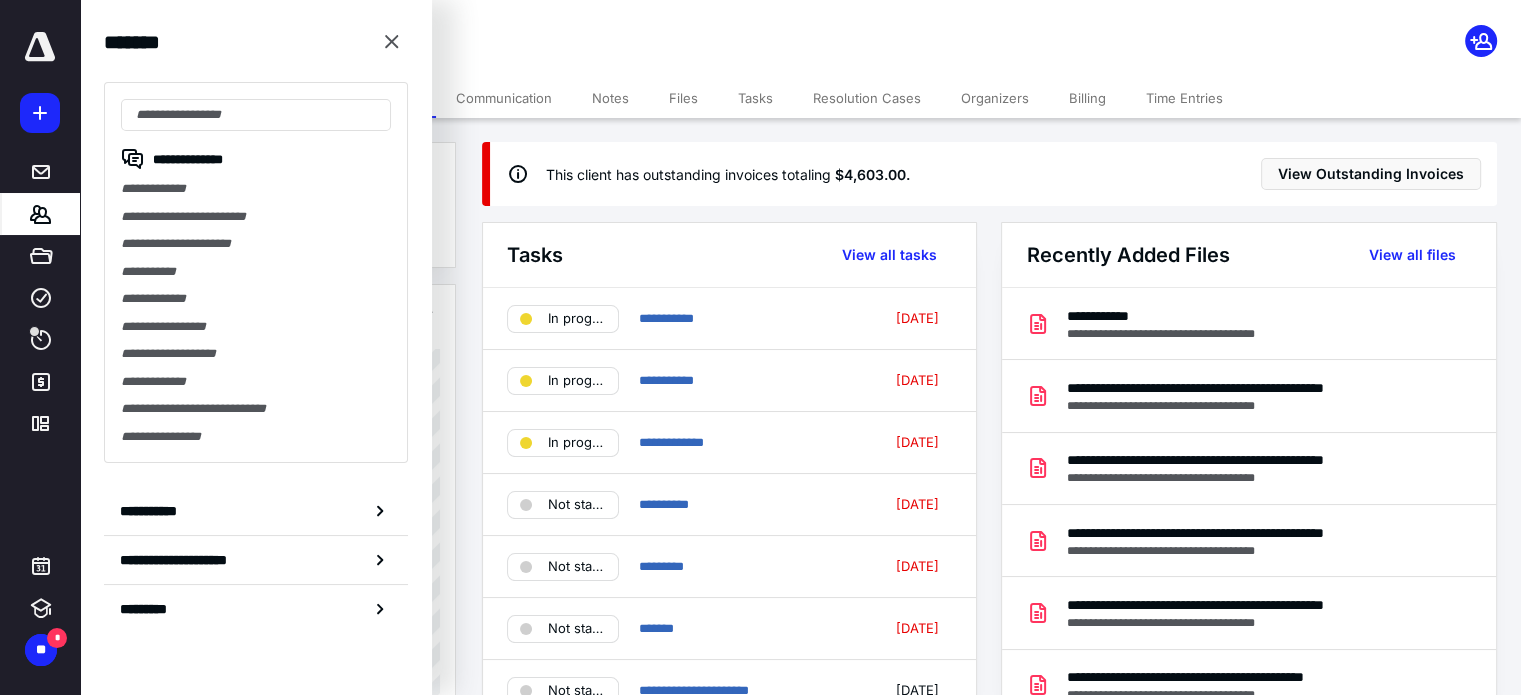 click on "**********" at bounding box center (256, 217) 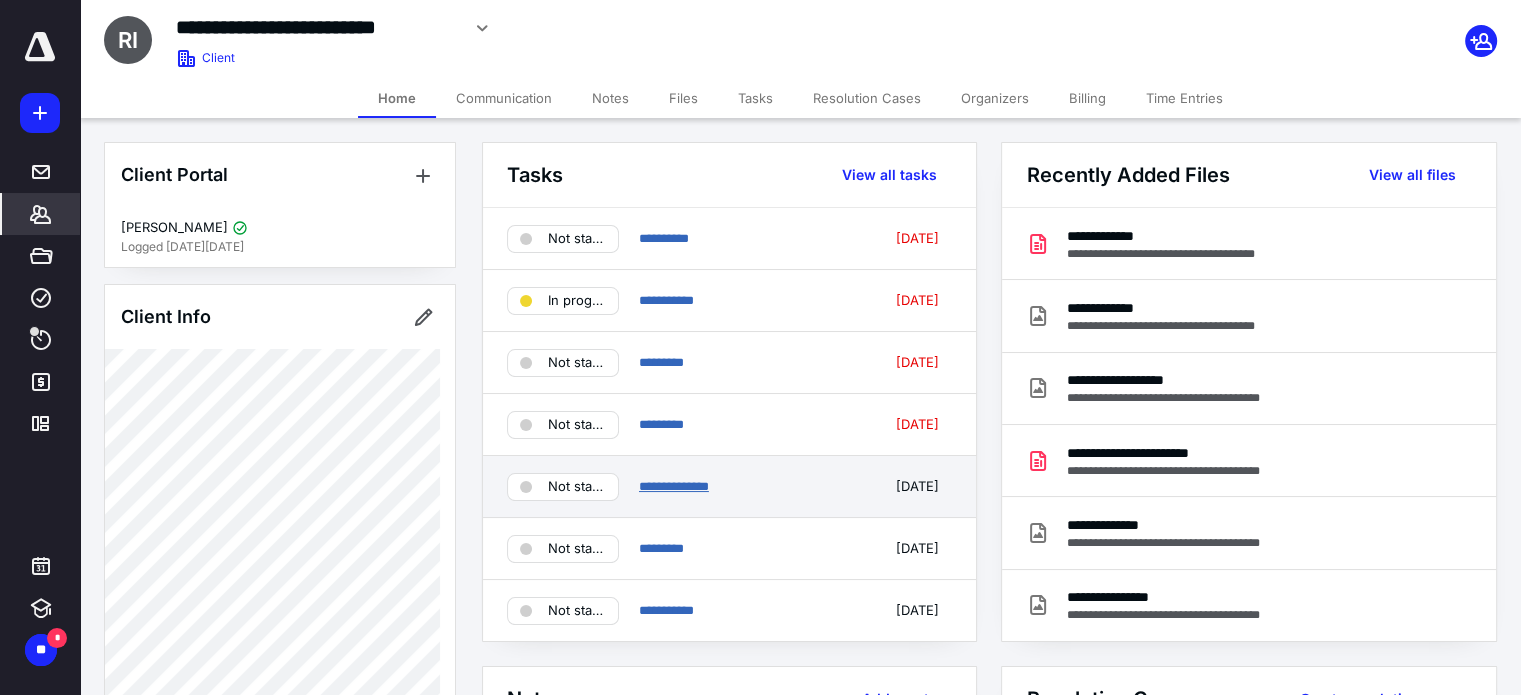 click on "**********" at bounding box center [674, 486] 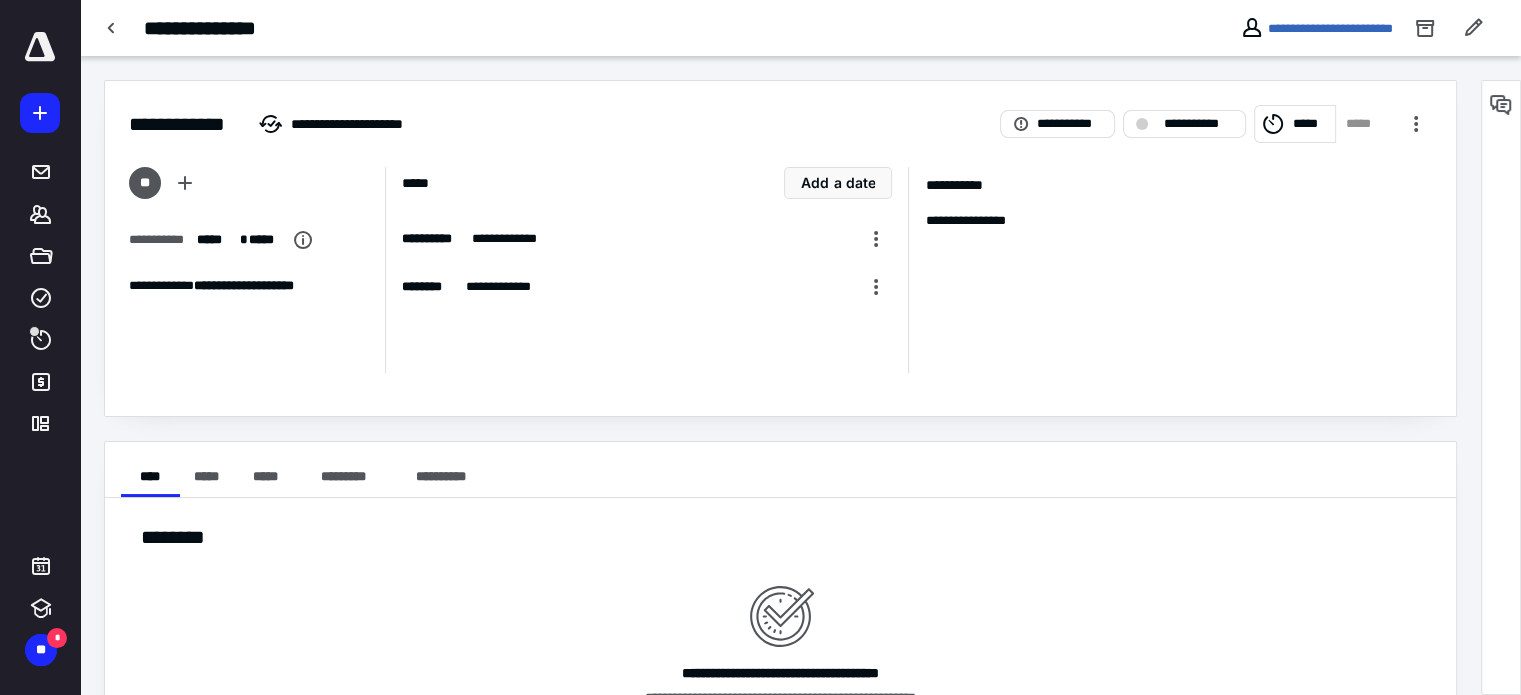 click on "*****" at bounding box center (1311, 124) 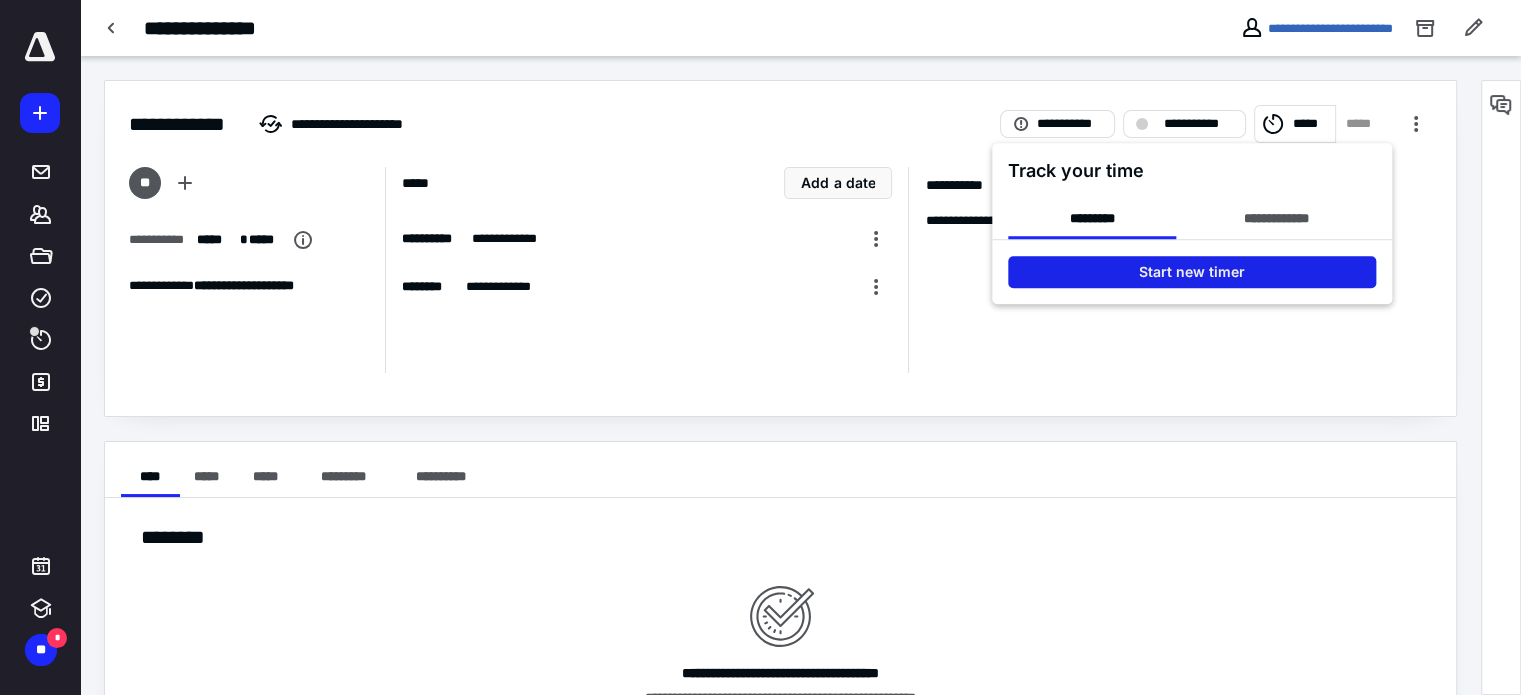 click on "Start new timer" at bounding box center (1192, 272) 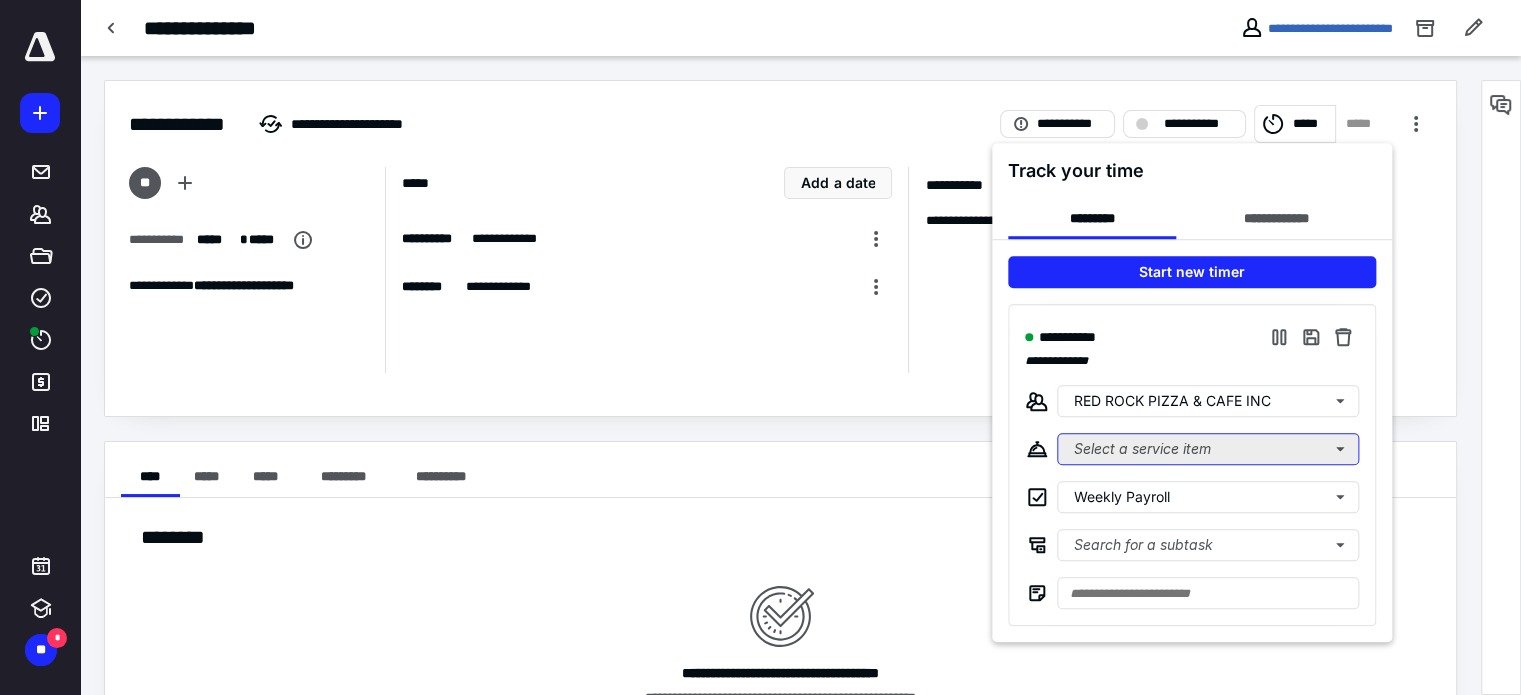click on "Select a service item" at bounding box center (1208, 449) 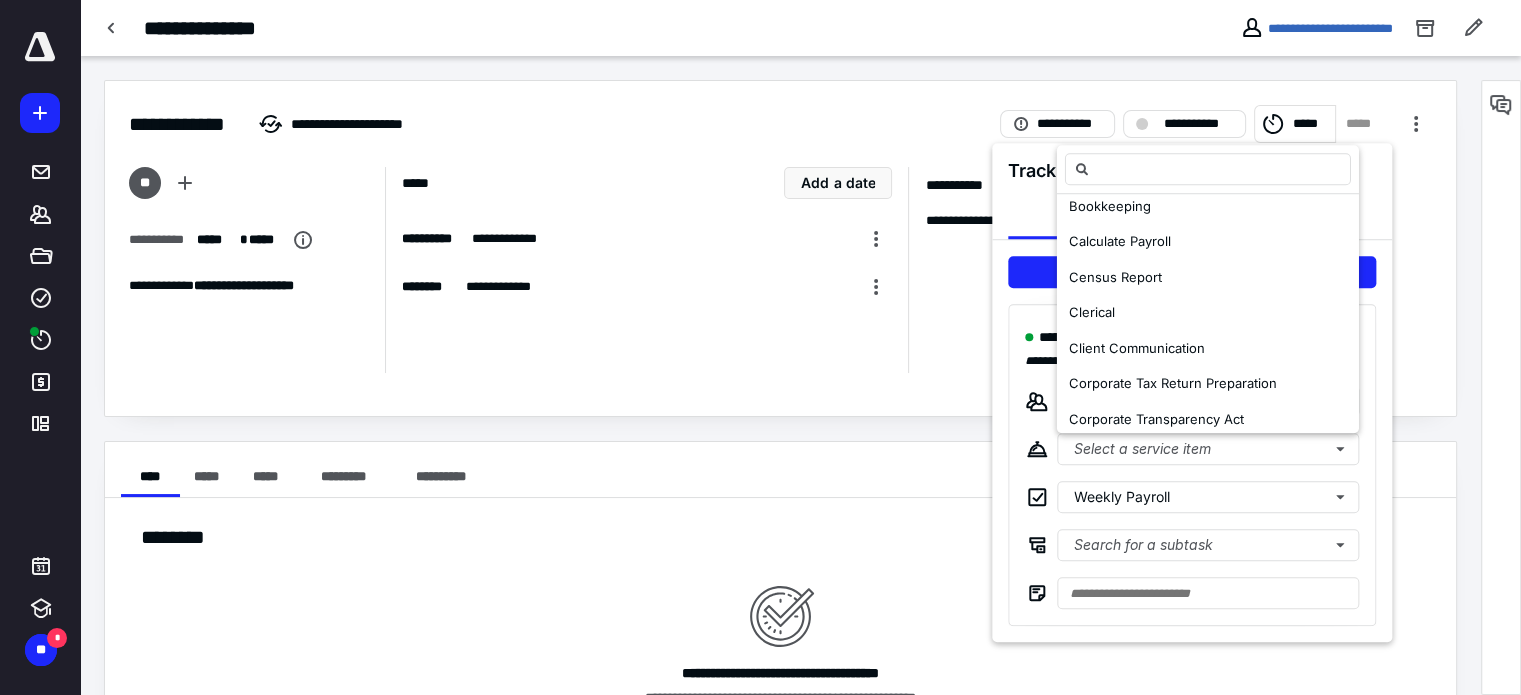 scroll, scrollTop: 400, scrollLeft: 0, axis: vertical 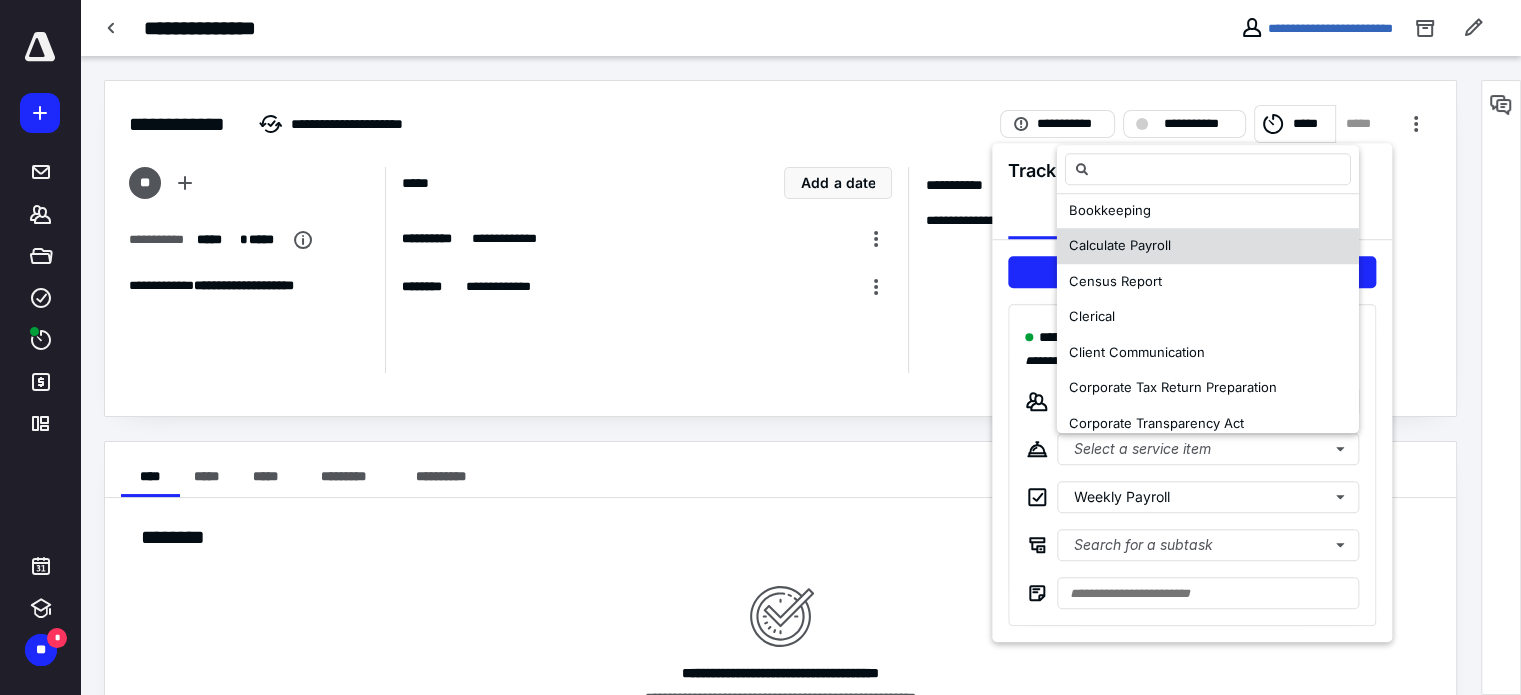click on "Calculate Payroll" at bounding box center [1120, 245] 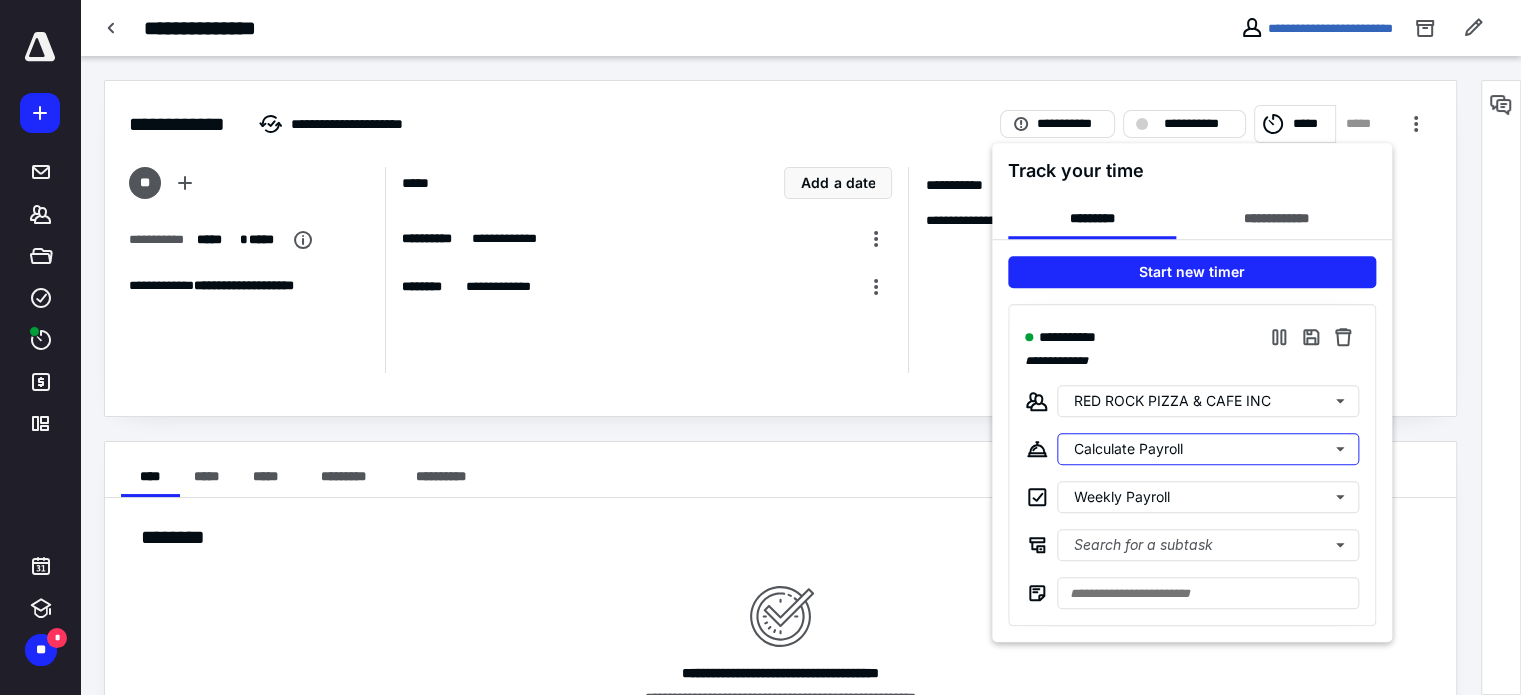 scroll, scrollTop: 0, scrollLeft: 0, axis: both 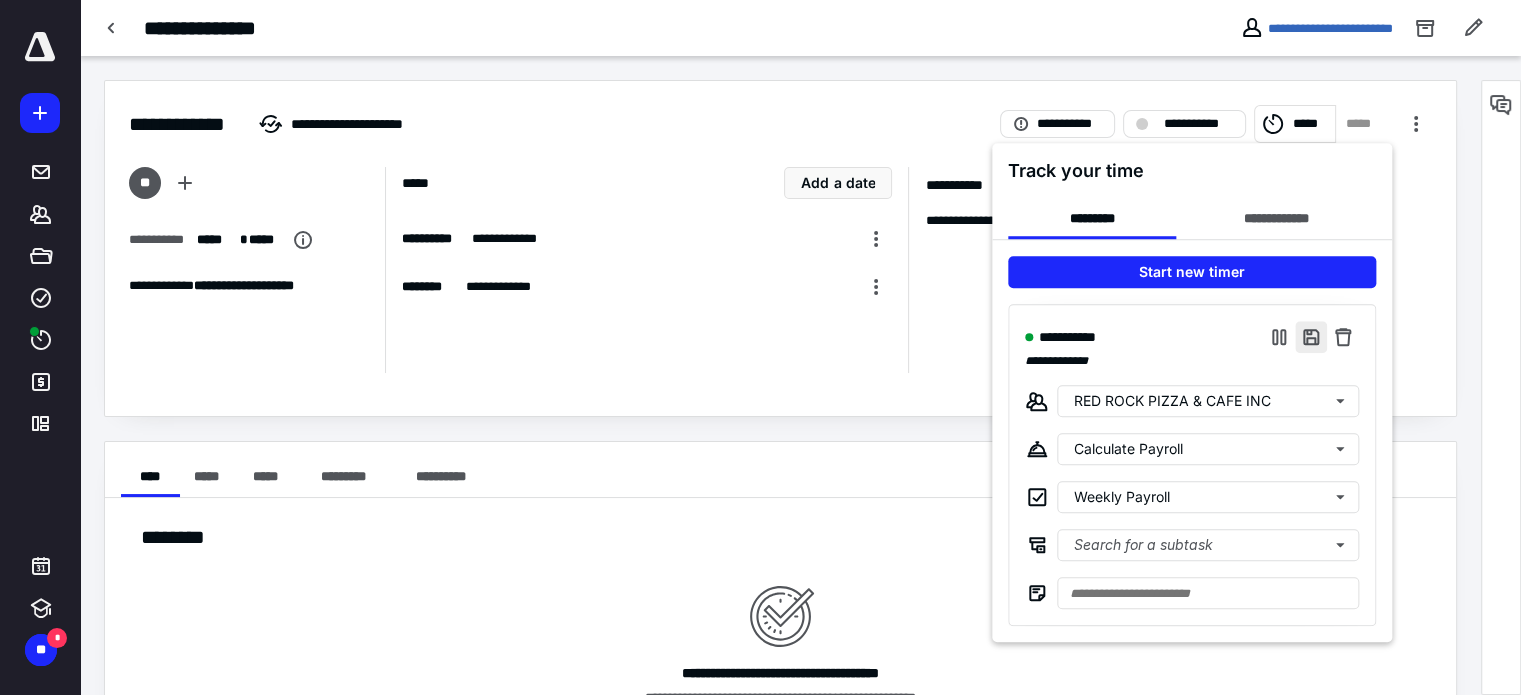 click at bounding box center (1311, 337) 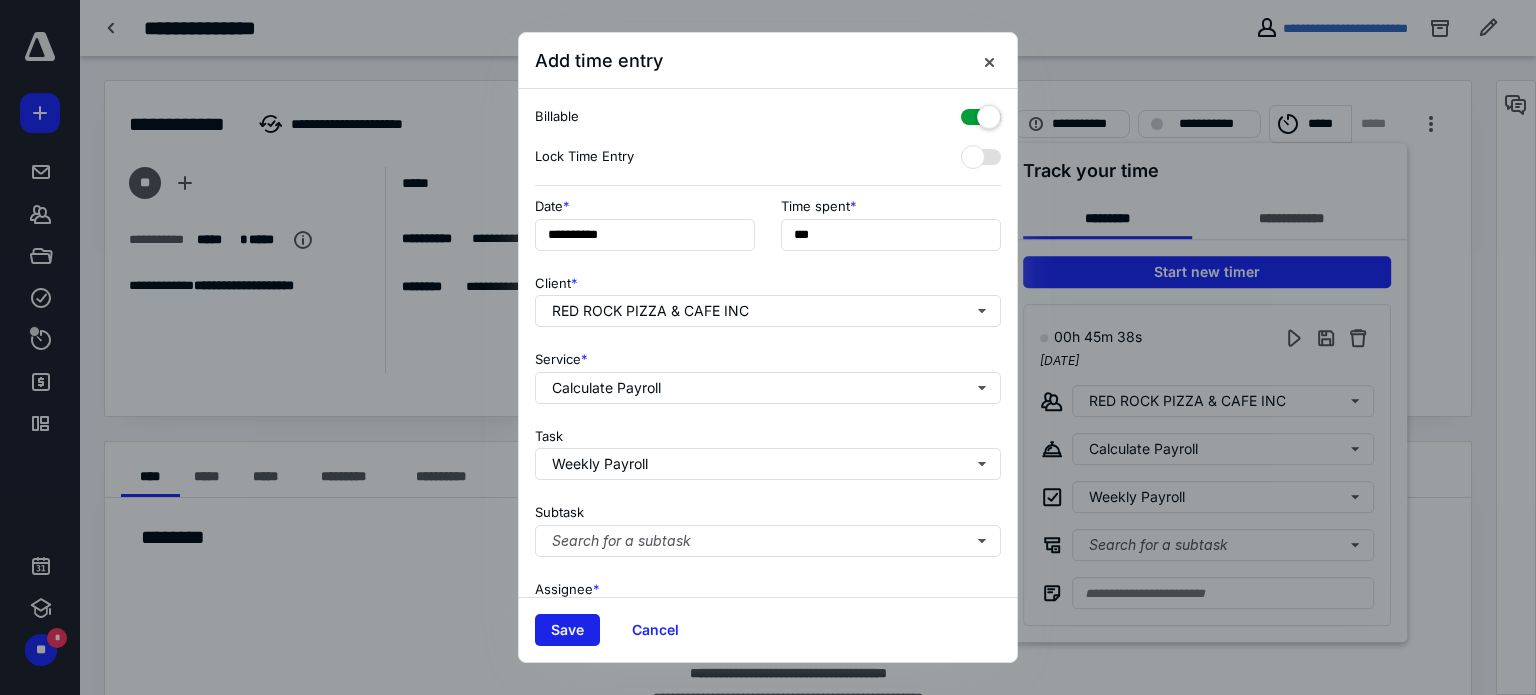 click on "Save" at bounding box center (567, 630) 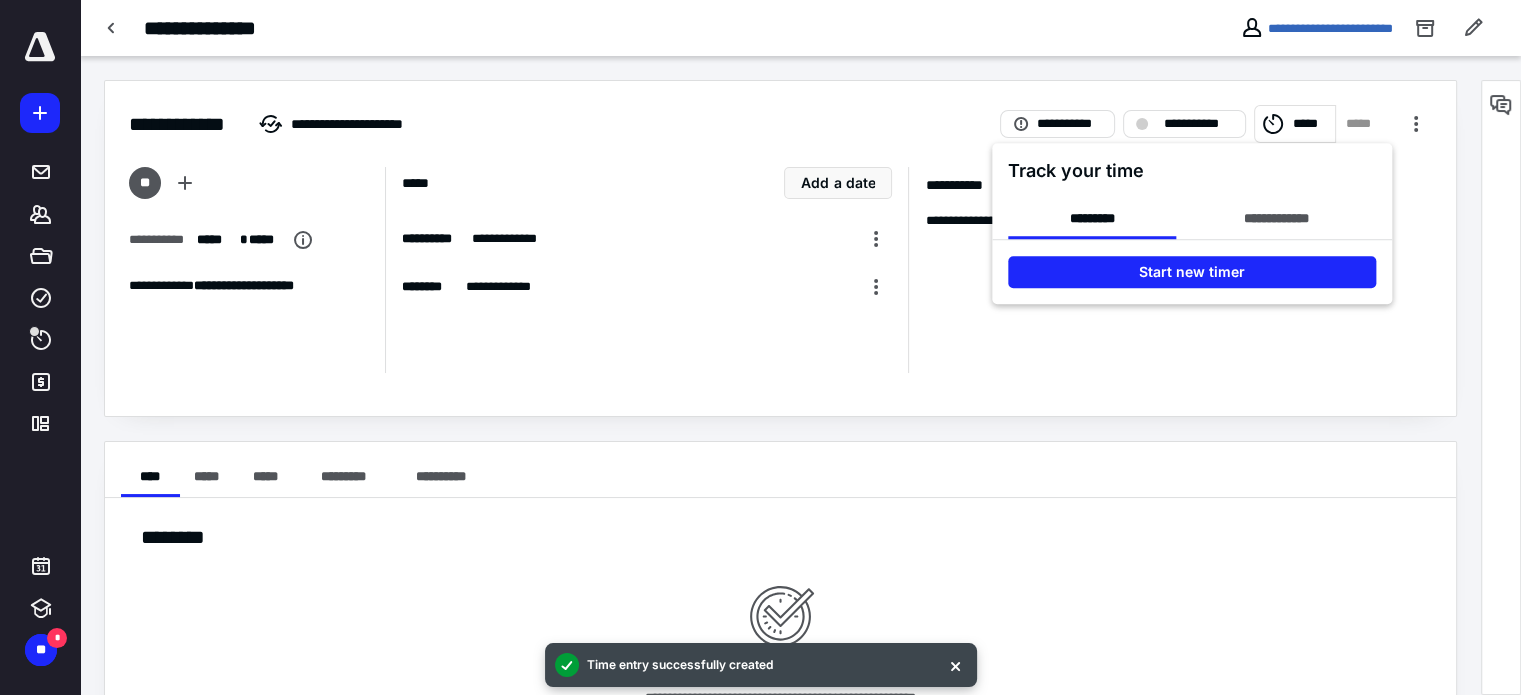click at bounding box center (760, 347) 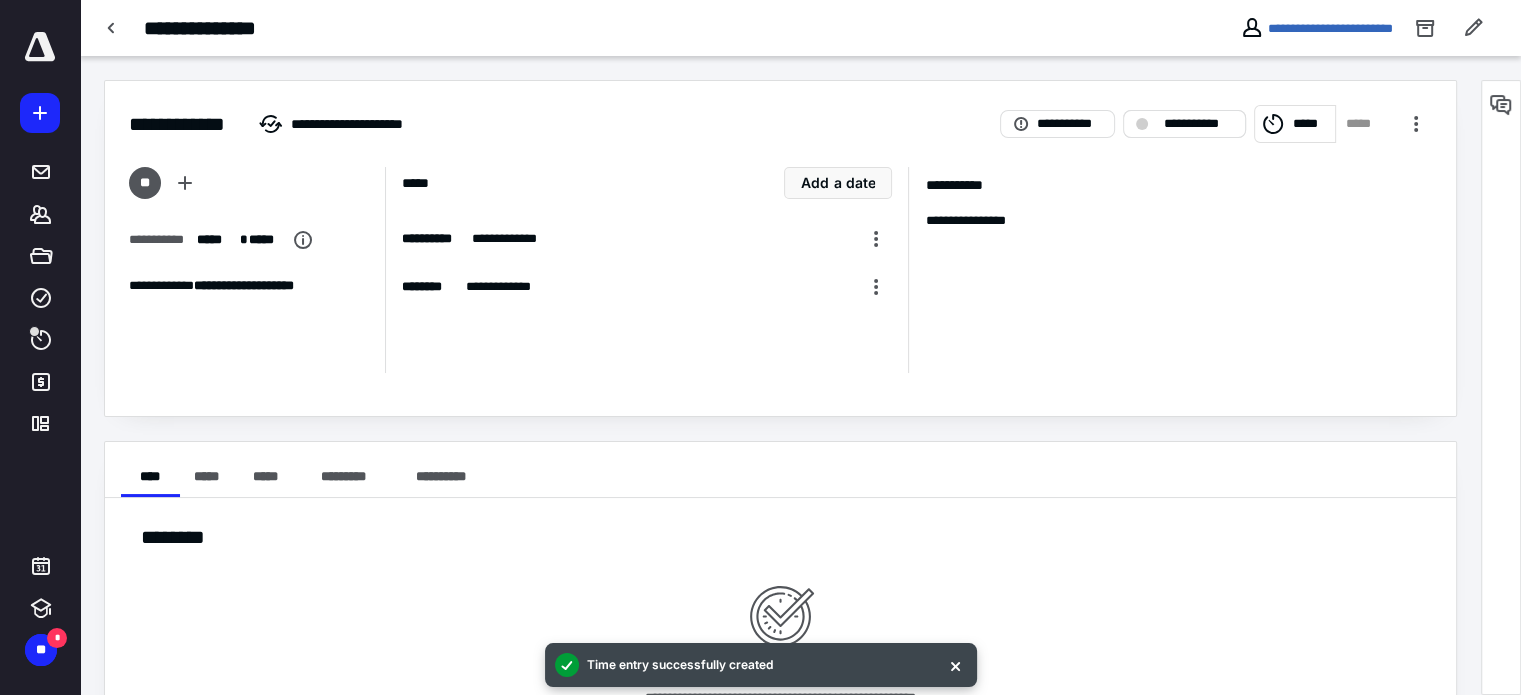click on "**********" at bounding box center [1198, 124] 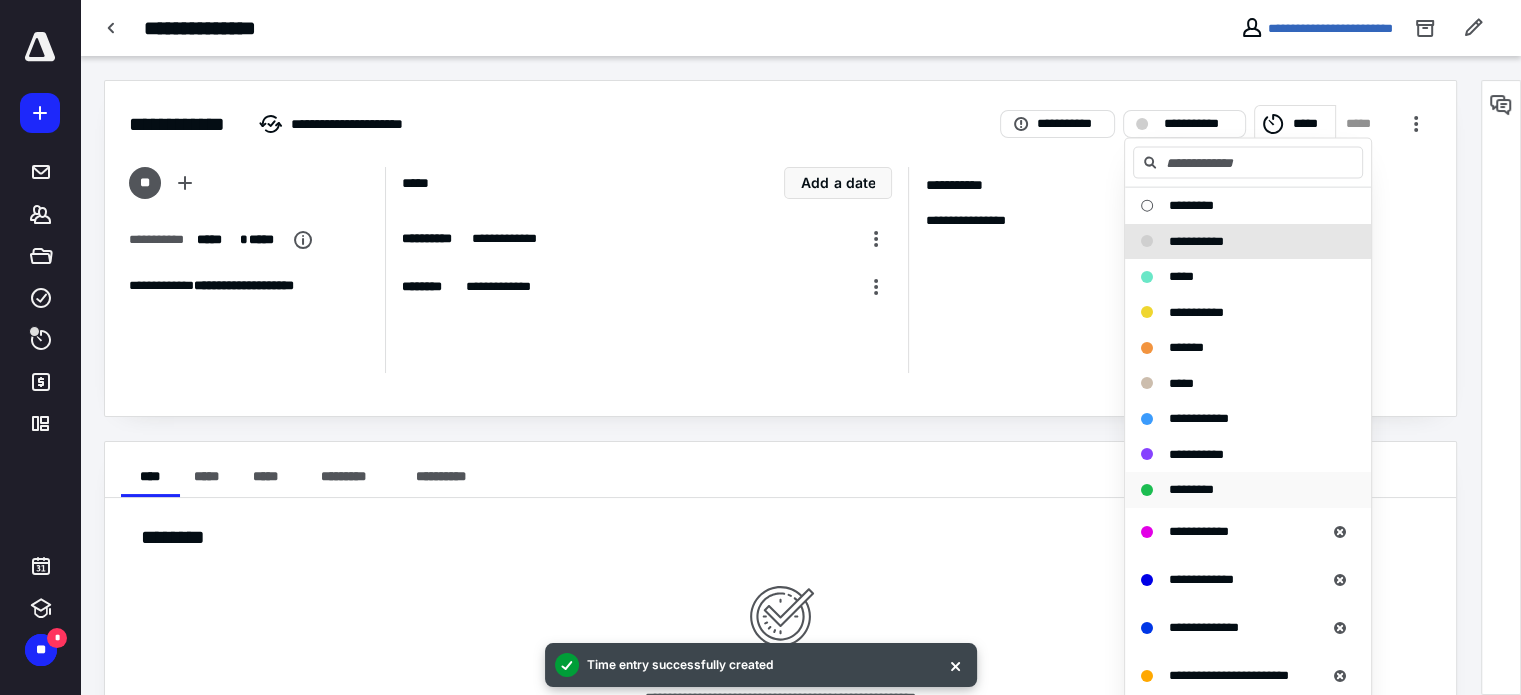 click on "*********" at bounding box center (1191, 489) 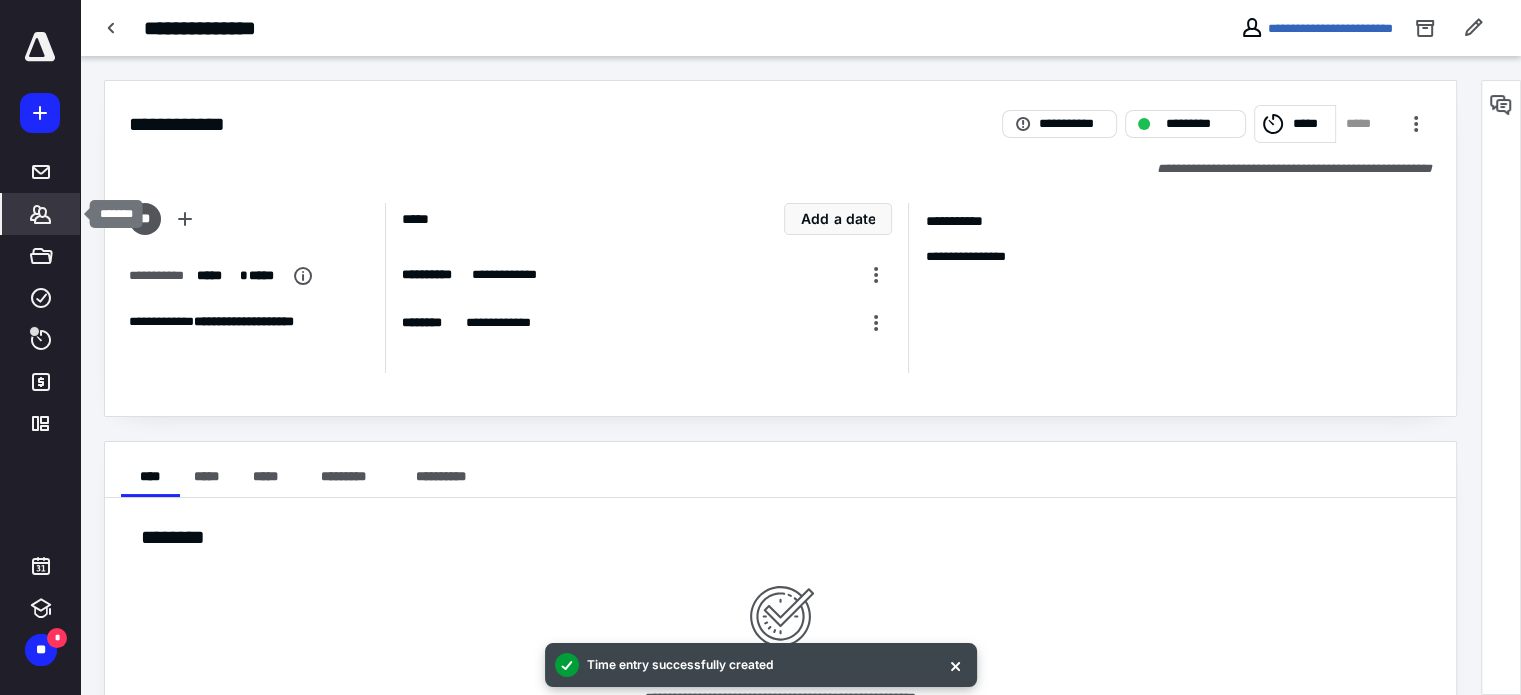 click 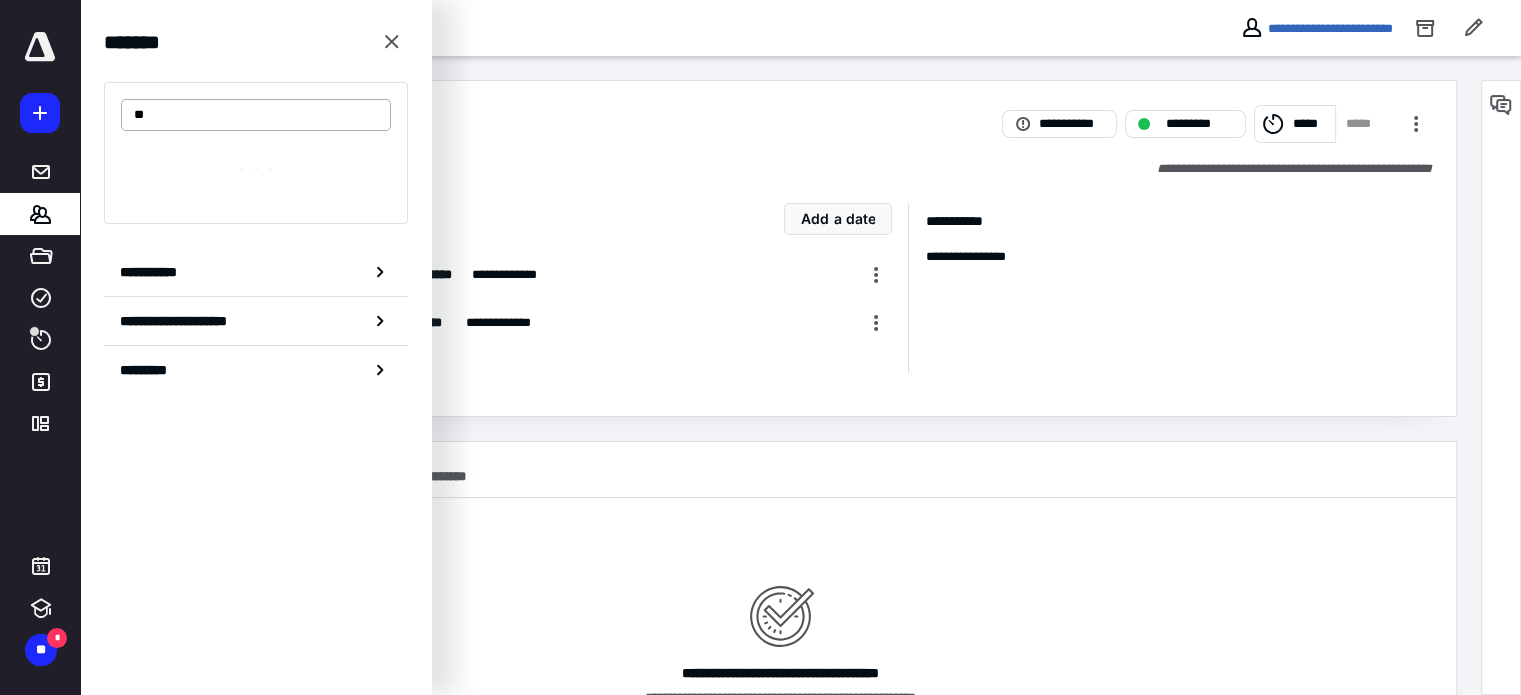 type on "*" 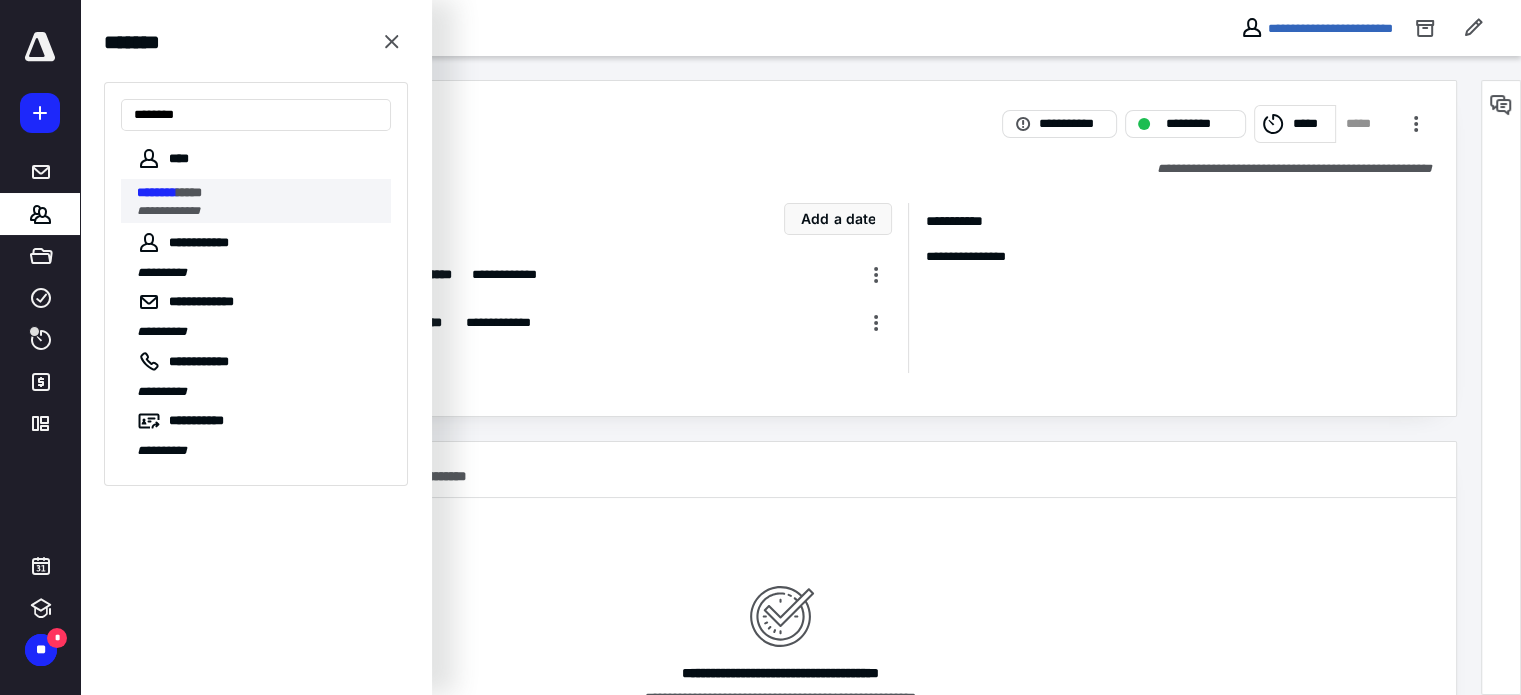 type on "********" 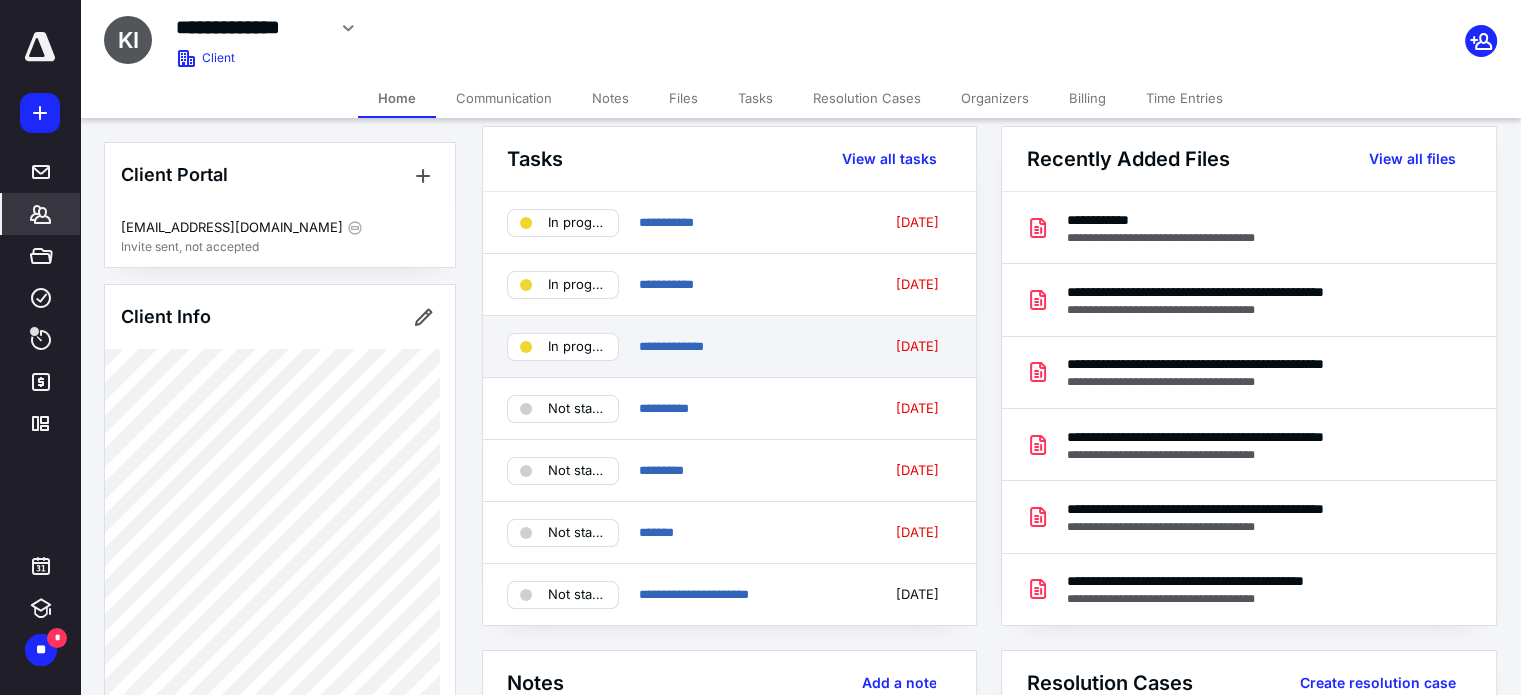 scroll, scrollTop: 300, scrollLeft: 0, axis: vertical 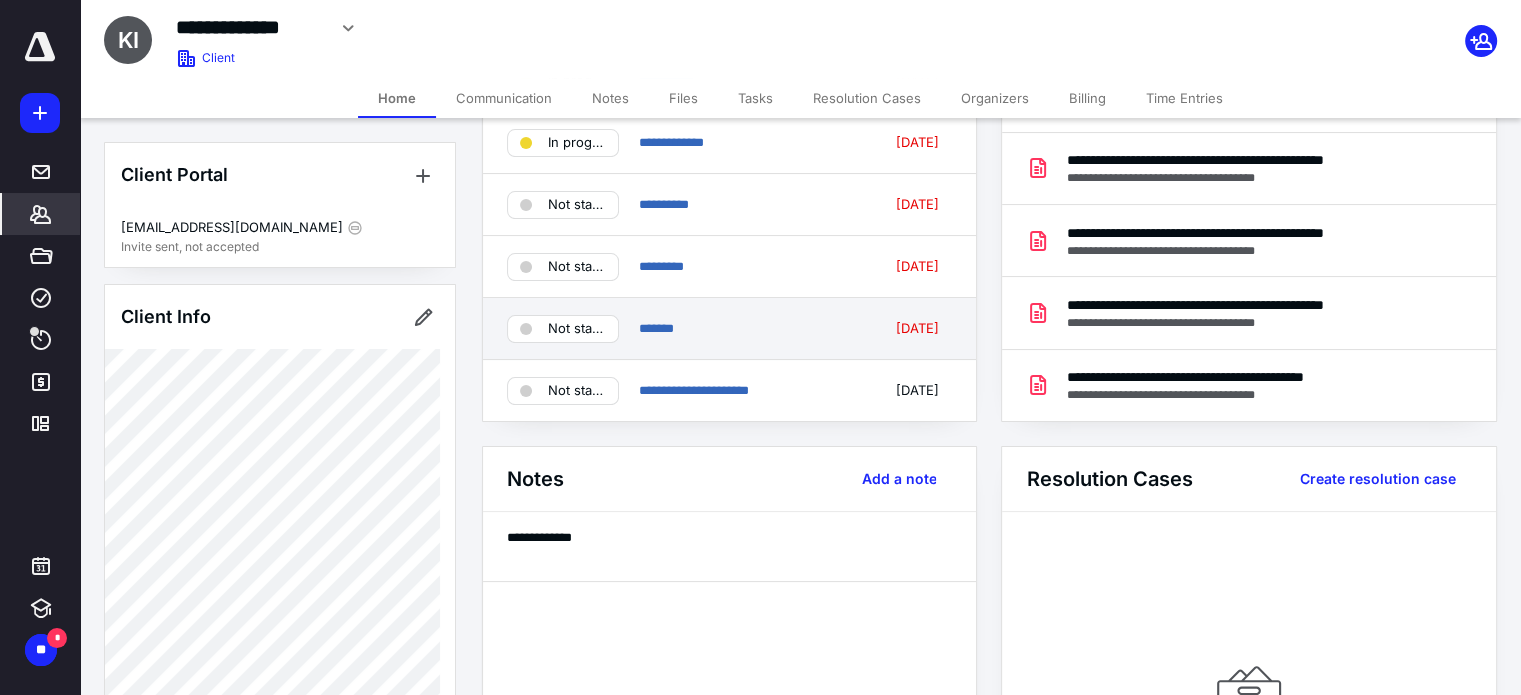 click on "*******" at bounding box center (751, 329) 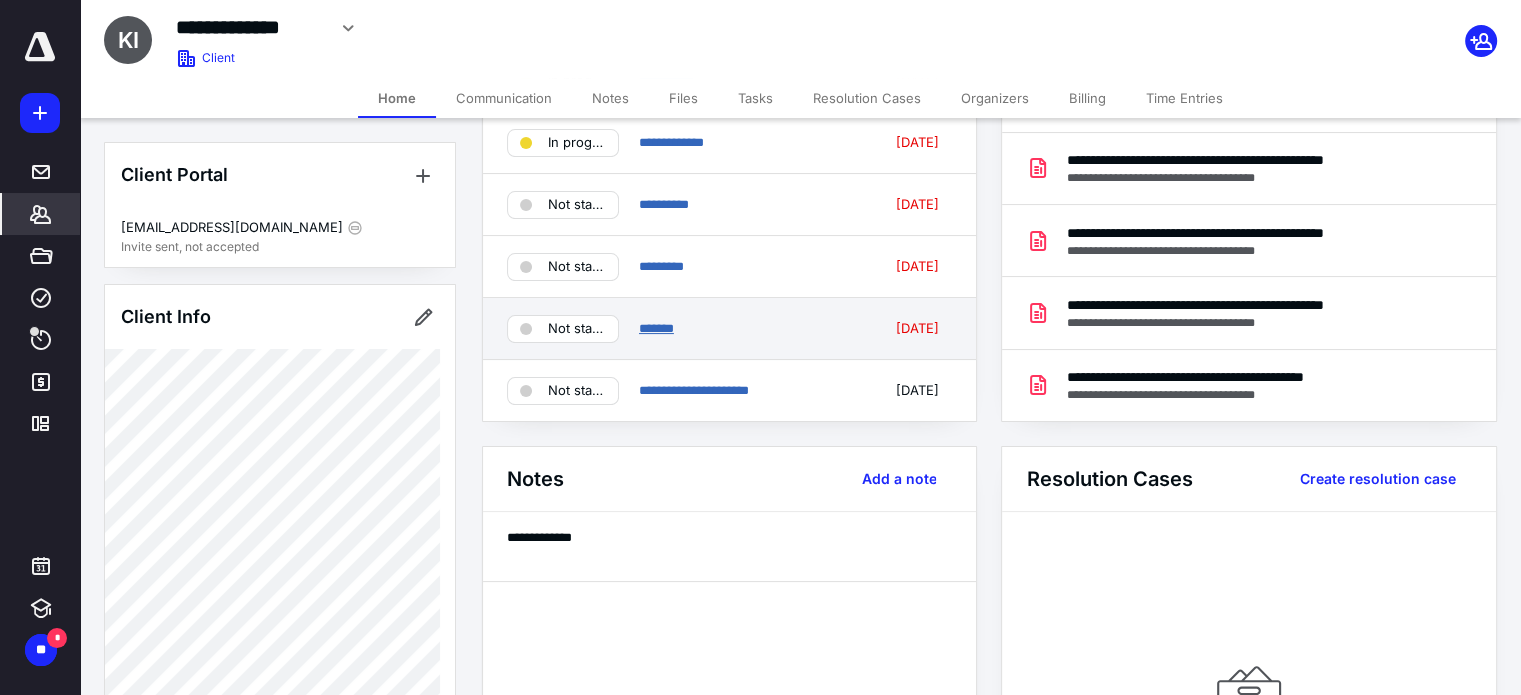 click on "*******" at bounding box center [656, 328] 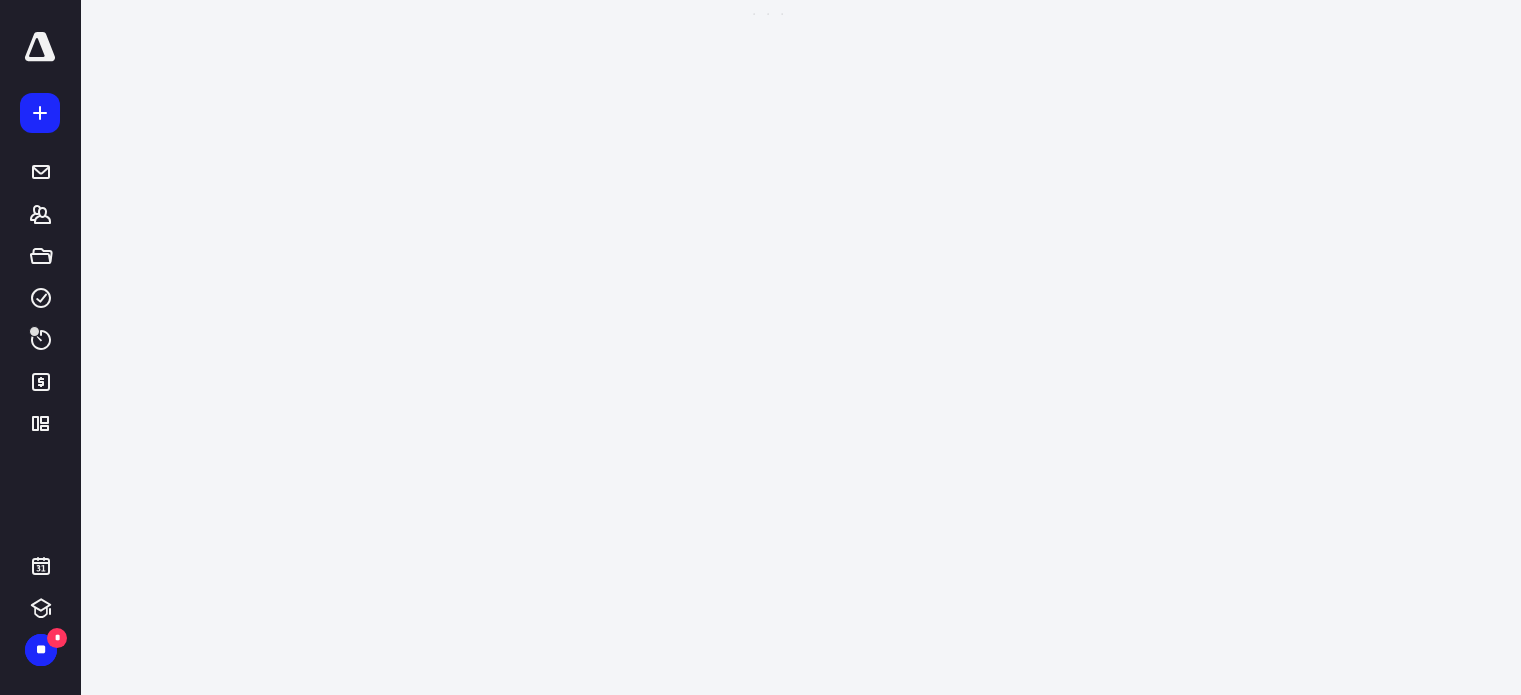 scroll, scrollTop: 0, scrollLeft: 0, axis: both 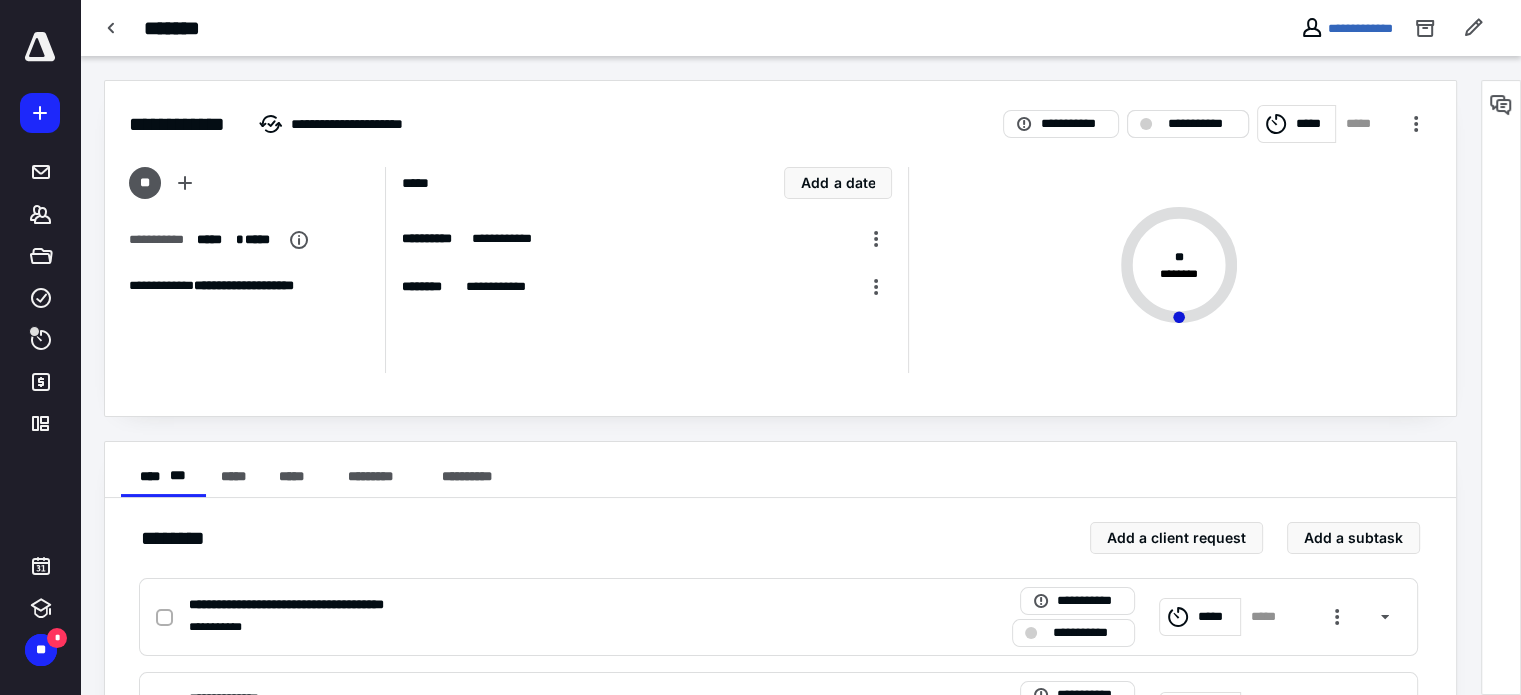 click on "**********" at bounding box center [1202, 124] 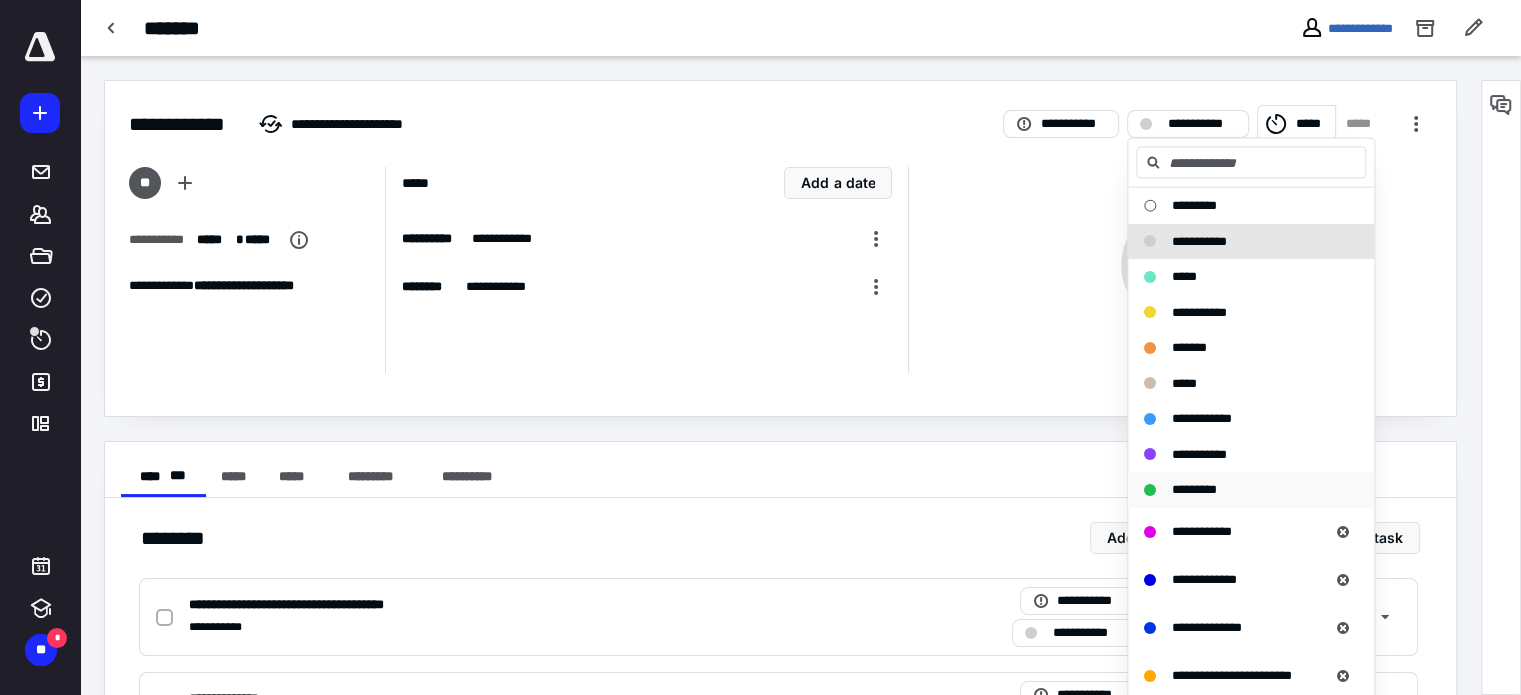 click on "*********" at bounding box center (1194, 489) 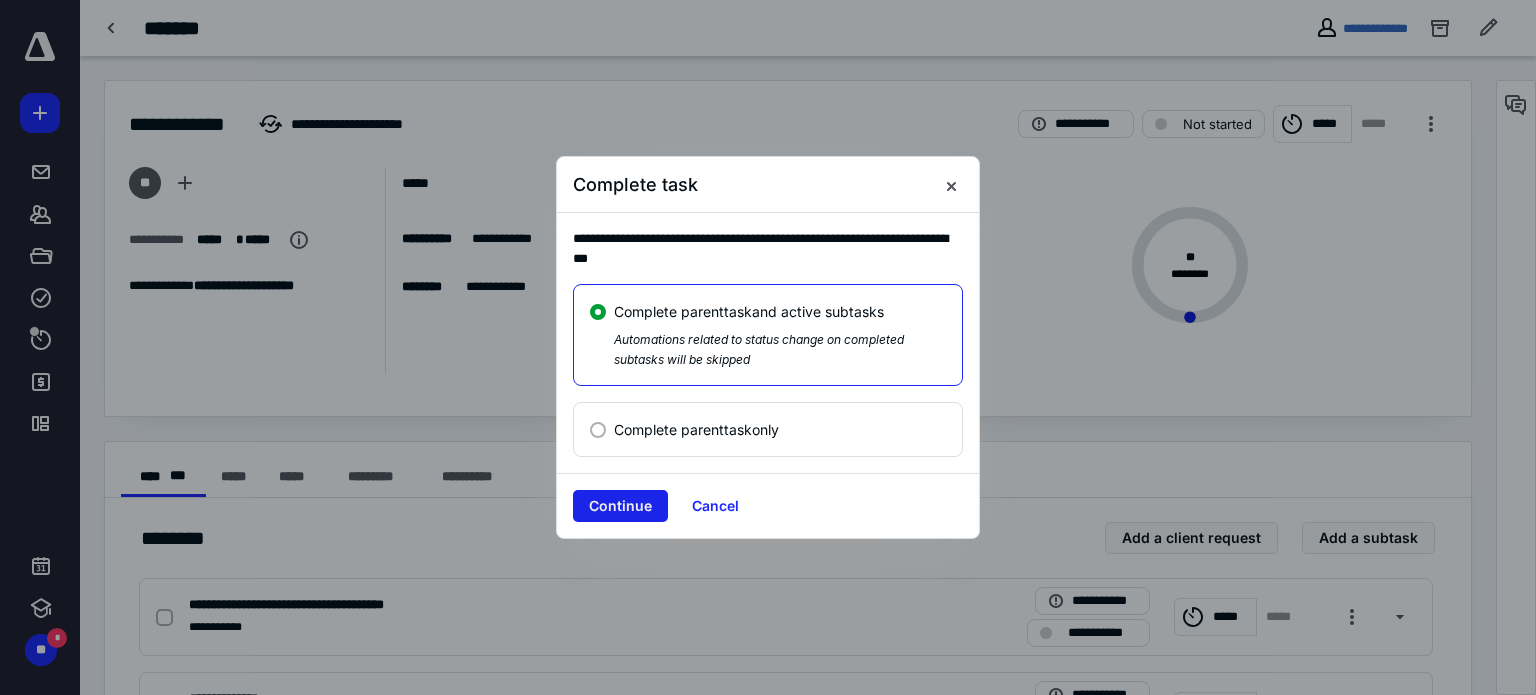 click on "Continue" at bounding box center [620, 506] 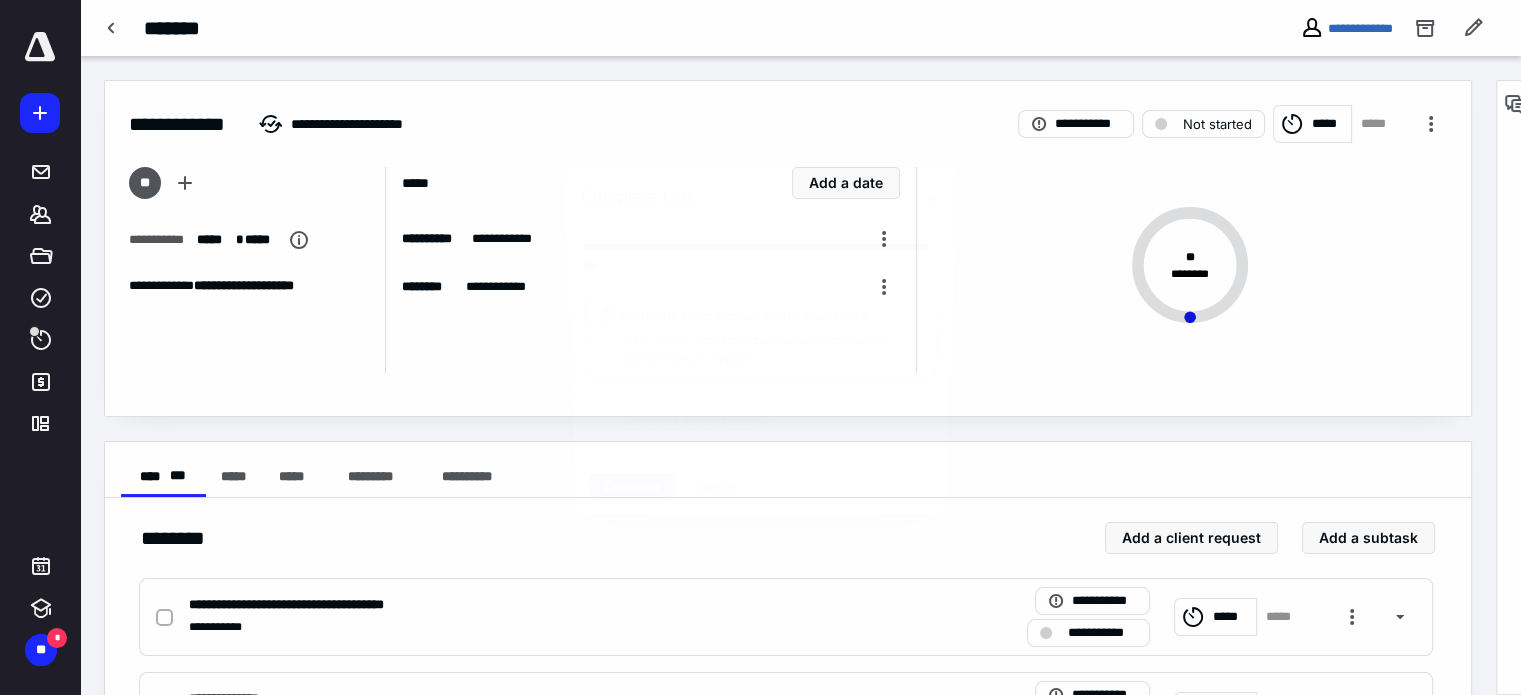 checkbox on "true" 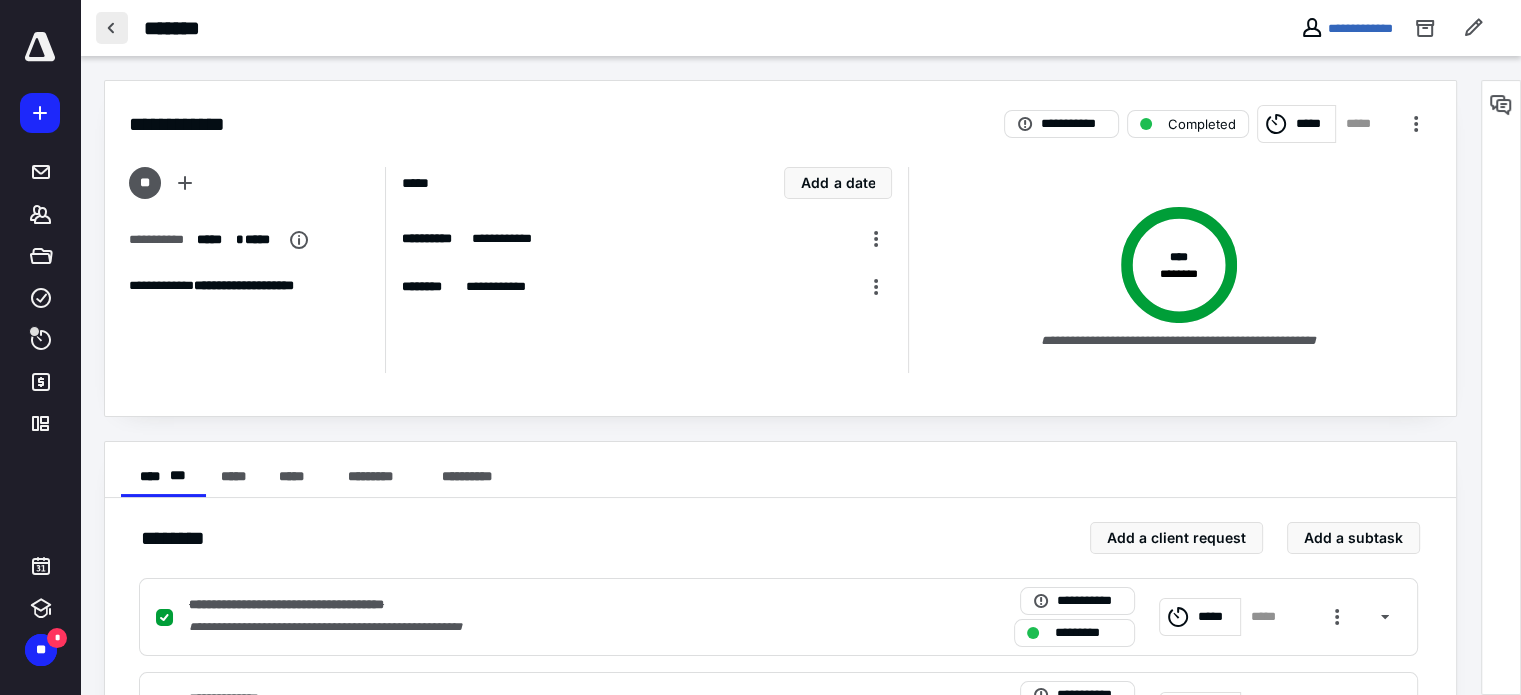 click at bounding box center [112, 28] 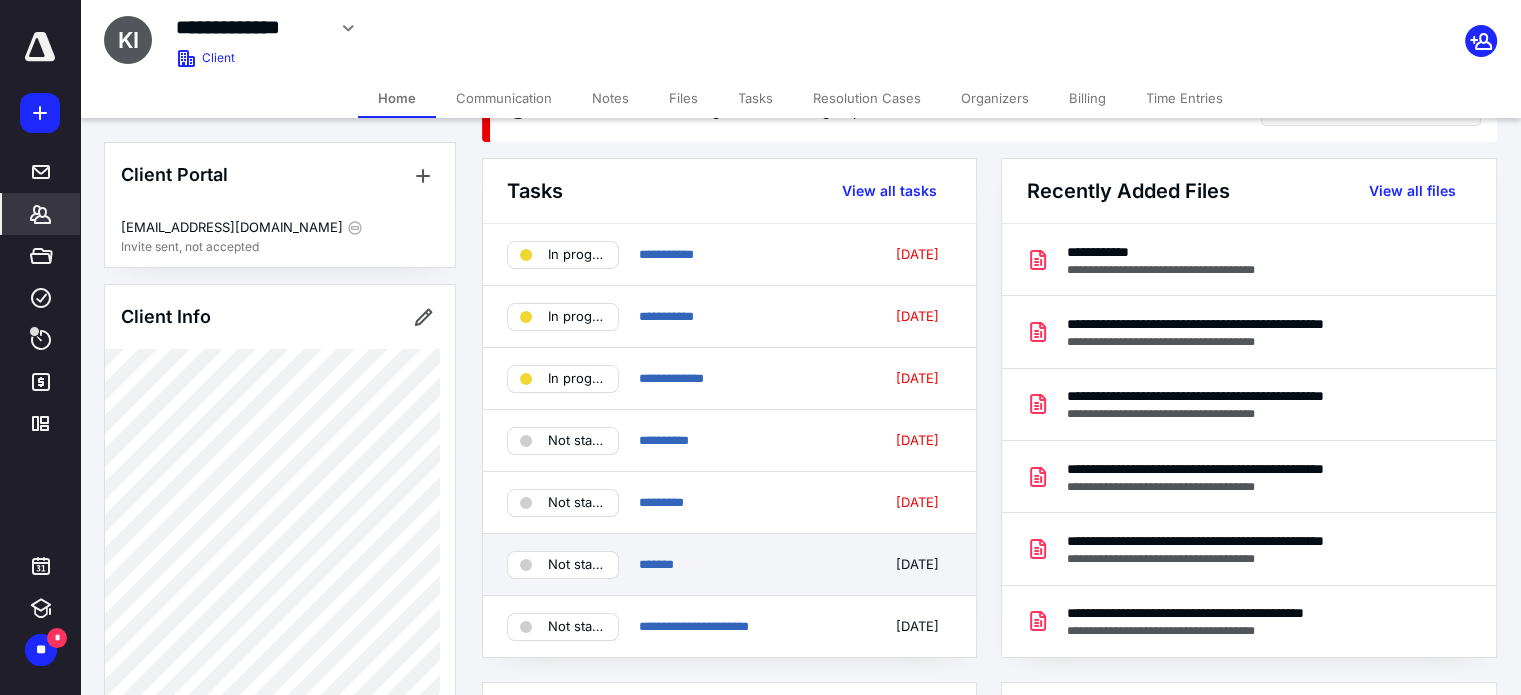 scroll, scrollTop: 100, scrollLeft: 0, axis: vertical 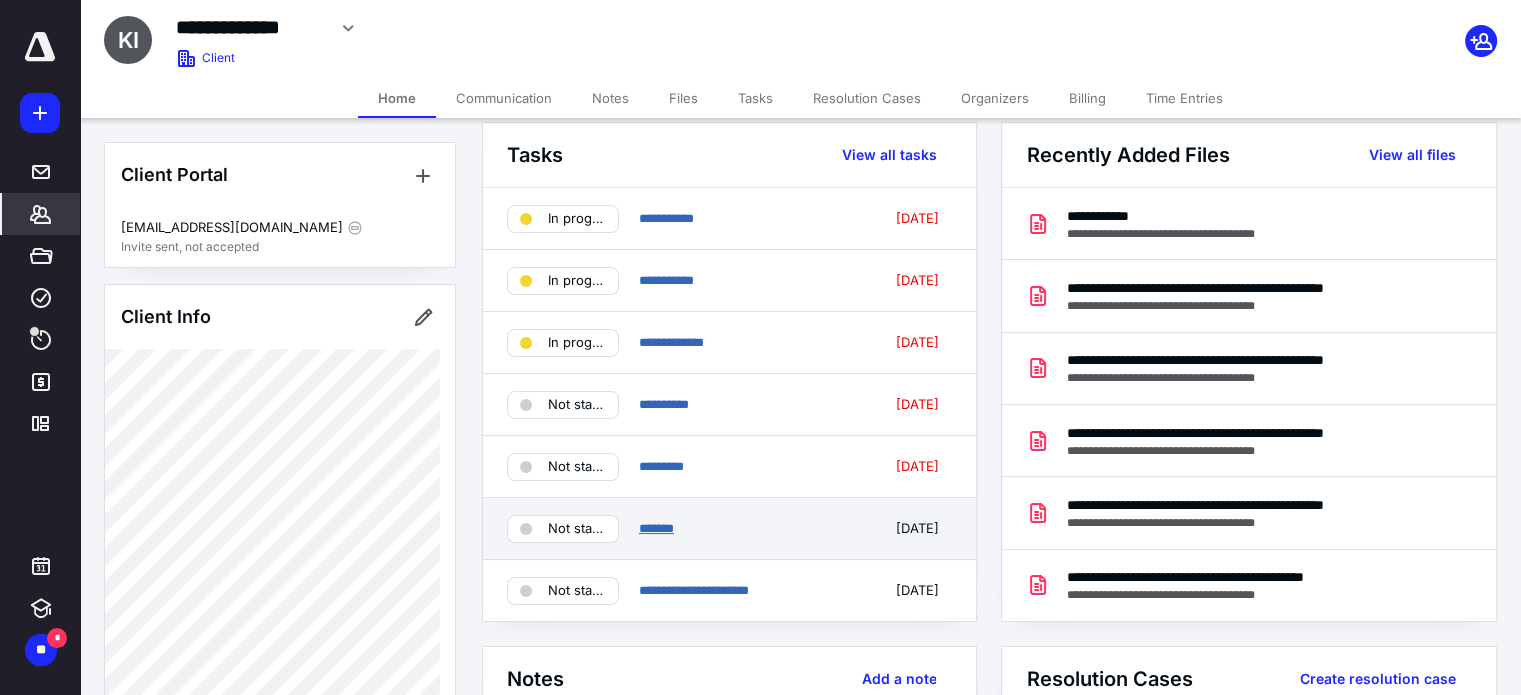 click on "*******" at bounding box center [656, 528] 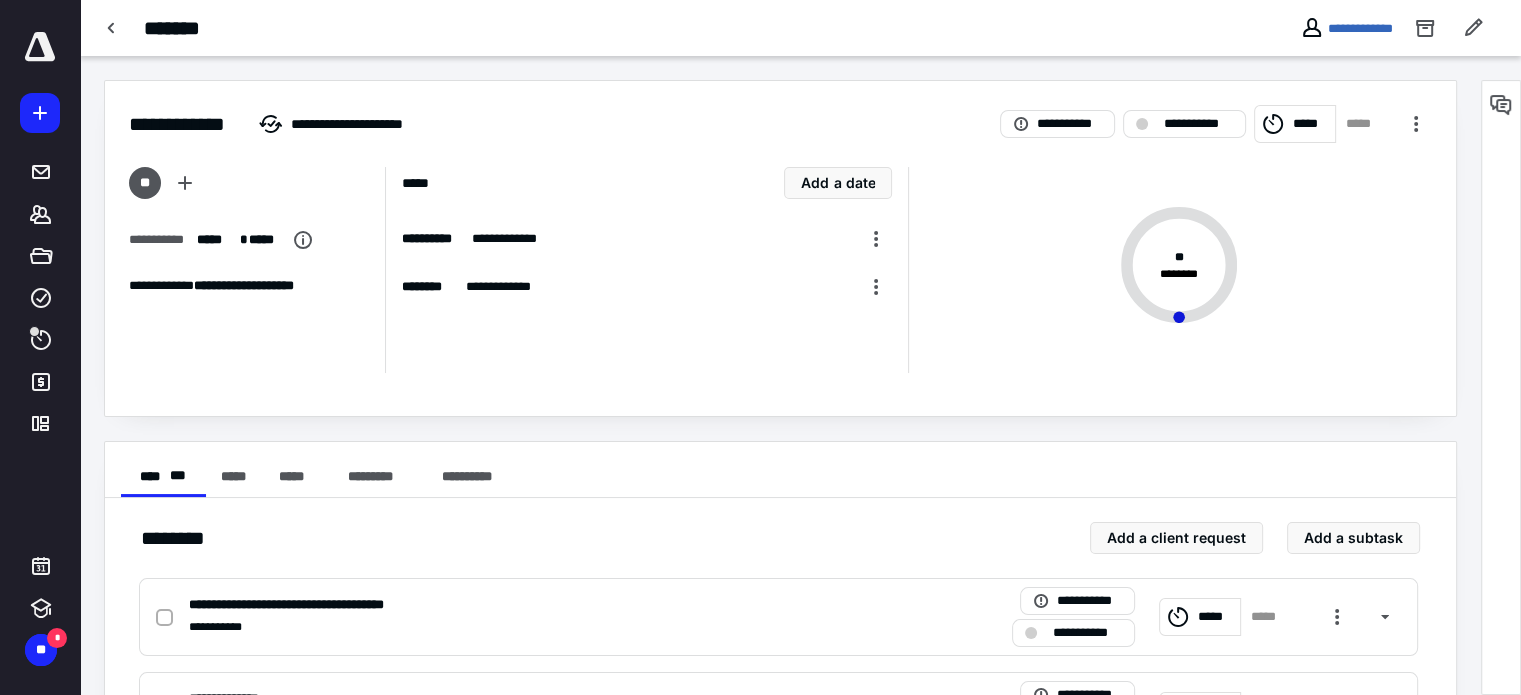click 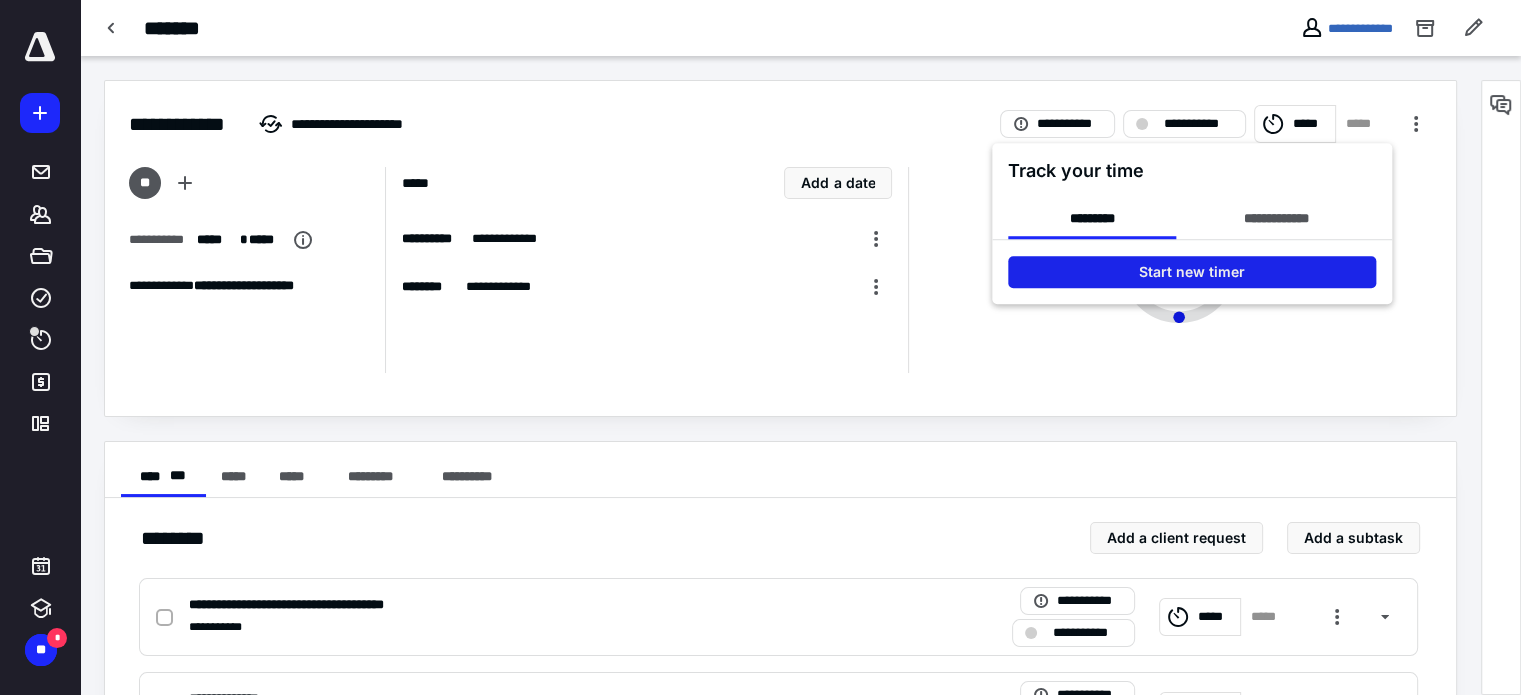 click on "Start new timer" at bounding box center [1192, 272] 